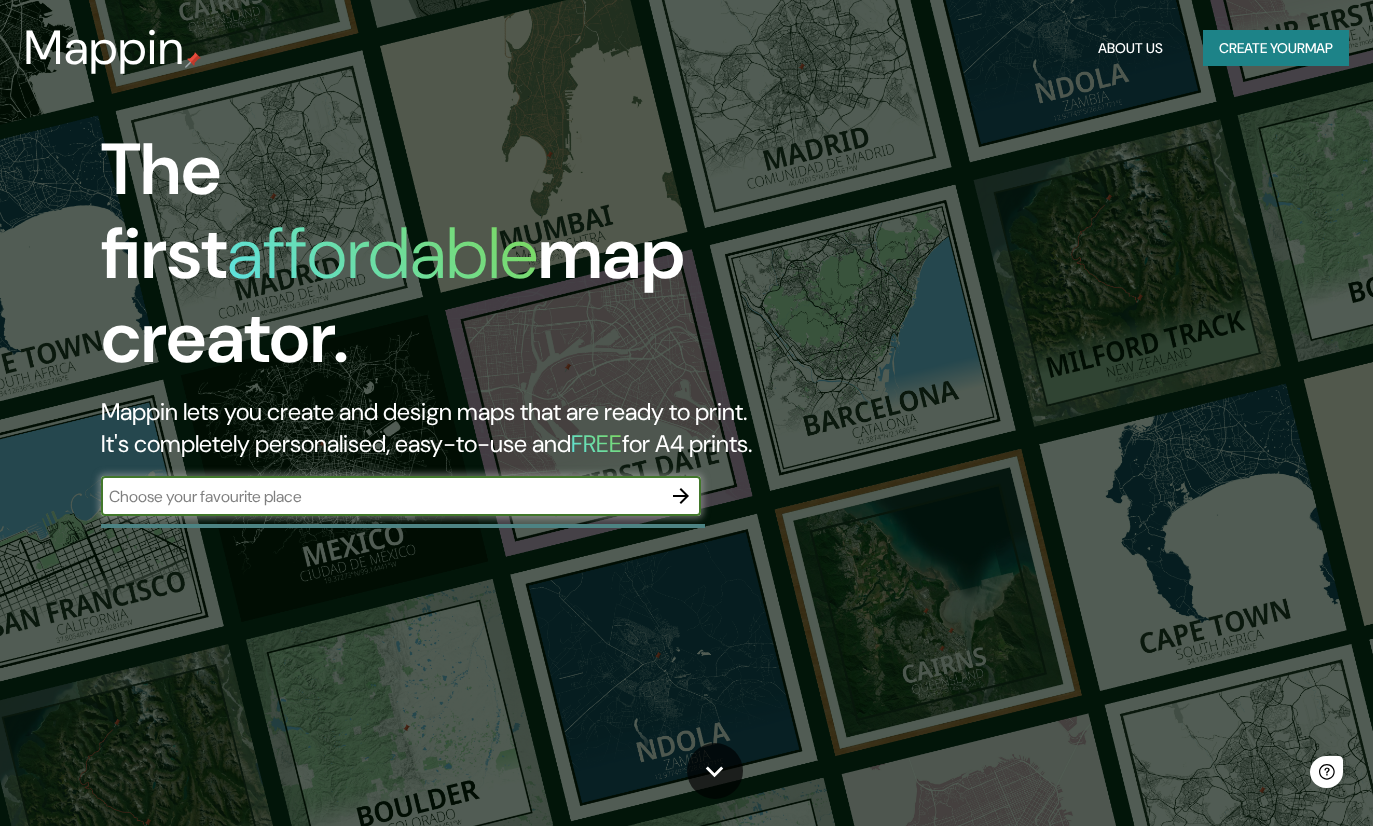 scroll, scrollTop: 0, scrollLeft: 0, axis: both 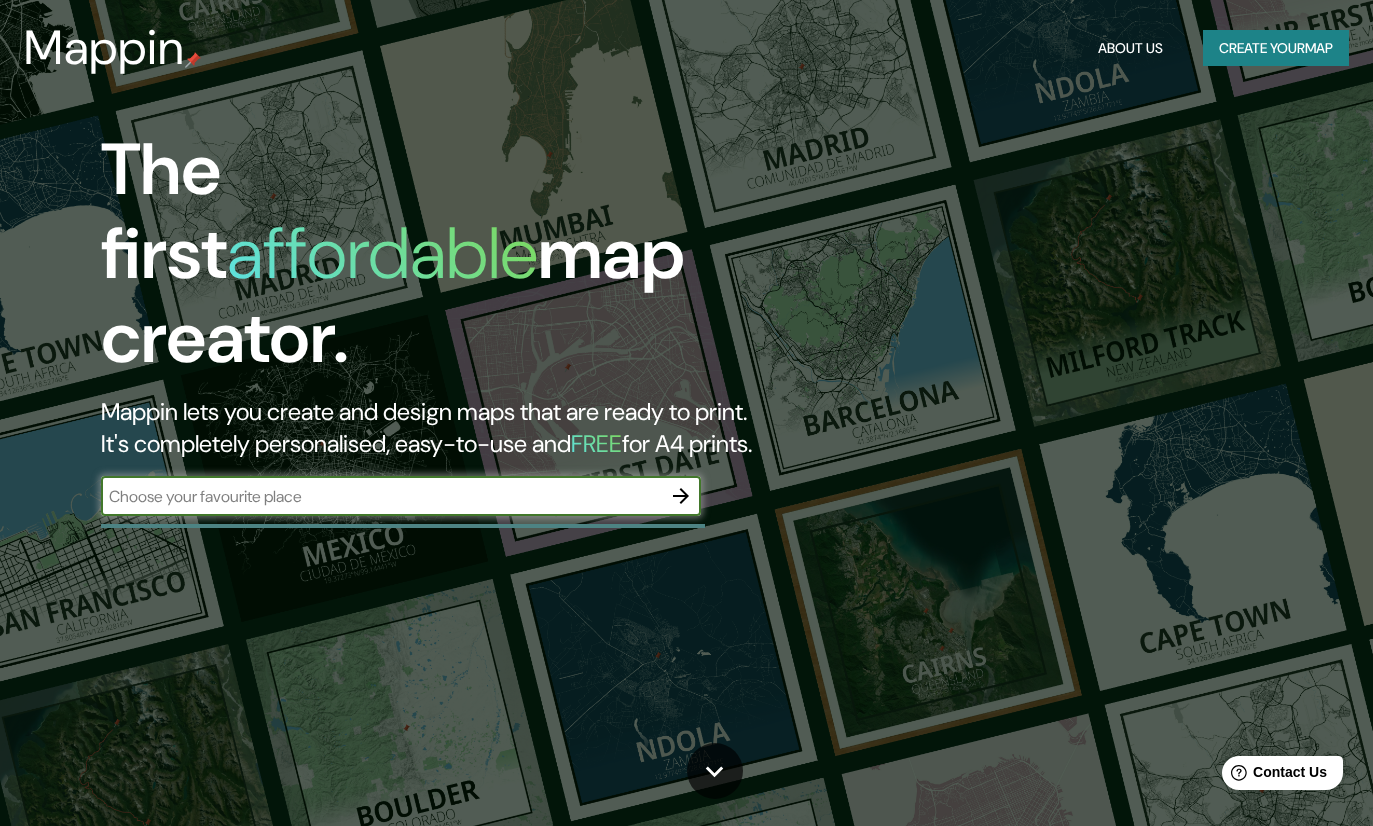 click at bounding box center [381, 496] 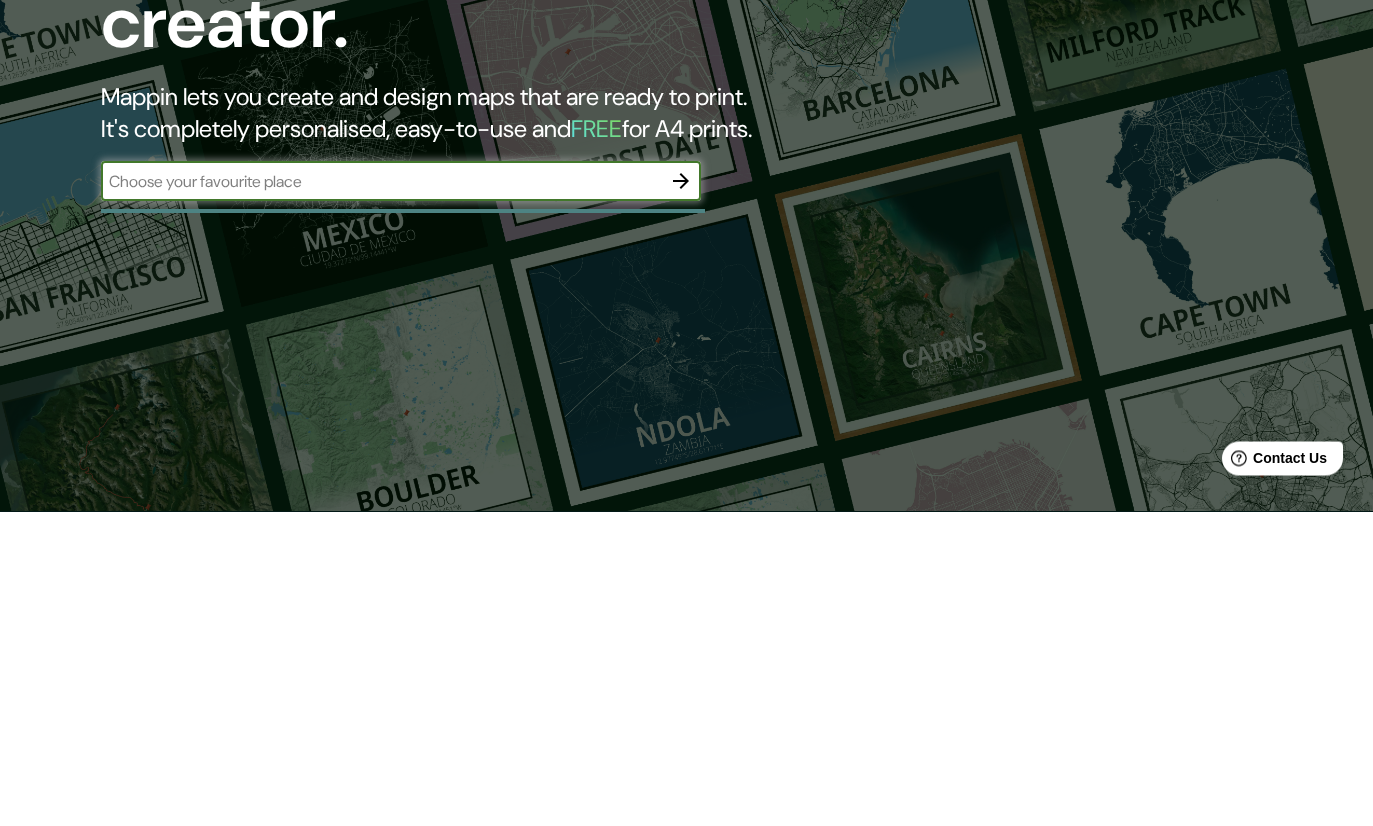 click on "The first  affordable  map creator. Mappin lets you create and design maps that are ready to print. It's completely personalised, easy-to-use and  FREE  for A4 prints. ​" at bounding box center [444, 332] 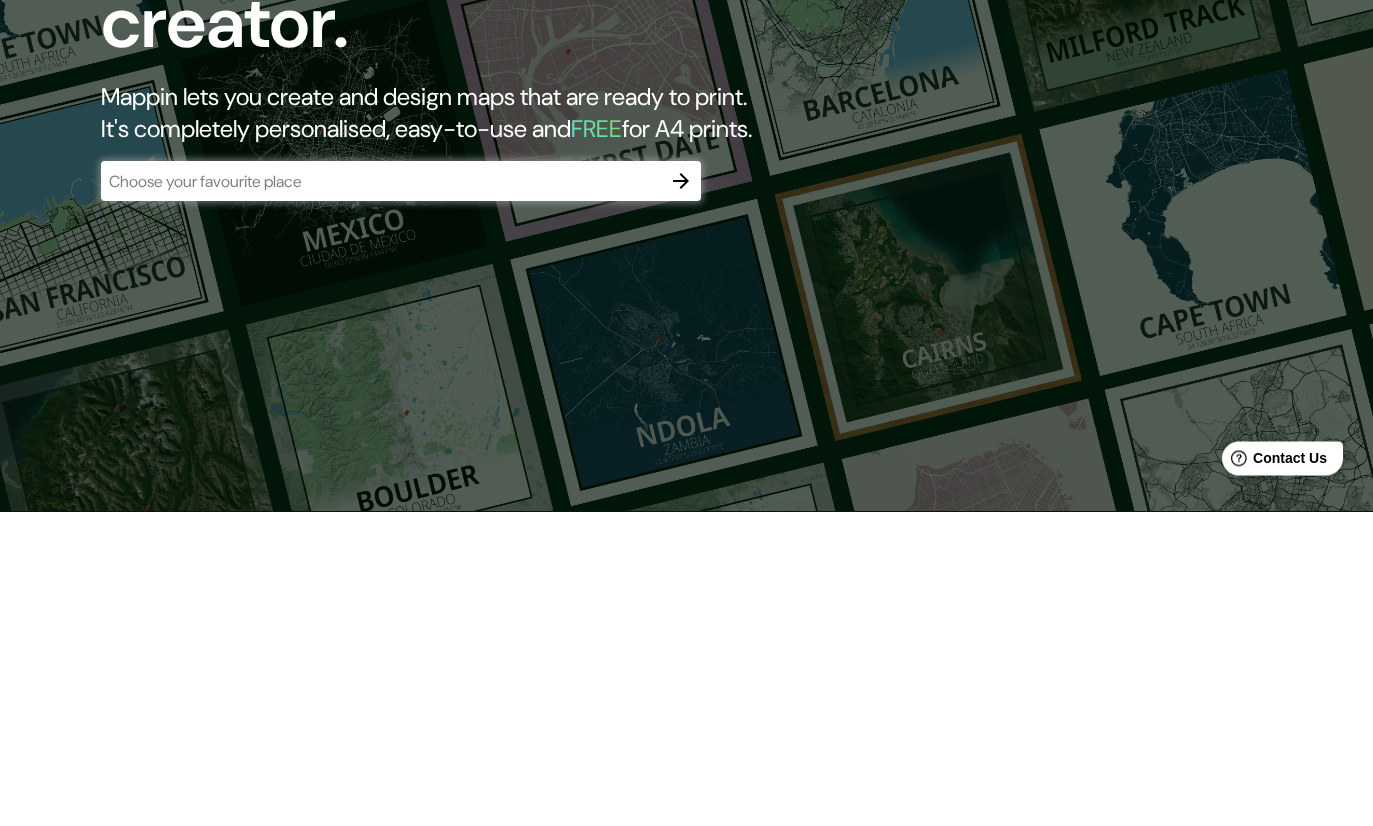 scroll, scrollTop: 315, scrollLeft: 0, axis: vertical 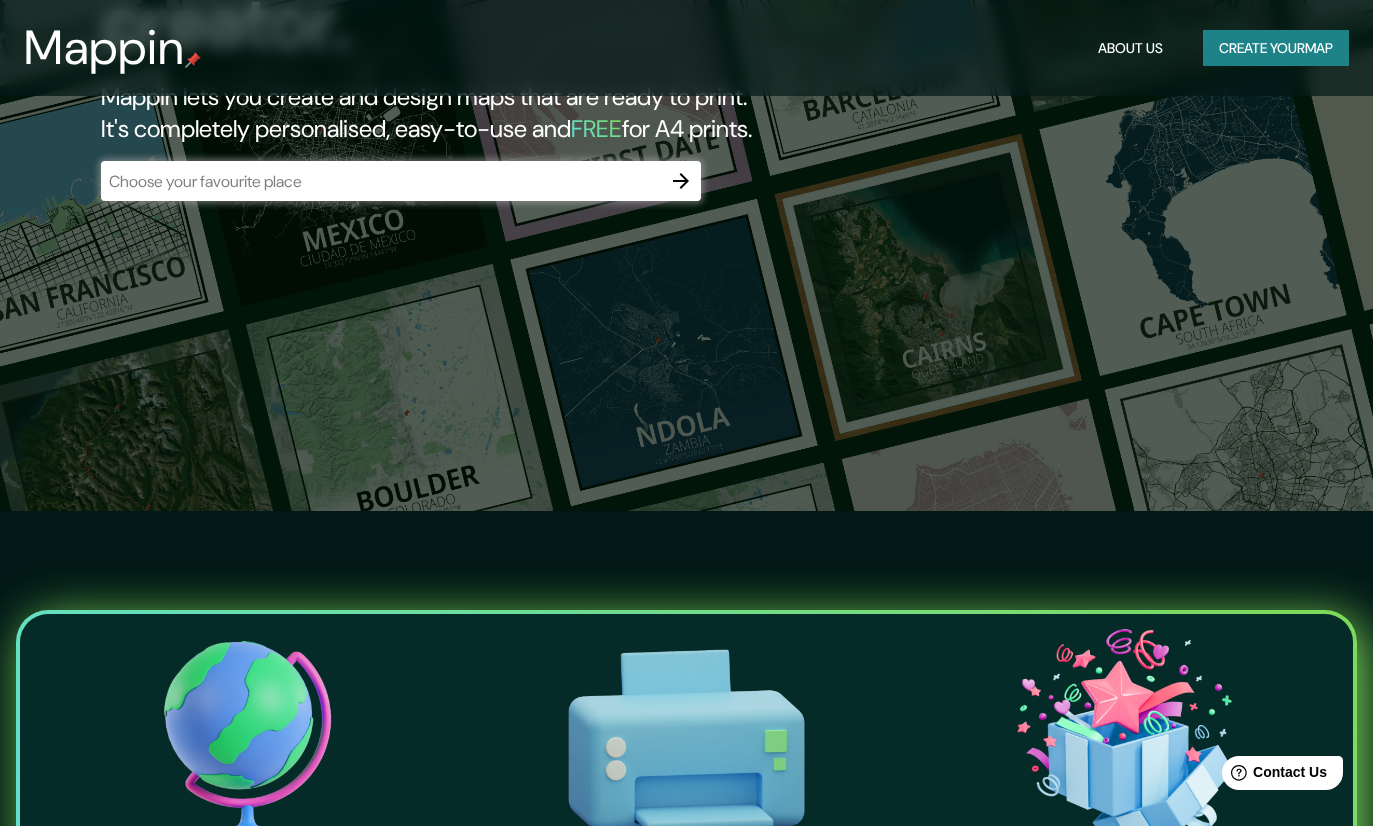 click 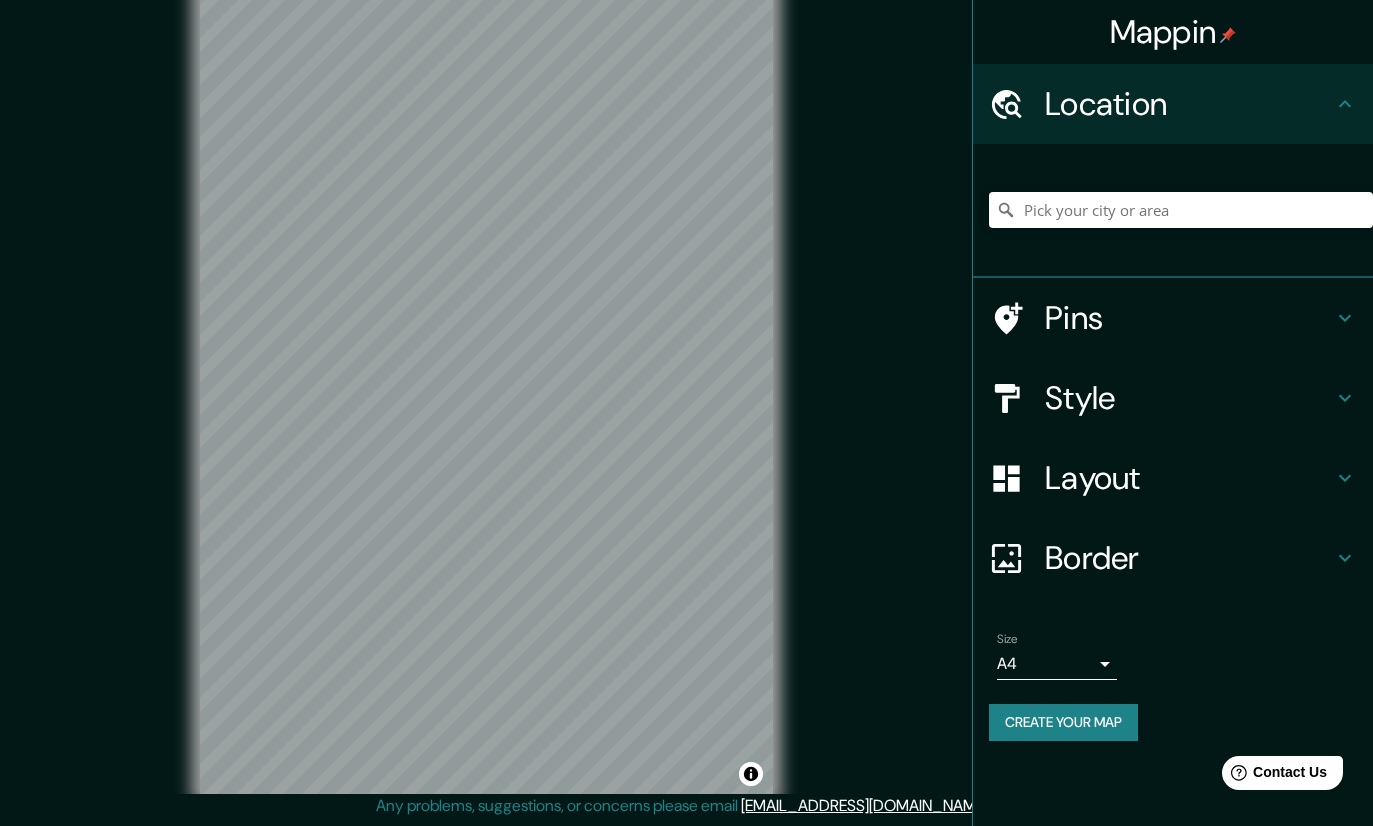 scroll, scrollTop: 80, scrollLeft: 0, axis: vertical 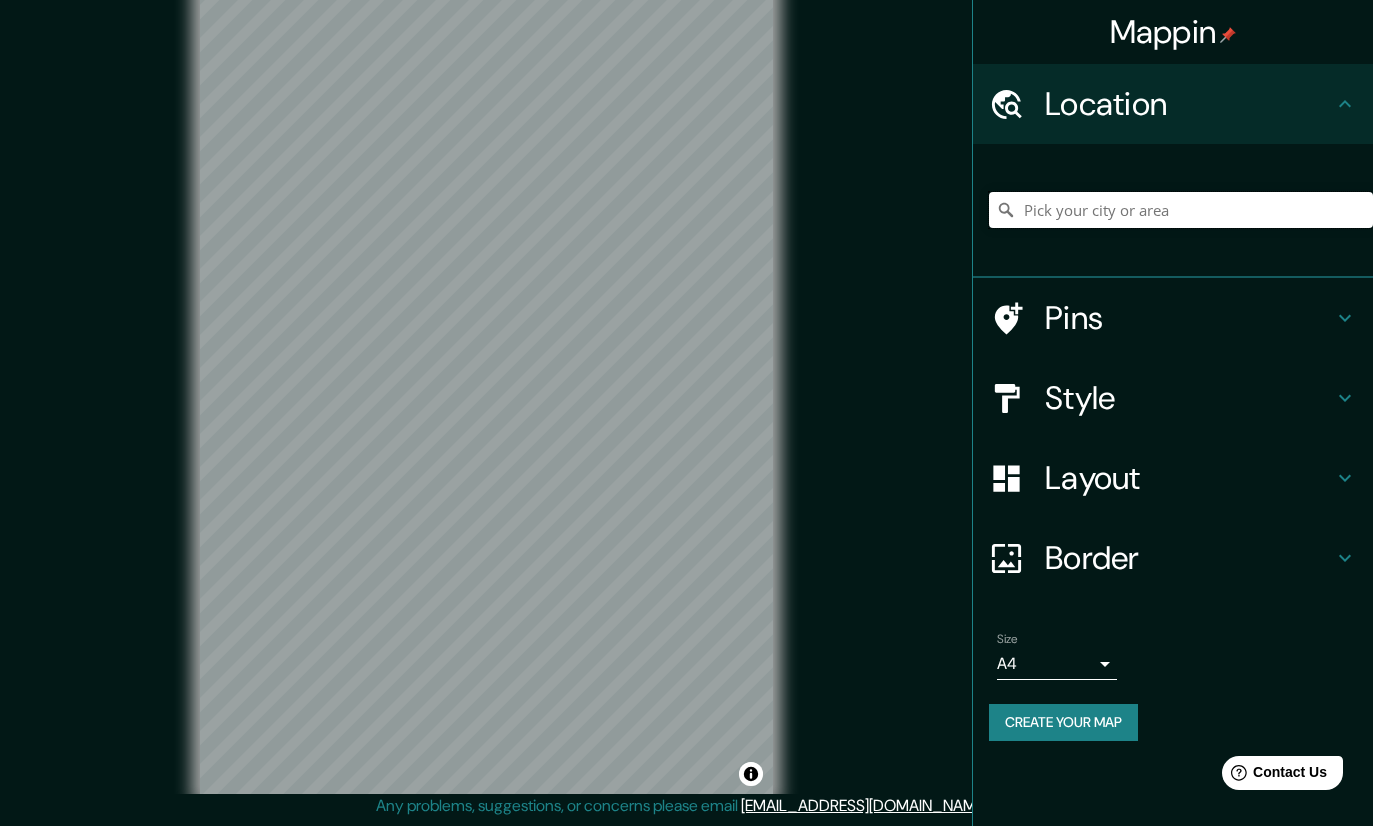 click at bounding box center [1181, 210] 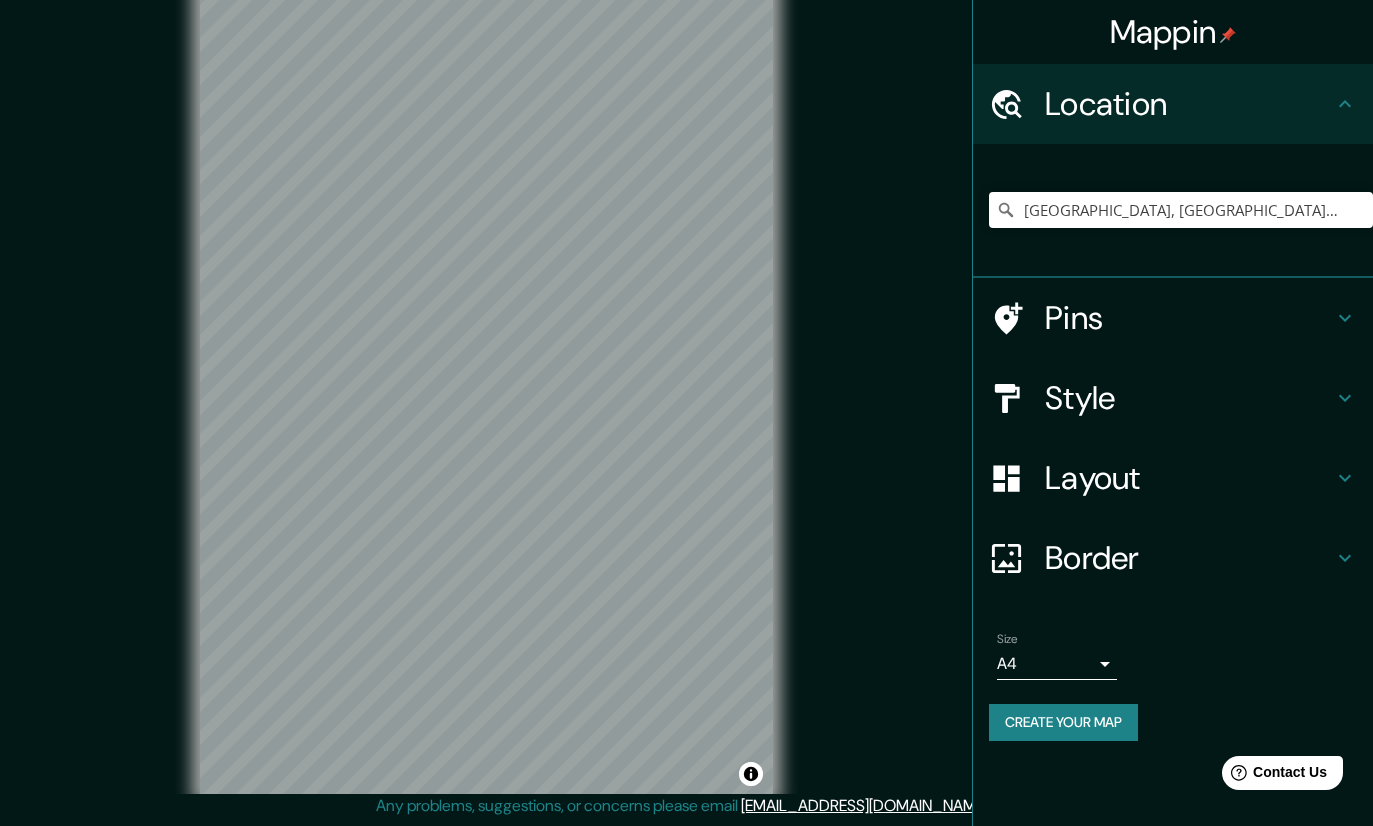 click on "Pins" at bounding box center (1189, 318) 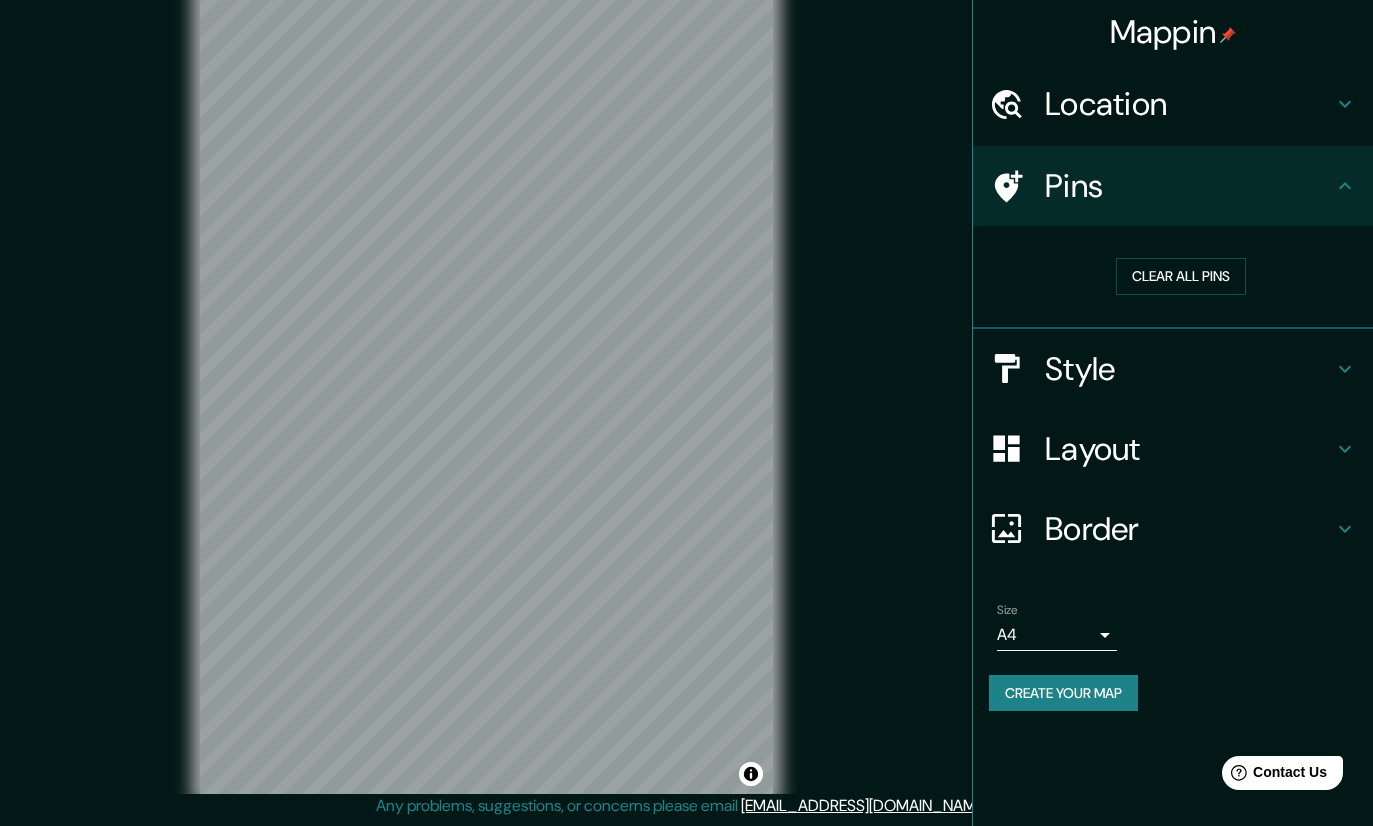 click on "Pins" at bounding box center (1189, 186) 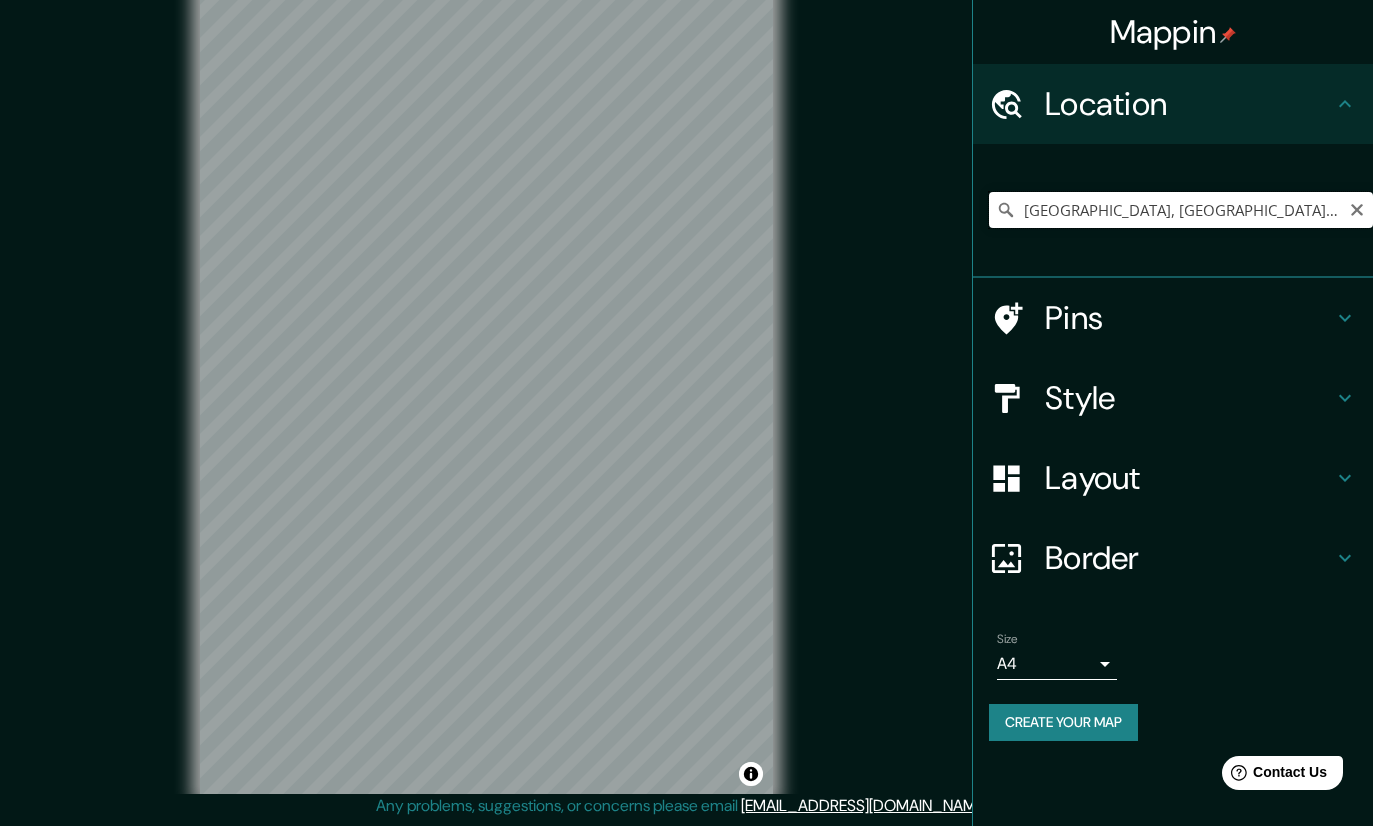 click on "The Hague, South Holland, Netherlands" at bounding box center (1181, 210) 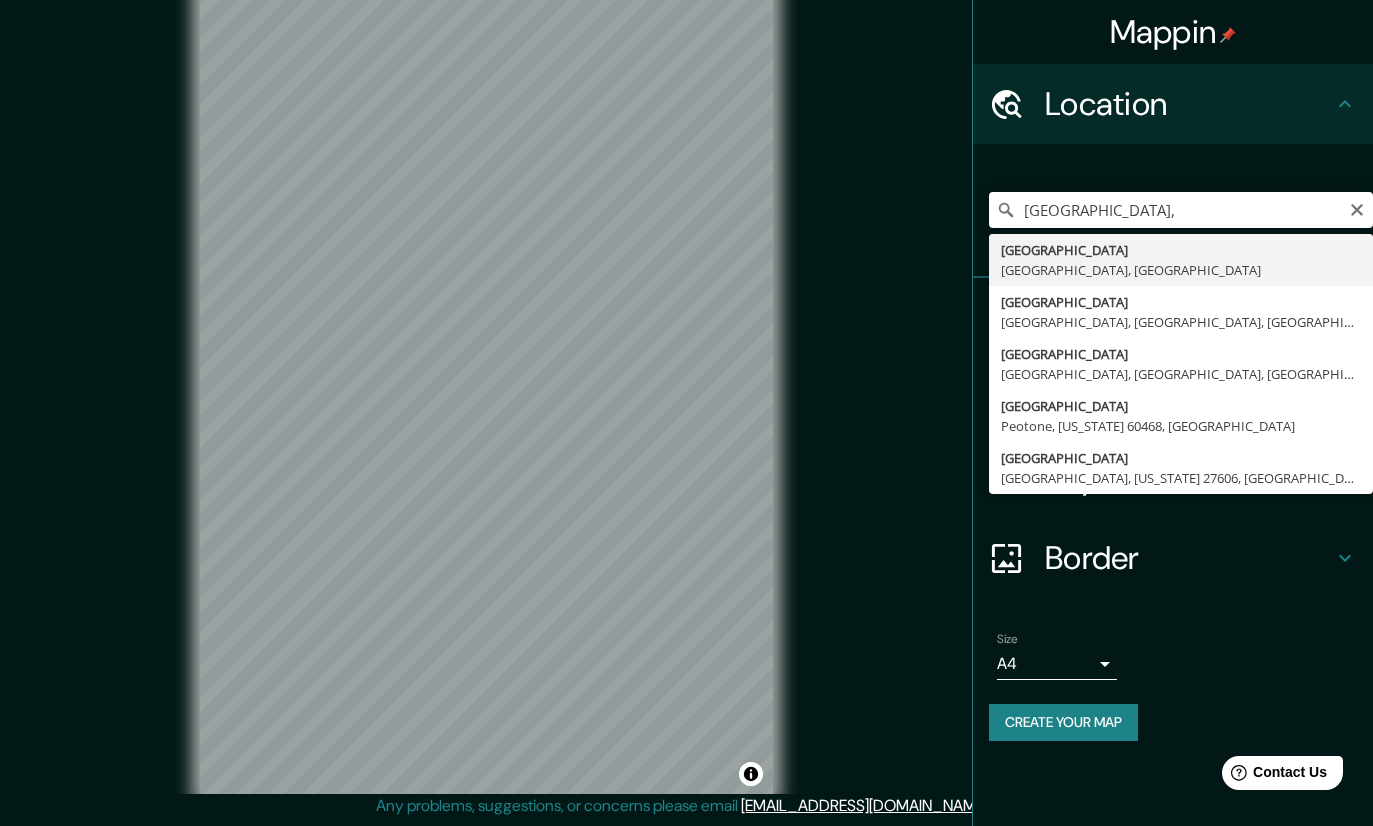 type on "The Hague, South Holland, Netherlands" 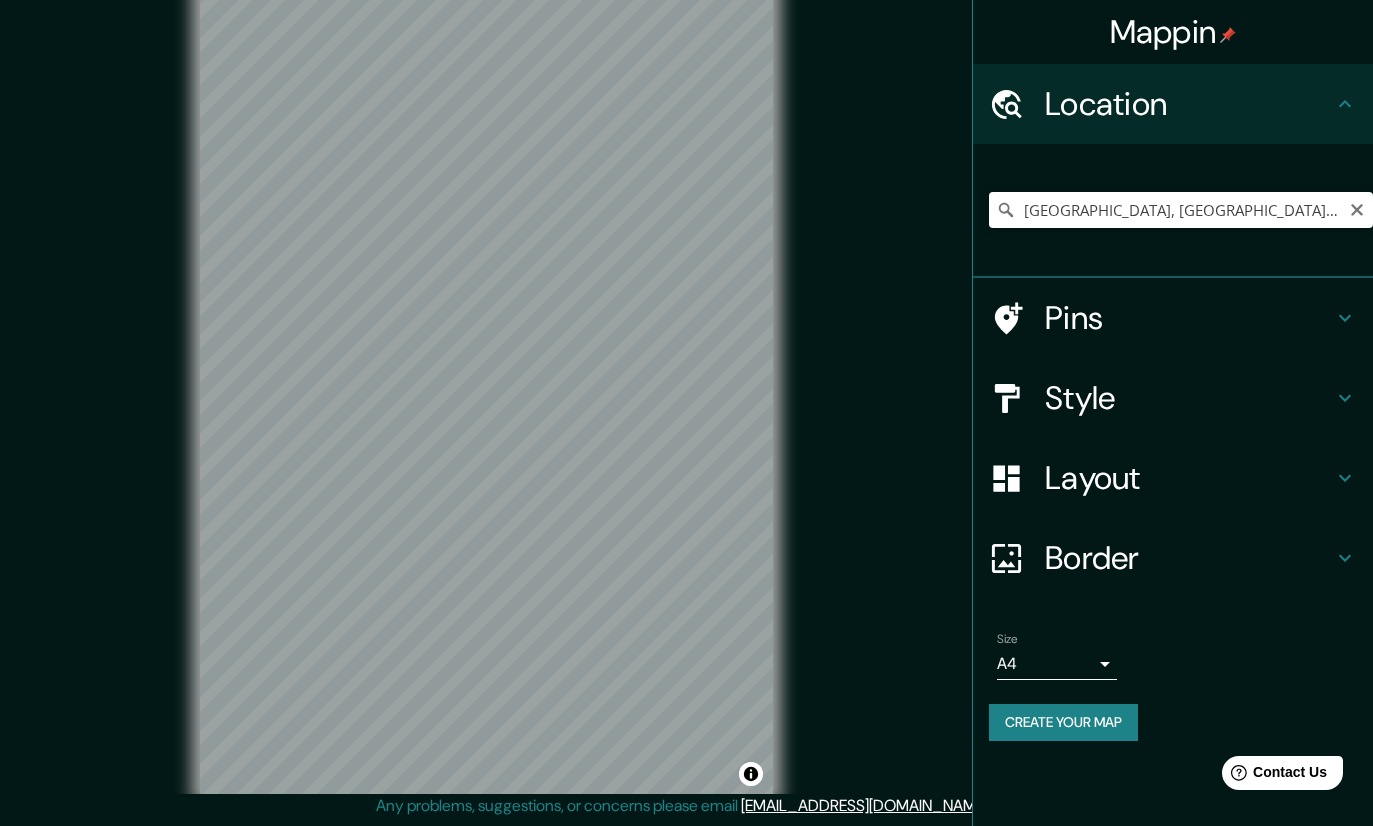 click on "Mappin Location The Hague, South Holland, Netherlands Pins Style Layout Border Choose a border.  Hint : you can make layers of the frame opaque to create some cool effects. None Simple Transparent Fancy Size A4 single Create your map © Mapbox   © OpenStreetMap   Improve this map Any problems, suggestions, or concerns please email    help@mappin.pro . . ." at bounding box center [686, 400] 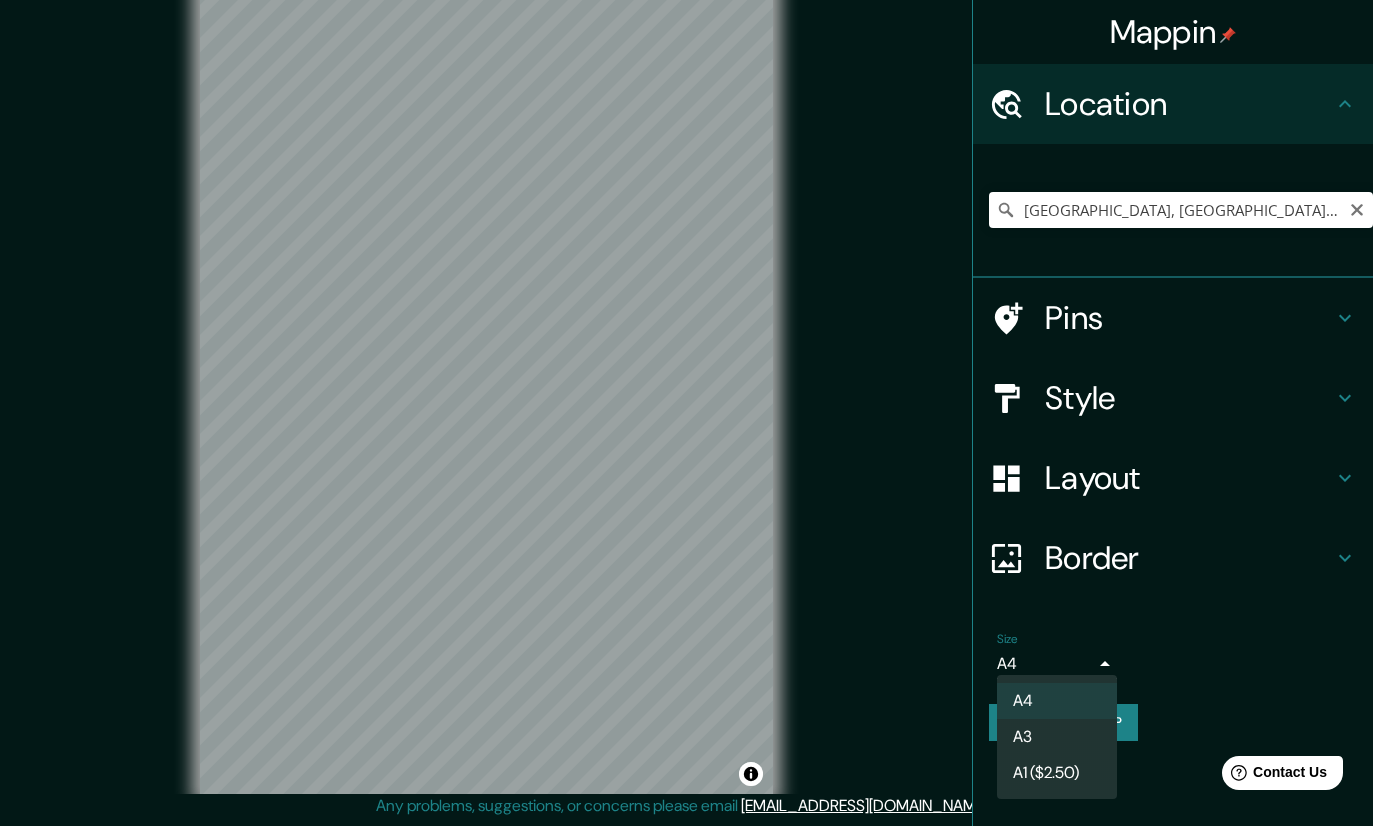 click at bounding box center (686, 413) 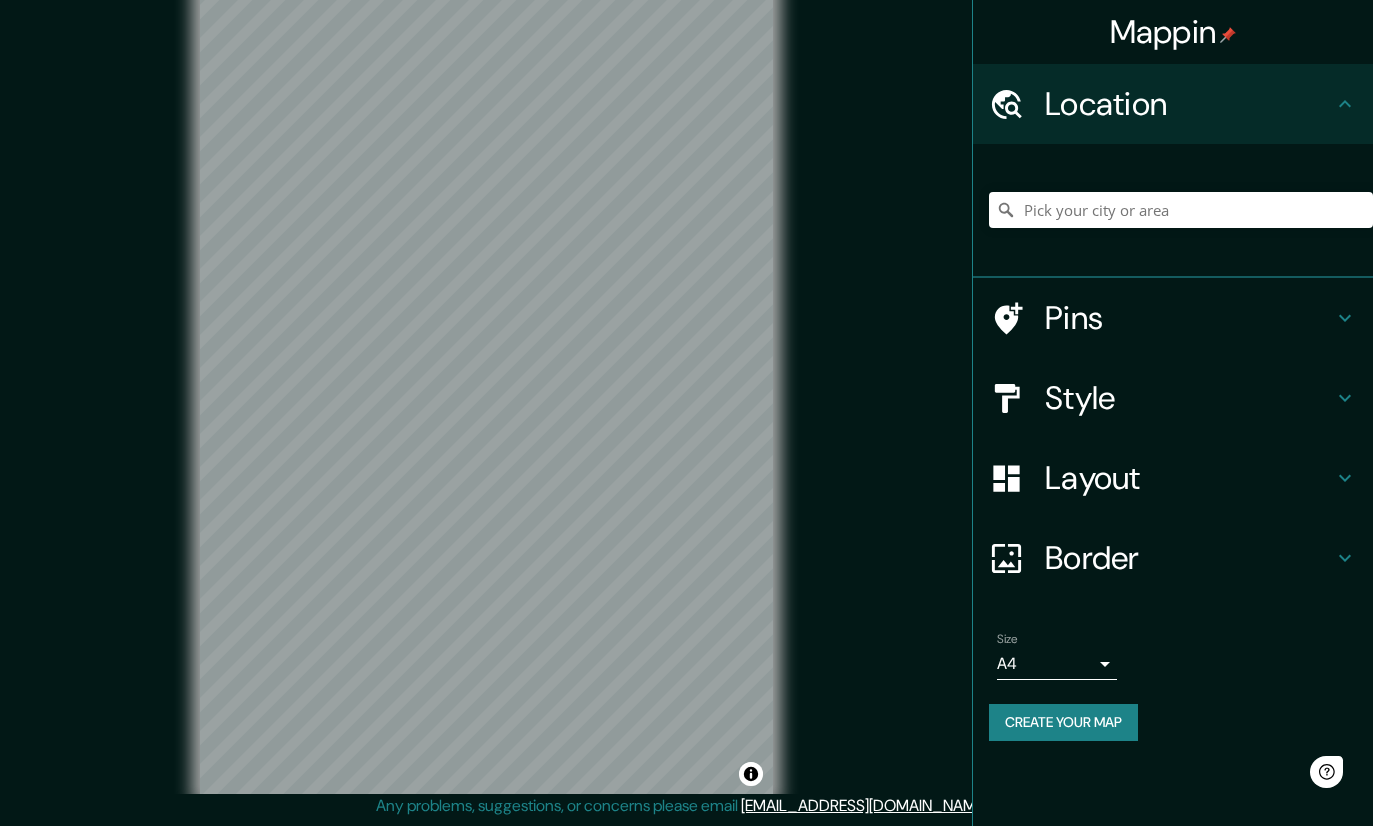 scroll, scrollTop: 0, scrollLeft: 0, axis: both 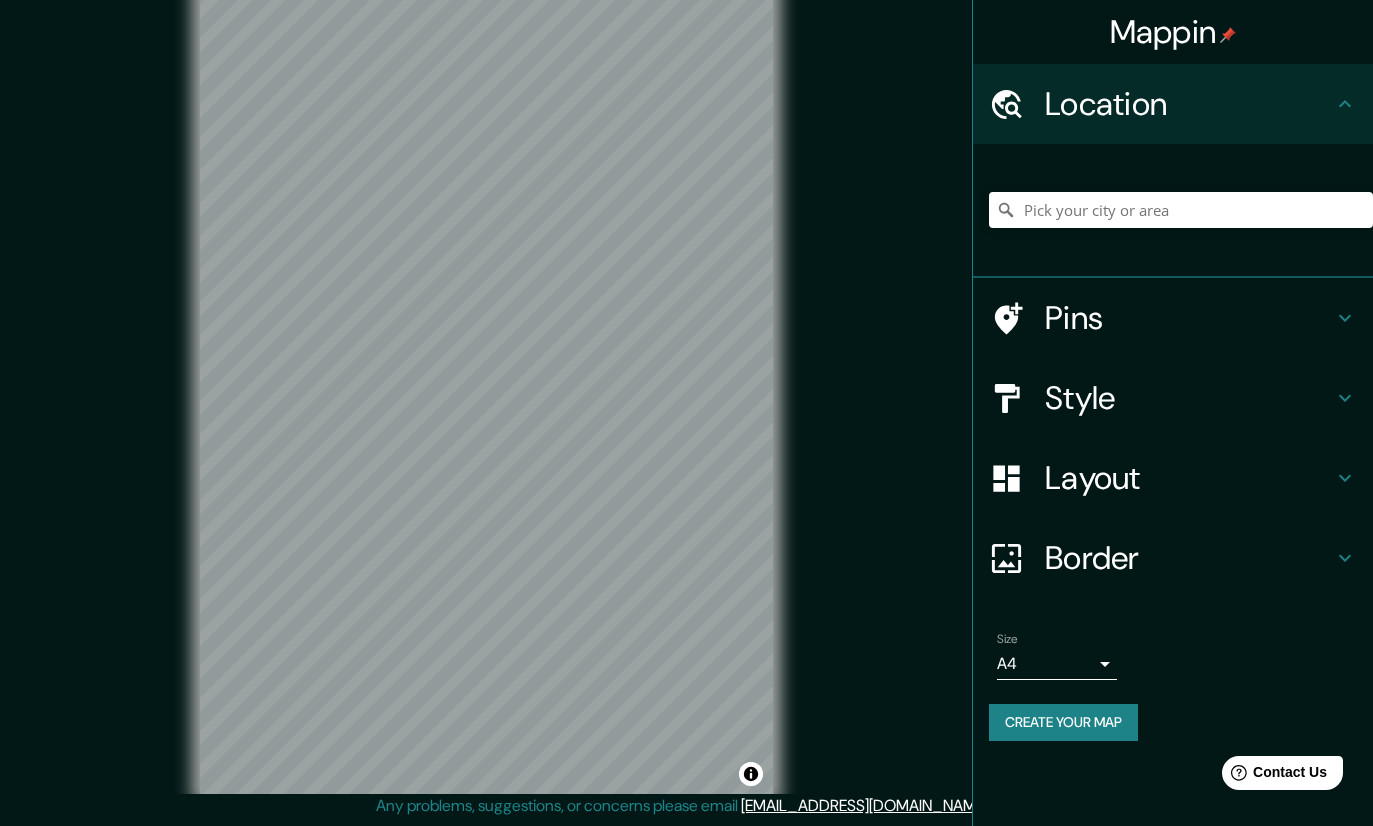 click on "Location" at bounding box center [1189, 104] 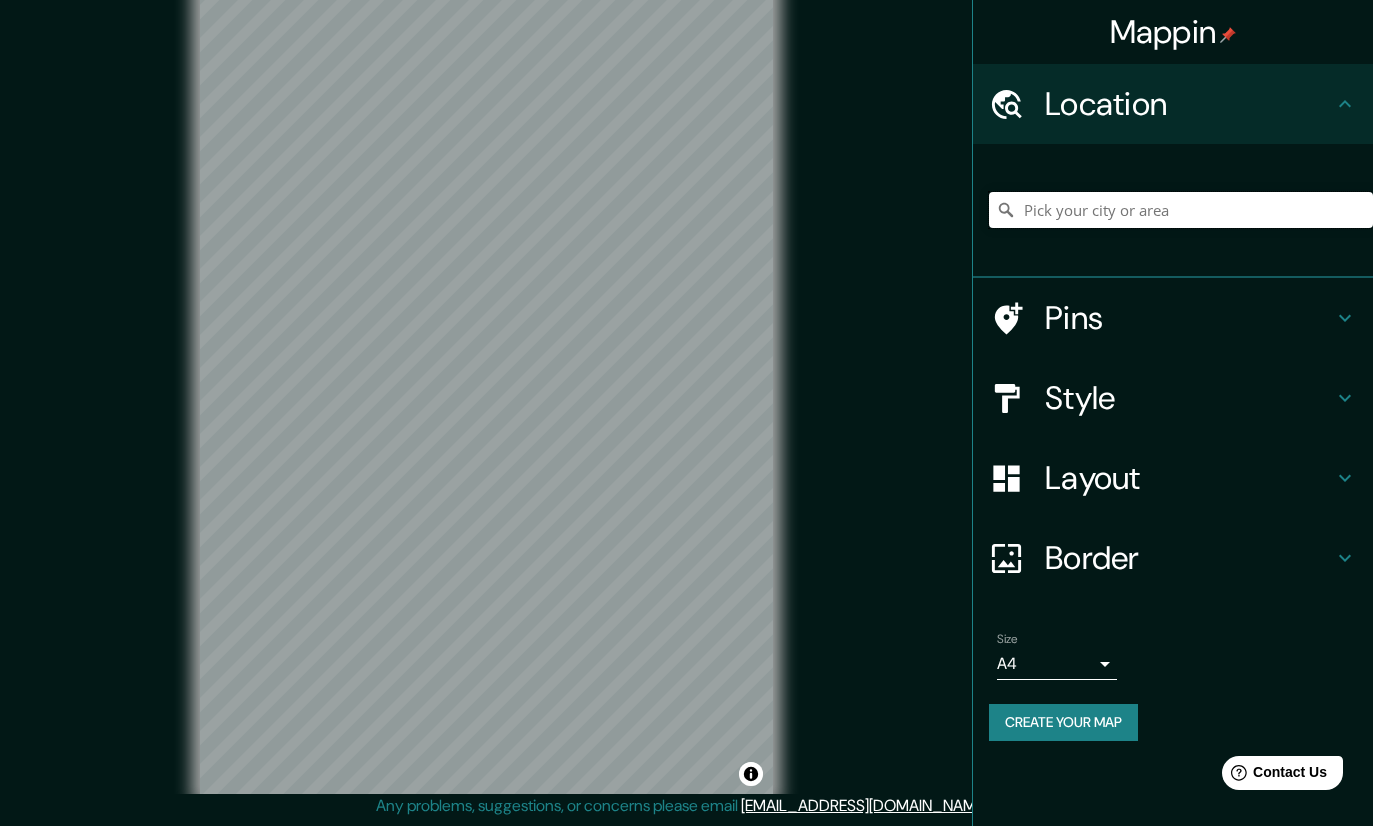 click at bounding box center [1181, 210] 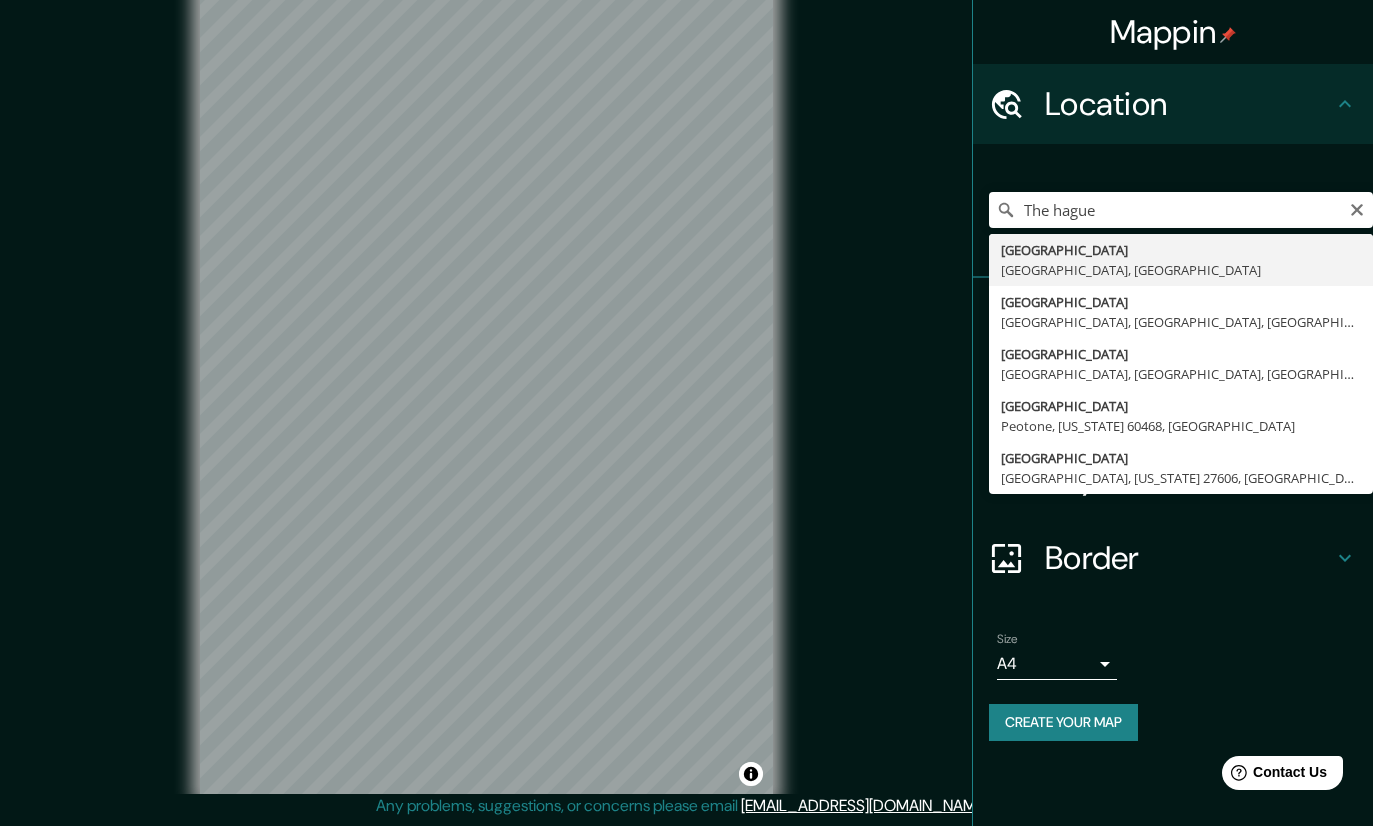 type on "The Hague, South Holland, Netherlands" 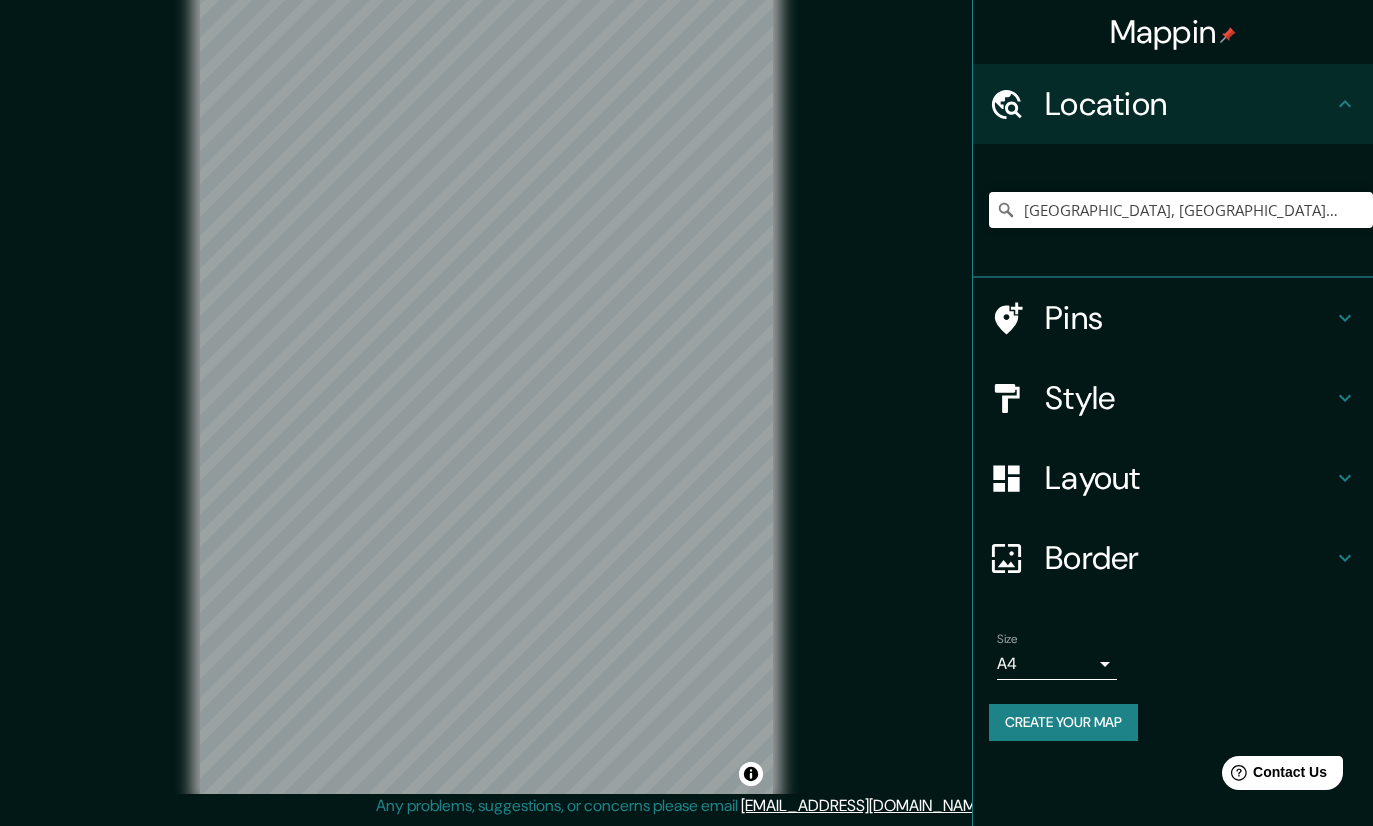 click on "Mappin Location The Hague, South Holland, Netherlands Pins Style Layout Border Choose a border.  Hint : you can make layers of the frame opaque to create some cool effects. None Simple Transparent Fancy Size A4 single Create your map © Mapbox   © OpenStreetMap   Improve this map Any problems, suggestions, or concerns please email    help@mappin.pro . . ." at bounding box center [686, 406] 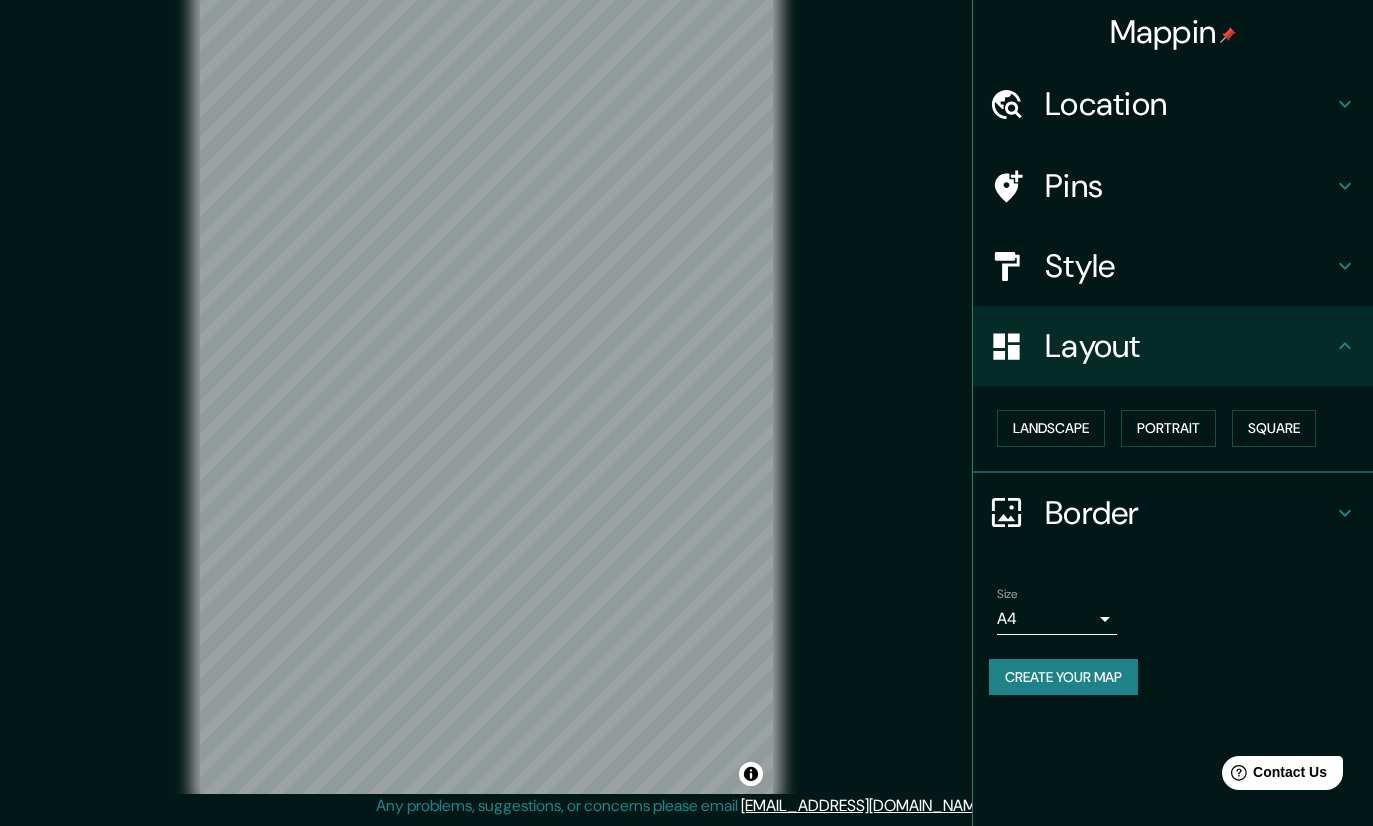click on "Portrait" at bounding box center [1168, 428] 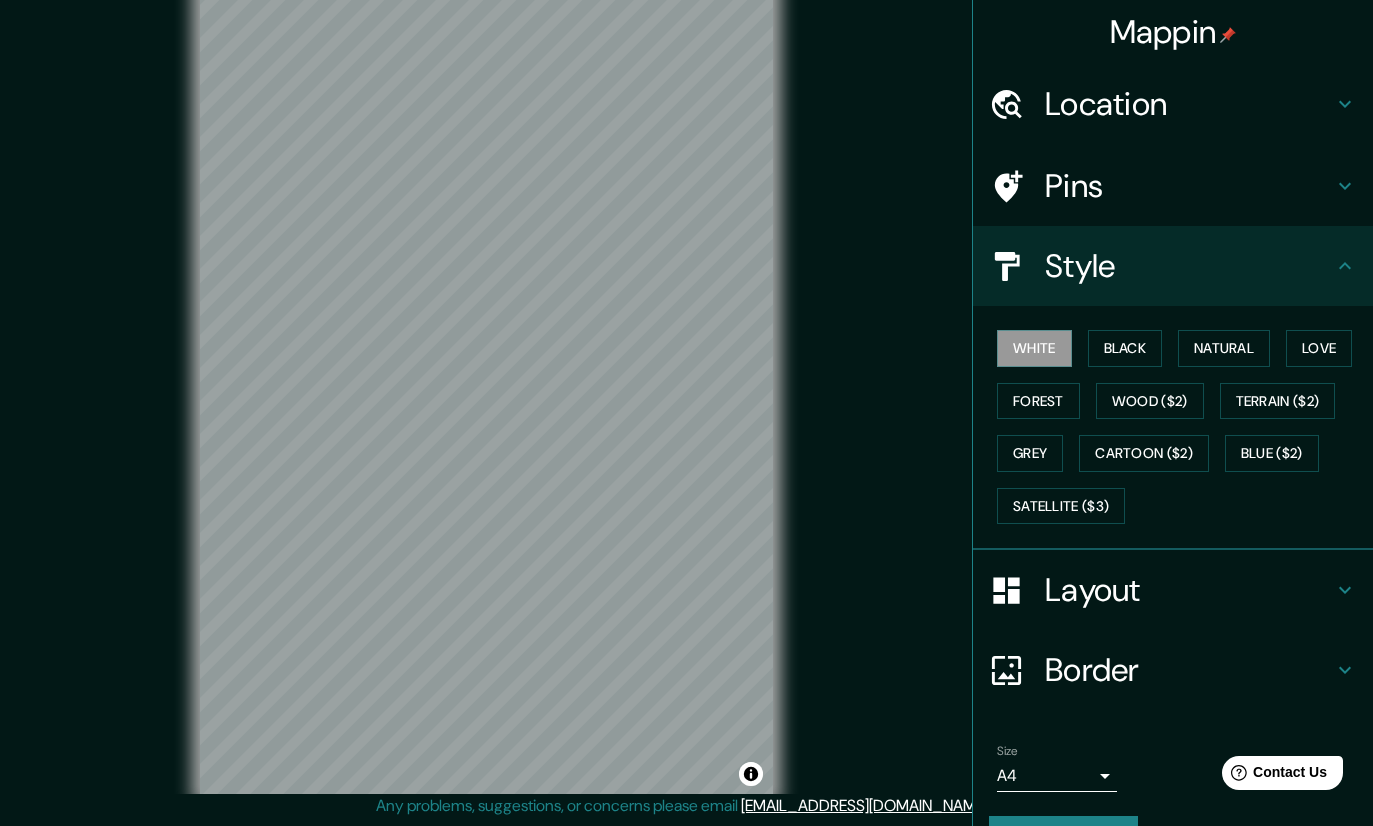 click on "Black" at bounding box center [1125, 348] 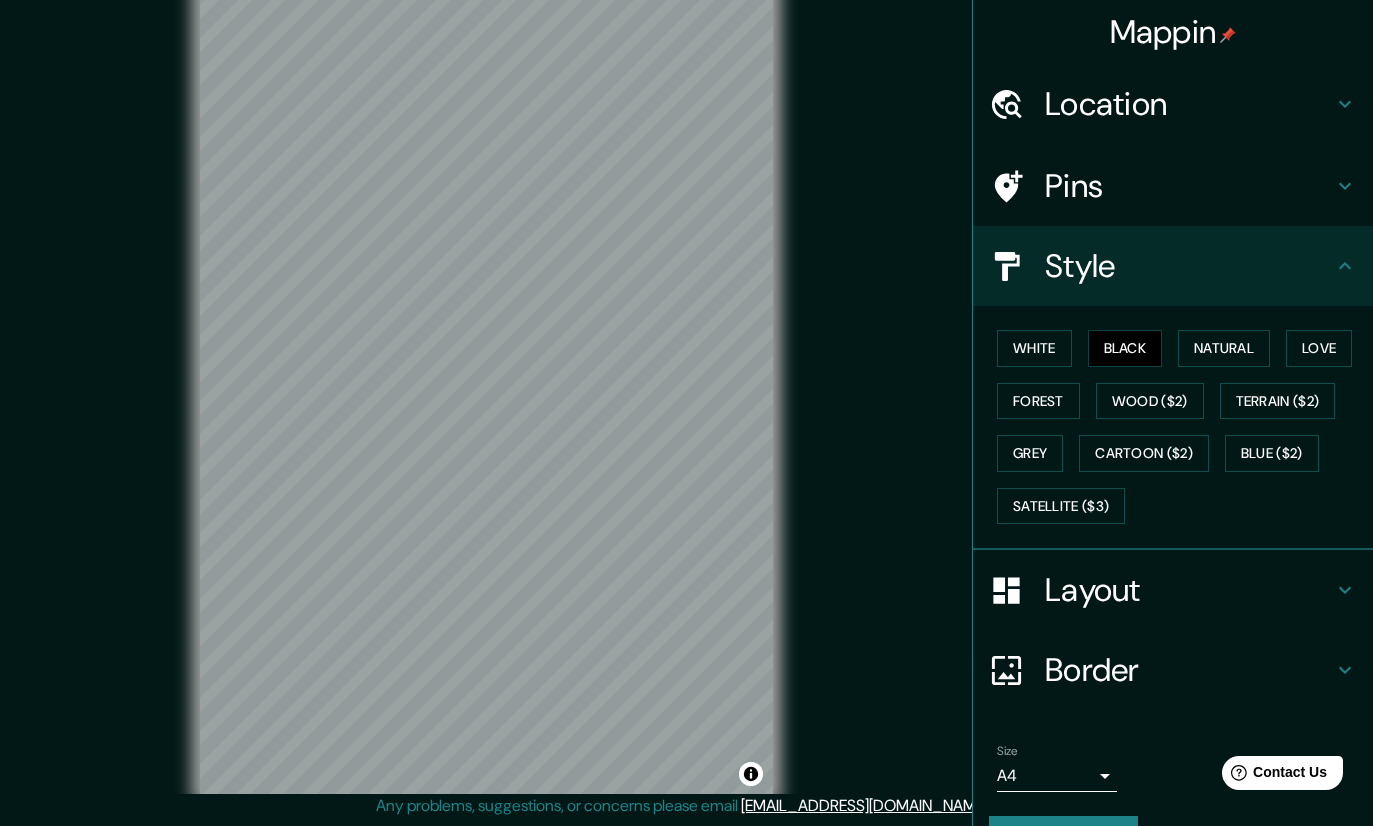 click on "Forest" at bounding box center (1038, 401) 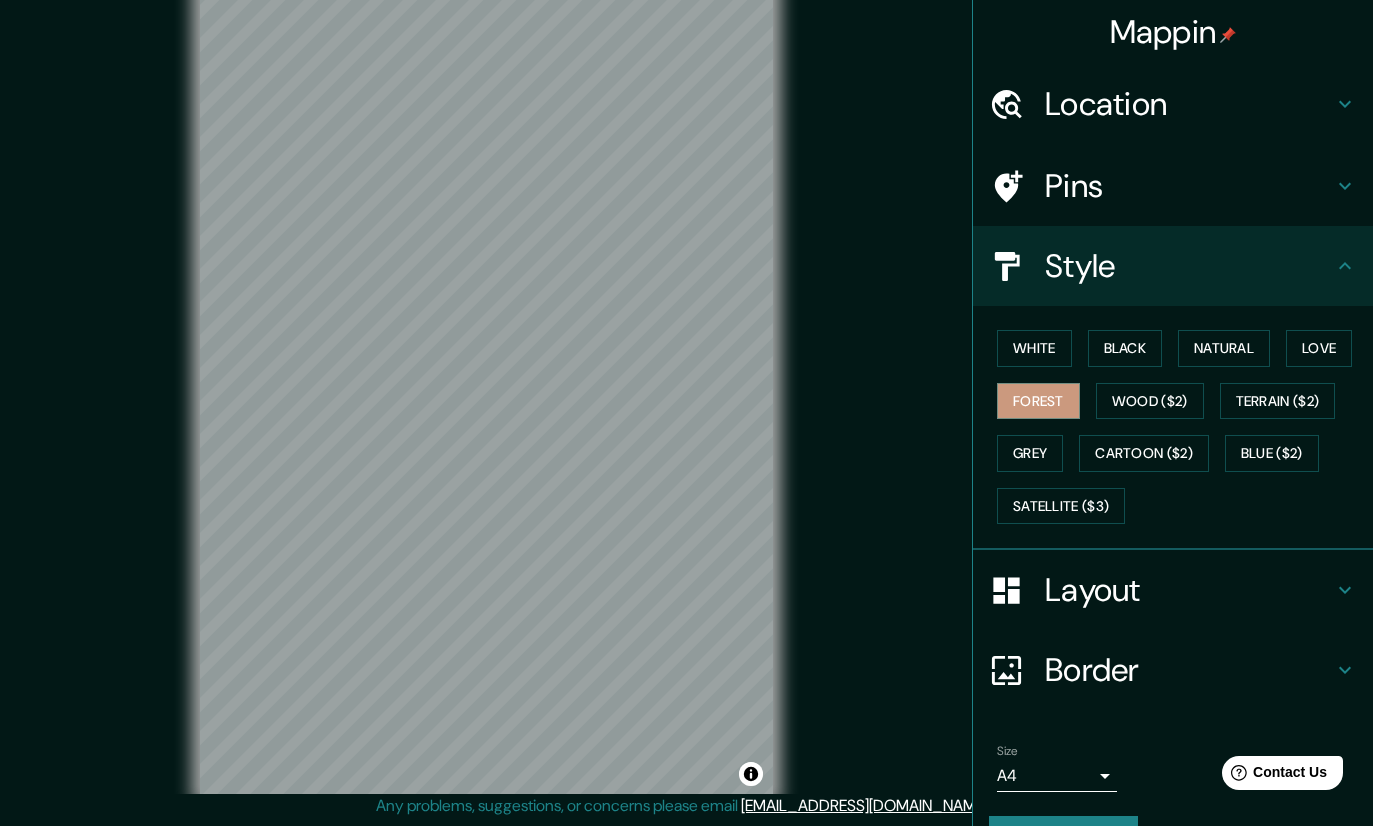 click on "Natural" at bounding box center (1224, 348) 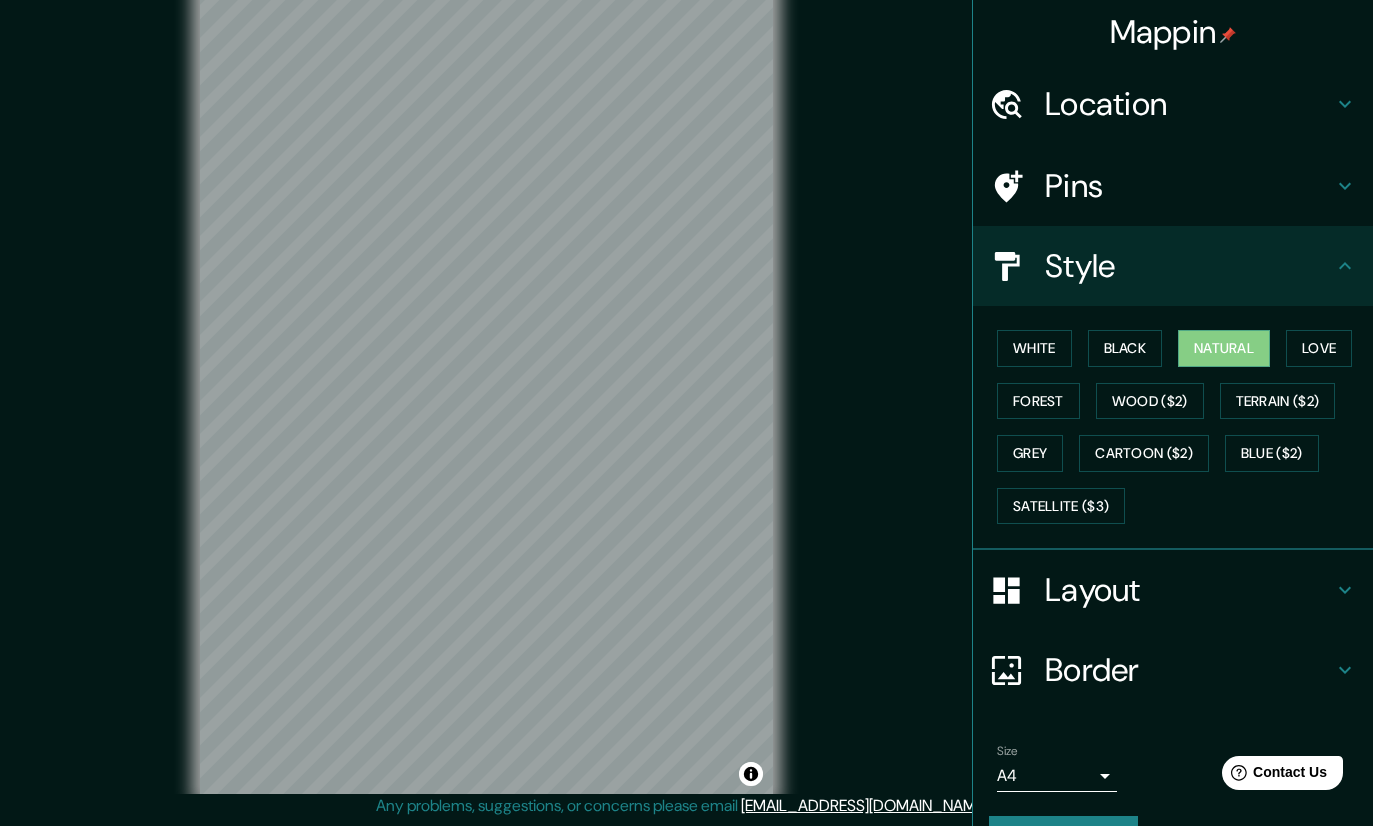 click on "Layout" at bounding box center [1189, 590] 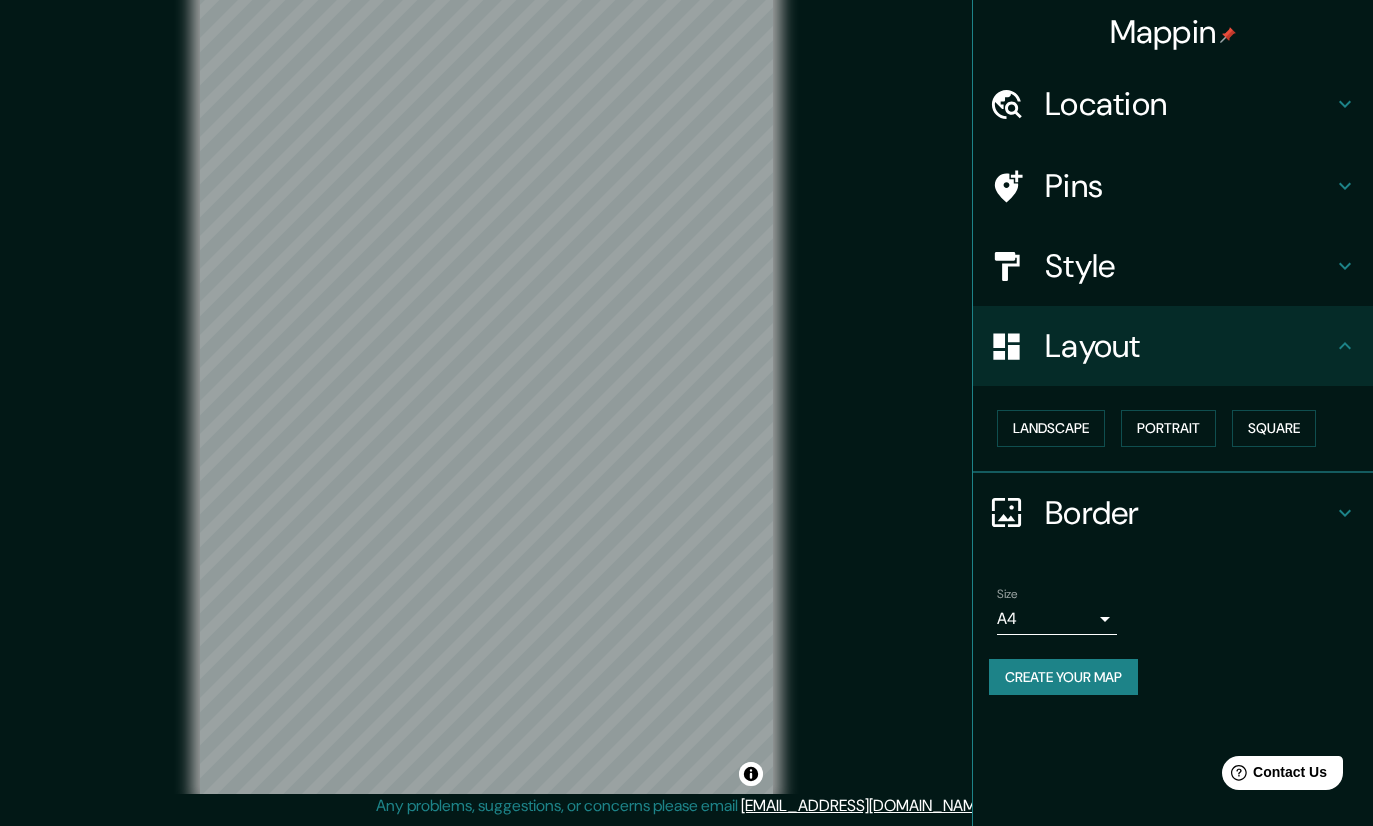 click on "Layout" at bounding box center [1189, 346] 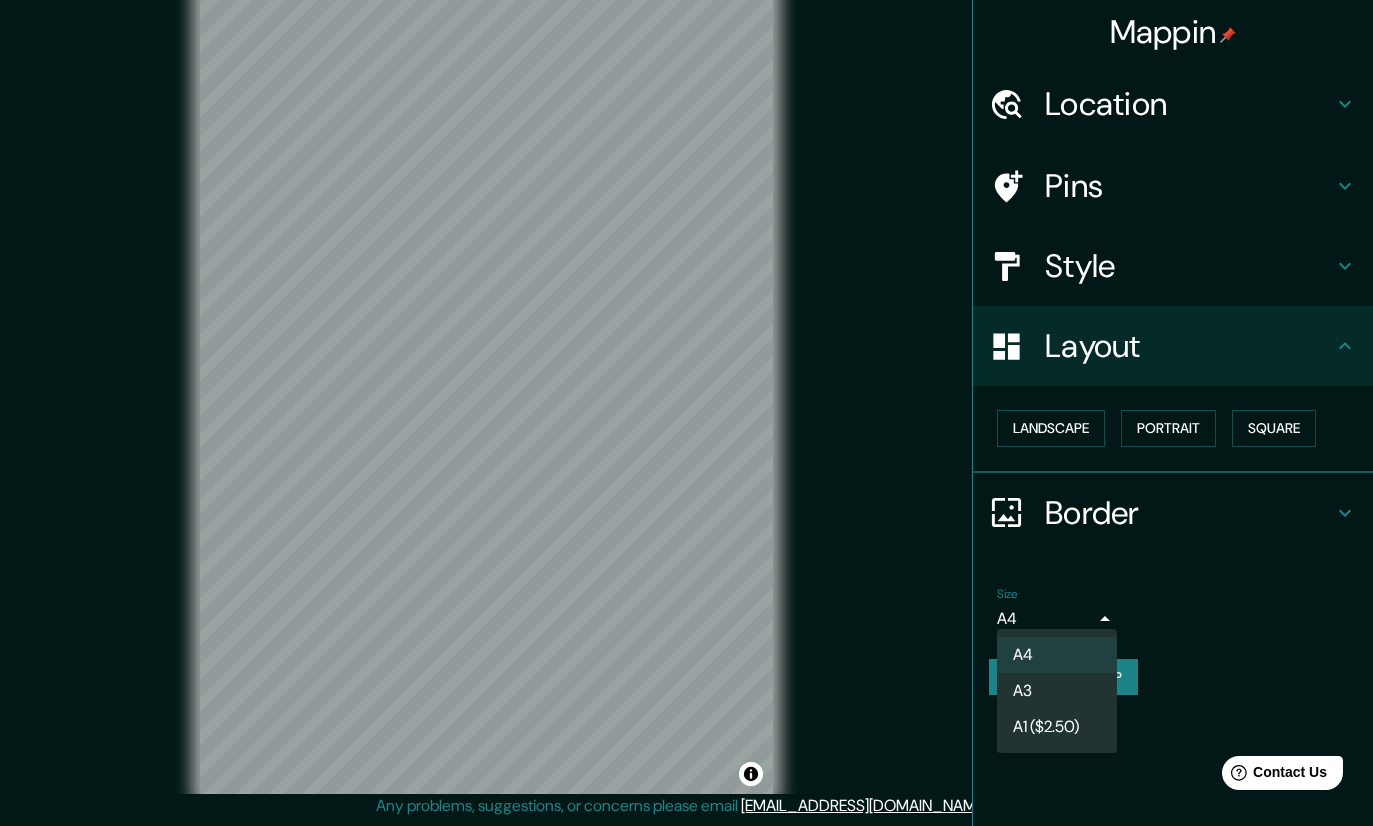 click on "A1 ($2.50)" at bounding box center (1057, 727) 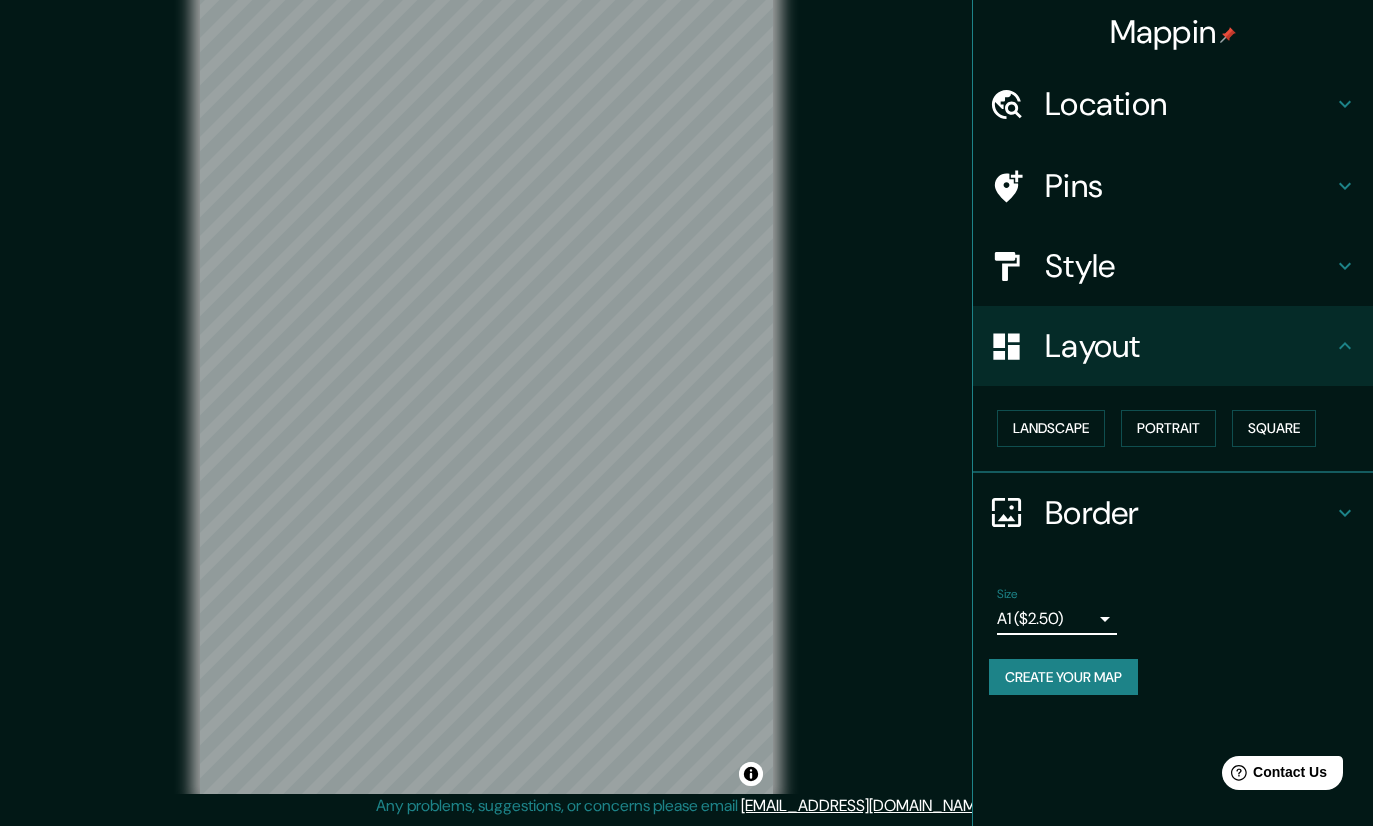click on "Layout" at bounding box center (1189, 346) 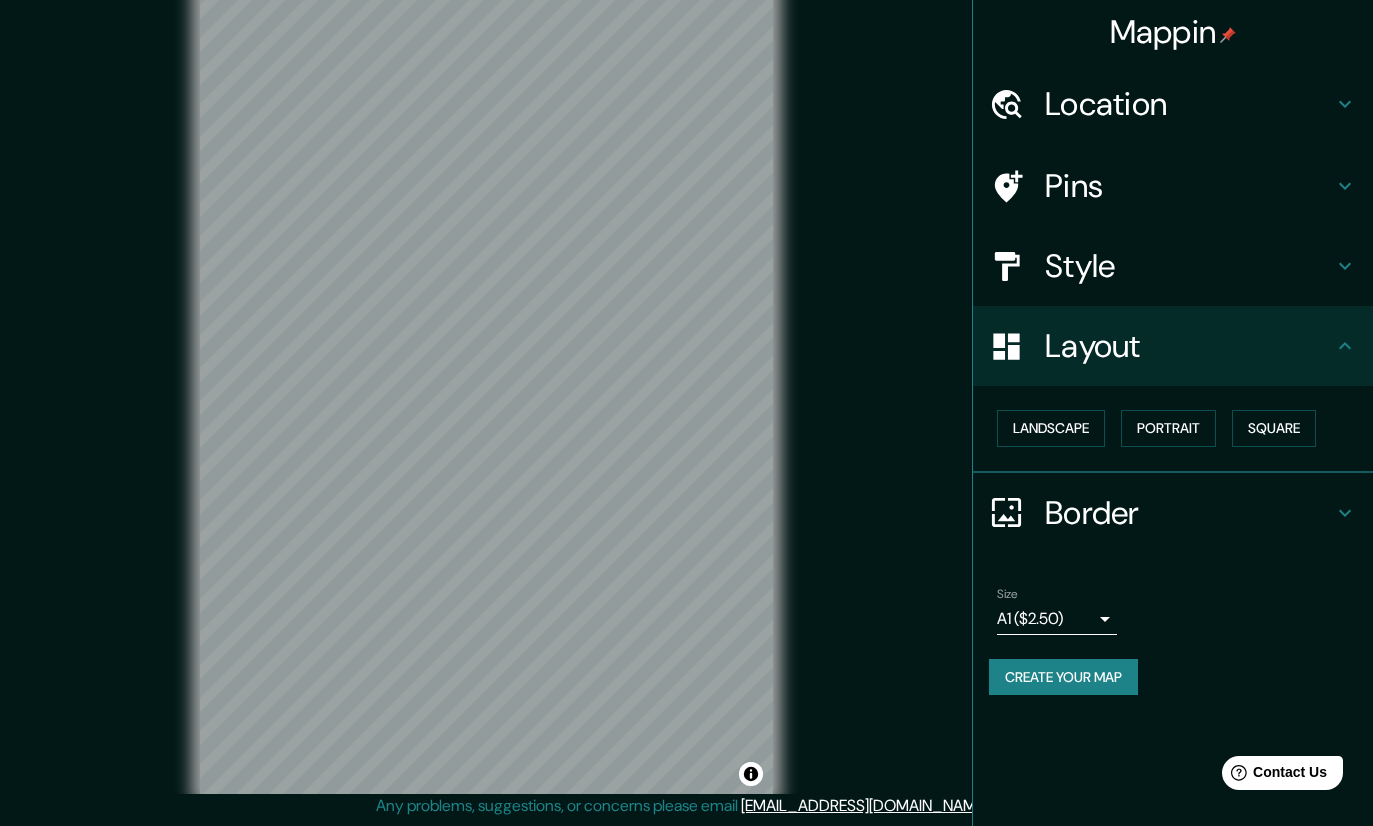 click on "Border" at bounding box center (1189, 513) 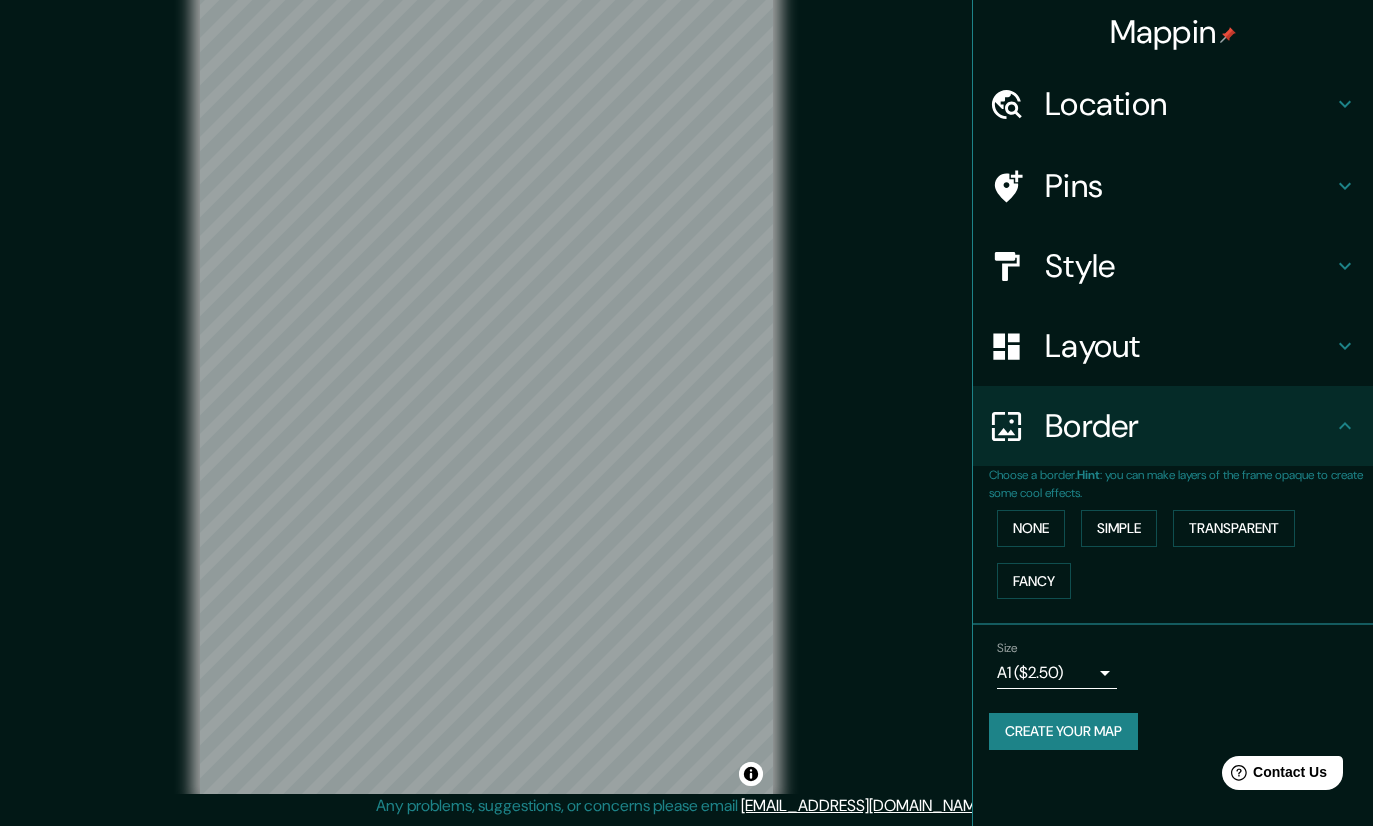 click on "Simple" at bounding box center (1119, 528) 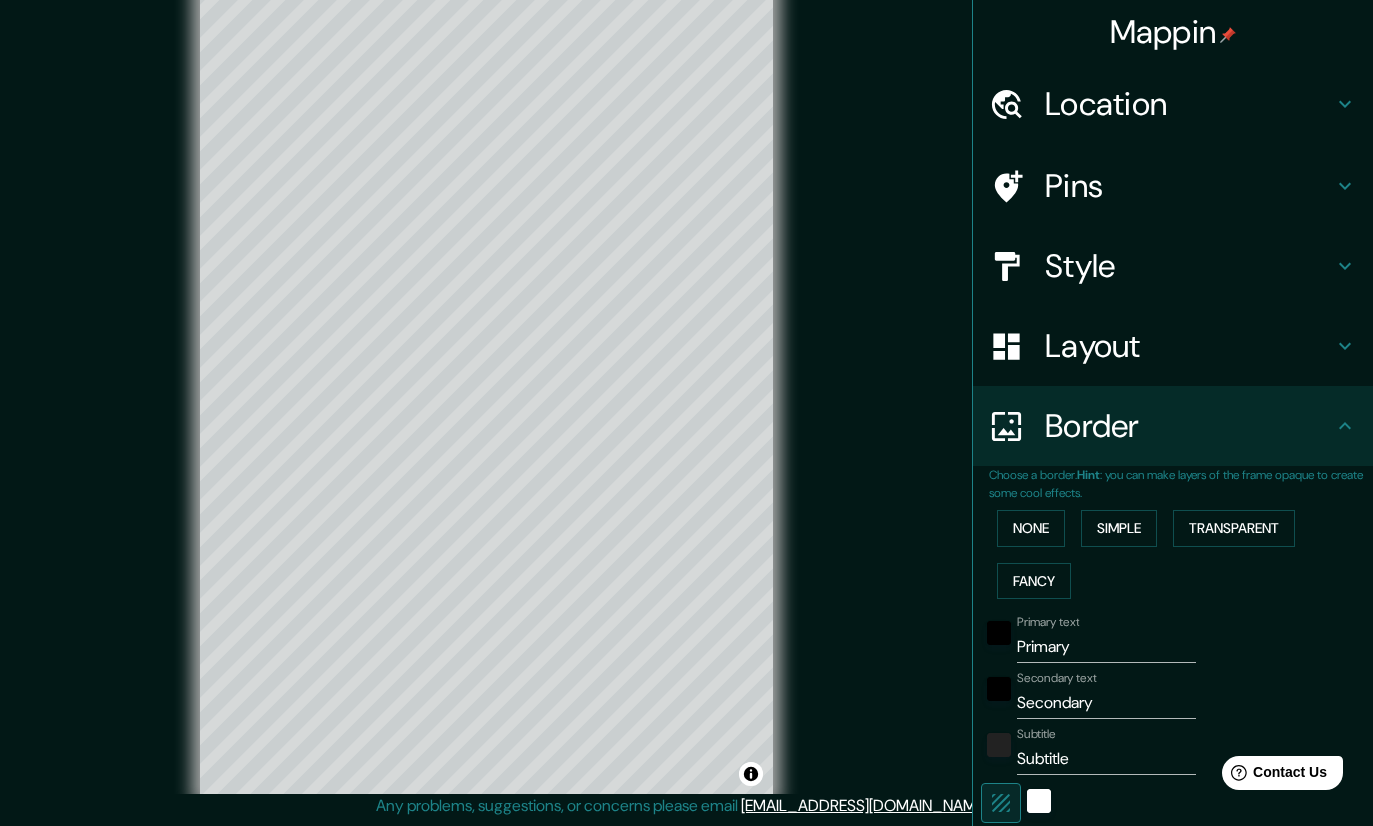 click on "Transparent" at bounding box center (1234, 528) 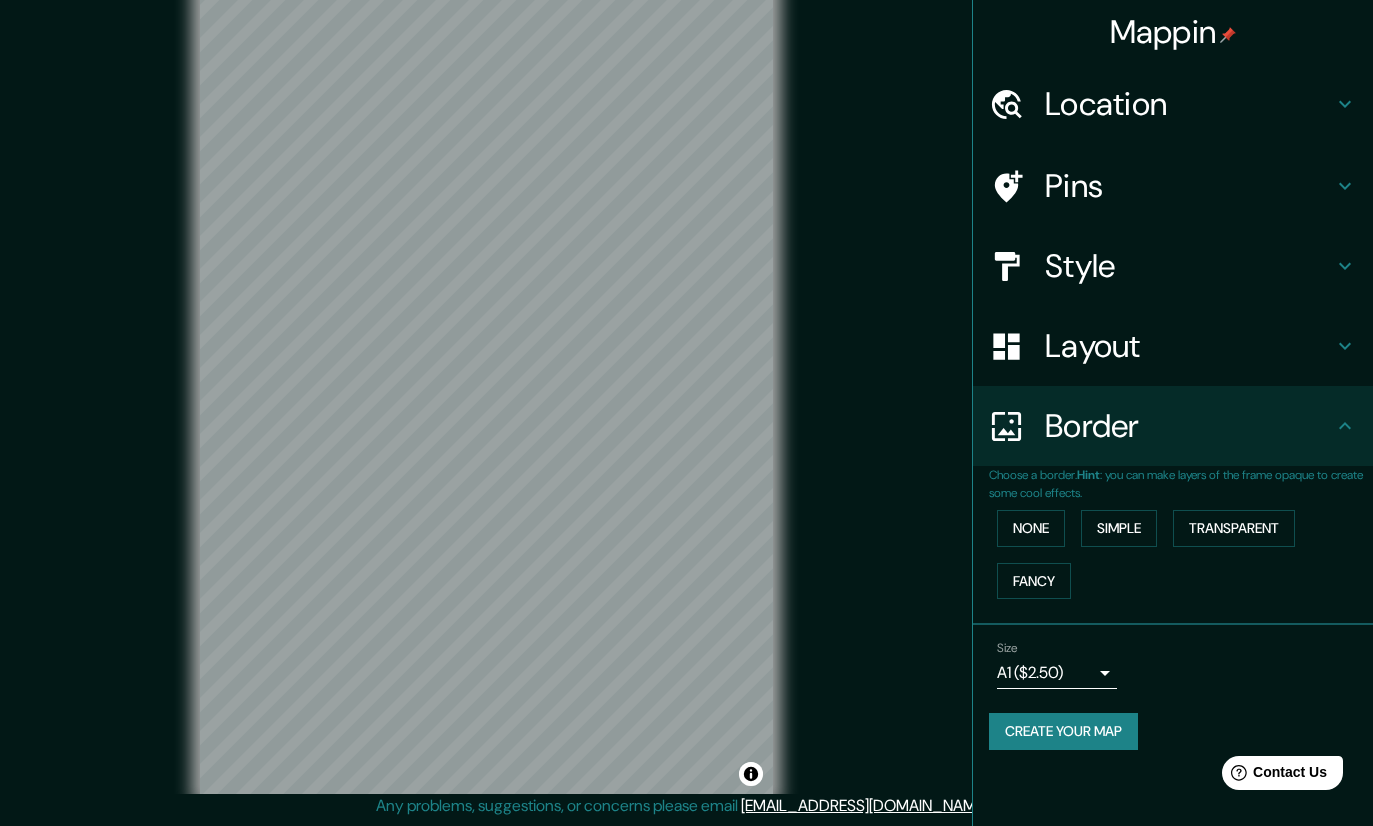 click on "Simple" at bounding box center (1119, 528) 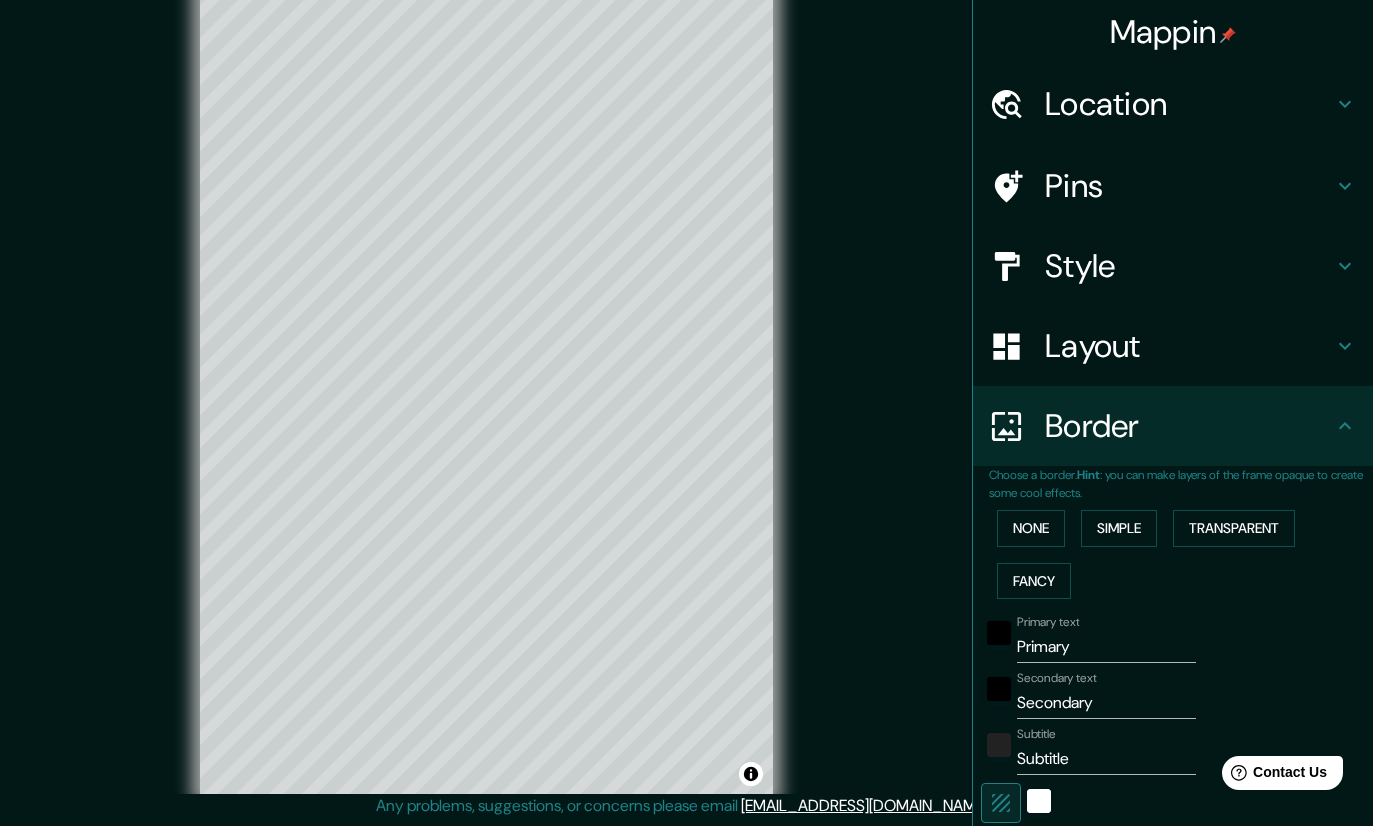 click on "Transparent" at bounding box center (1234, 528) 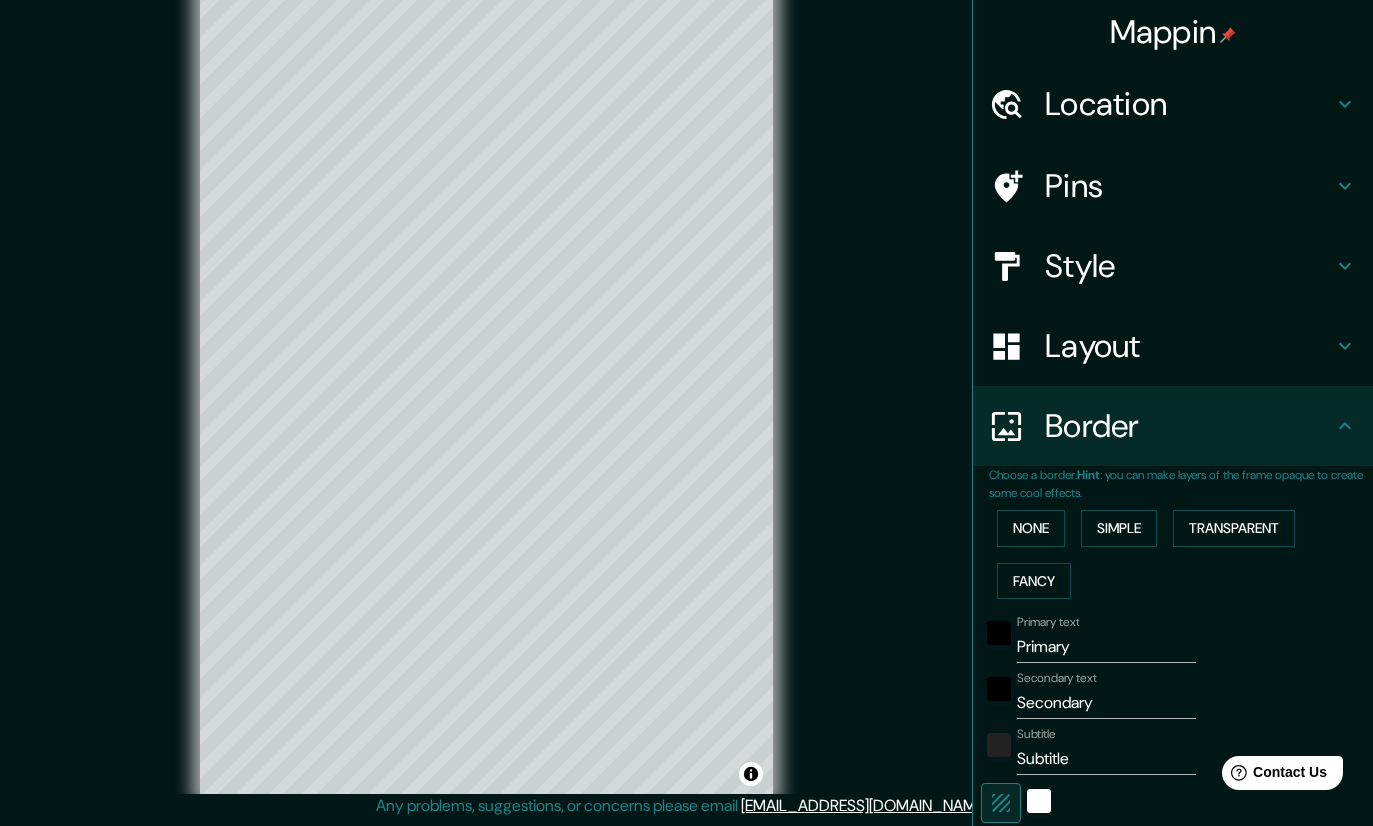 scroll, scrollTop: 36, scrollLeft: 0, axis: vertical 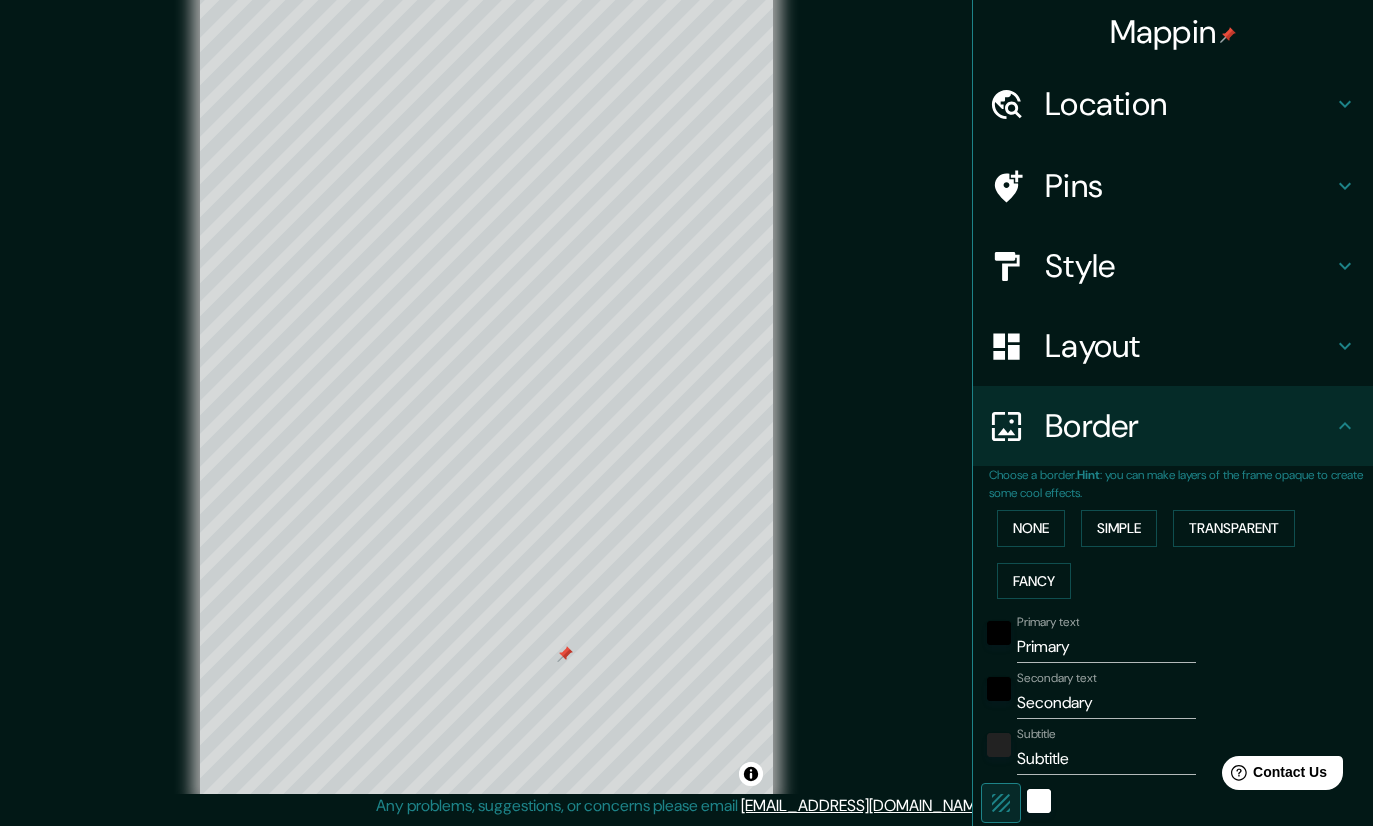 click on "Pins" at bounding box center (1189, 186) 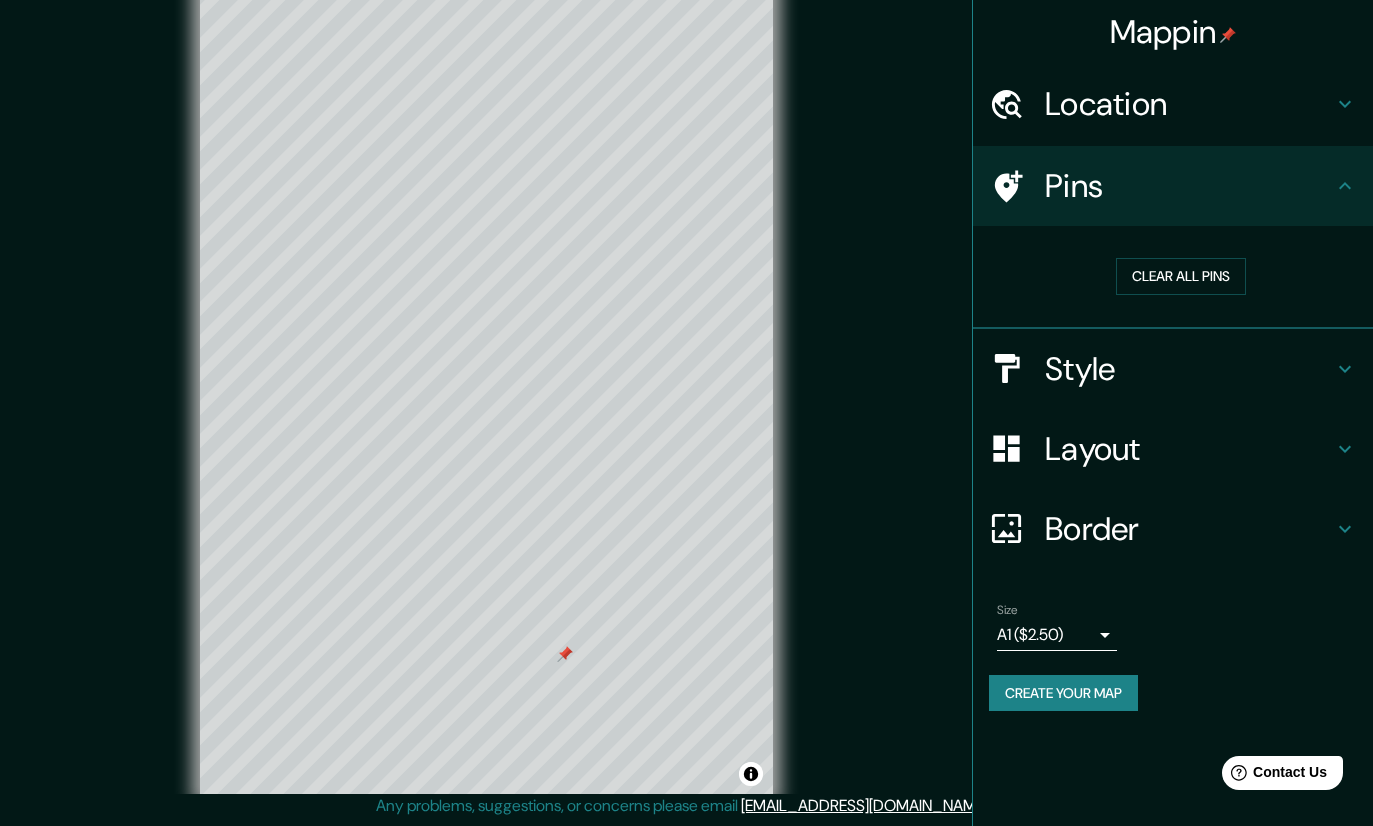 click on "Clear all pins" at bounding box center (1181, 276) 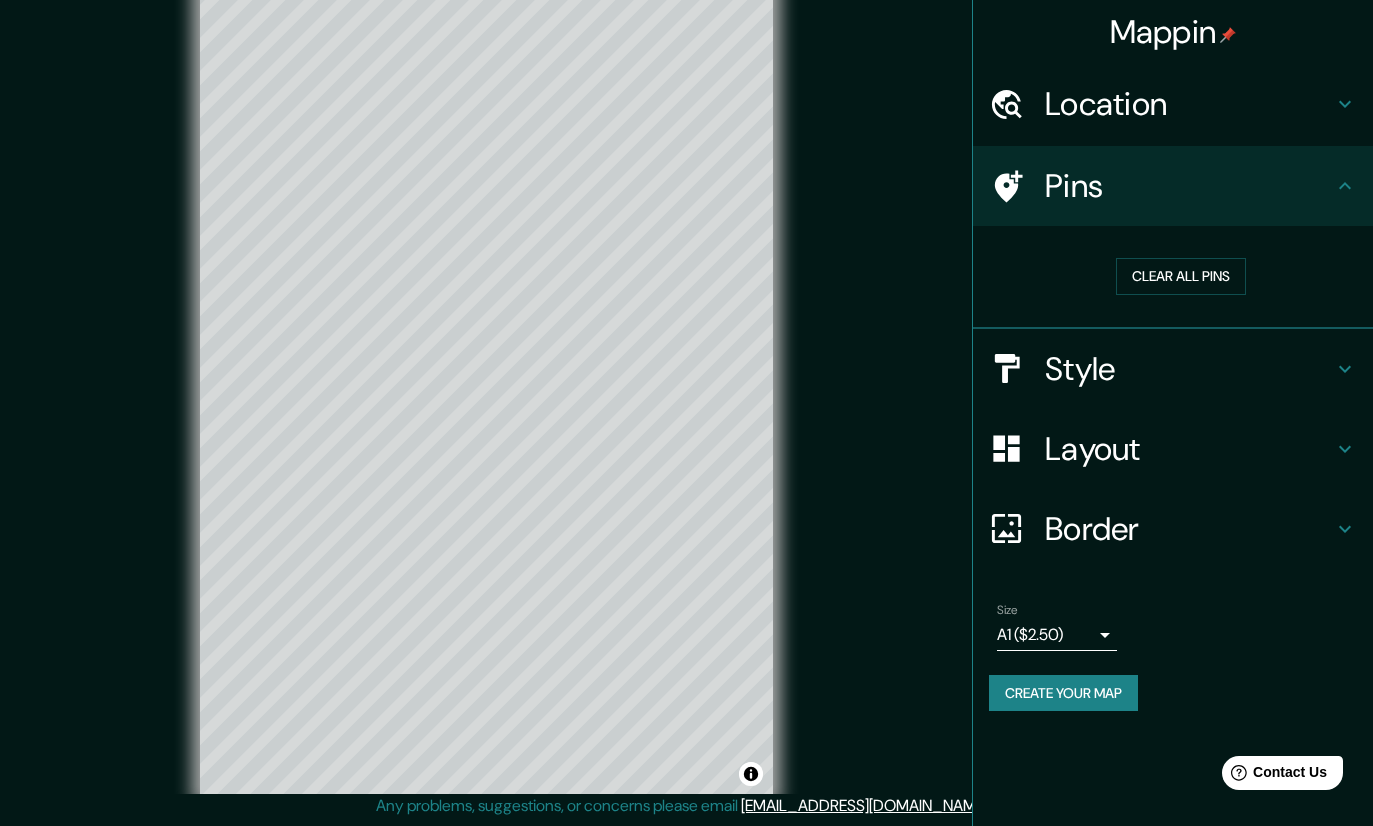 click on "Pins" at bounding box center [1189, 186] 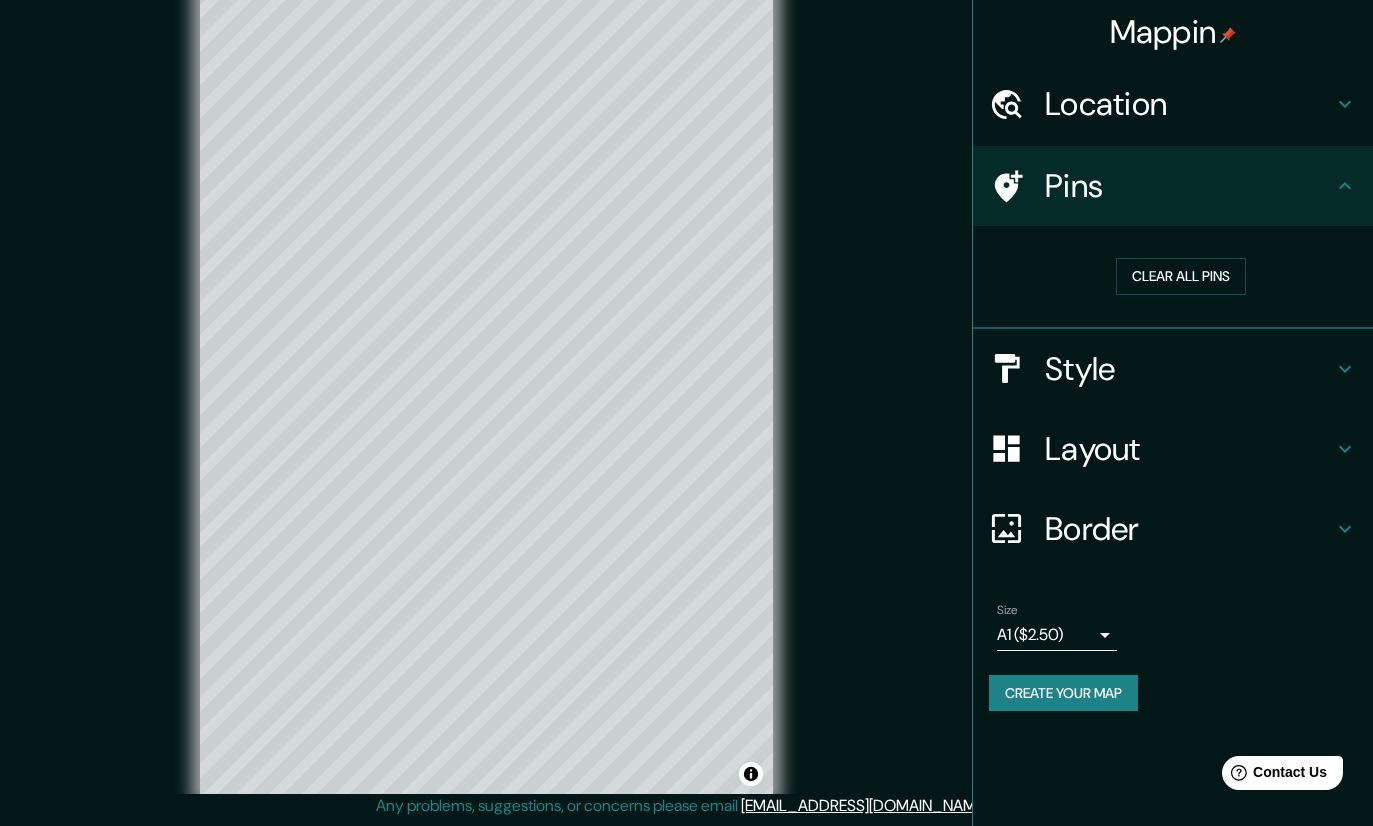 click on "Style" at bounding box center (1189, 369) 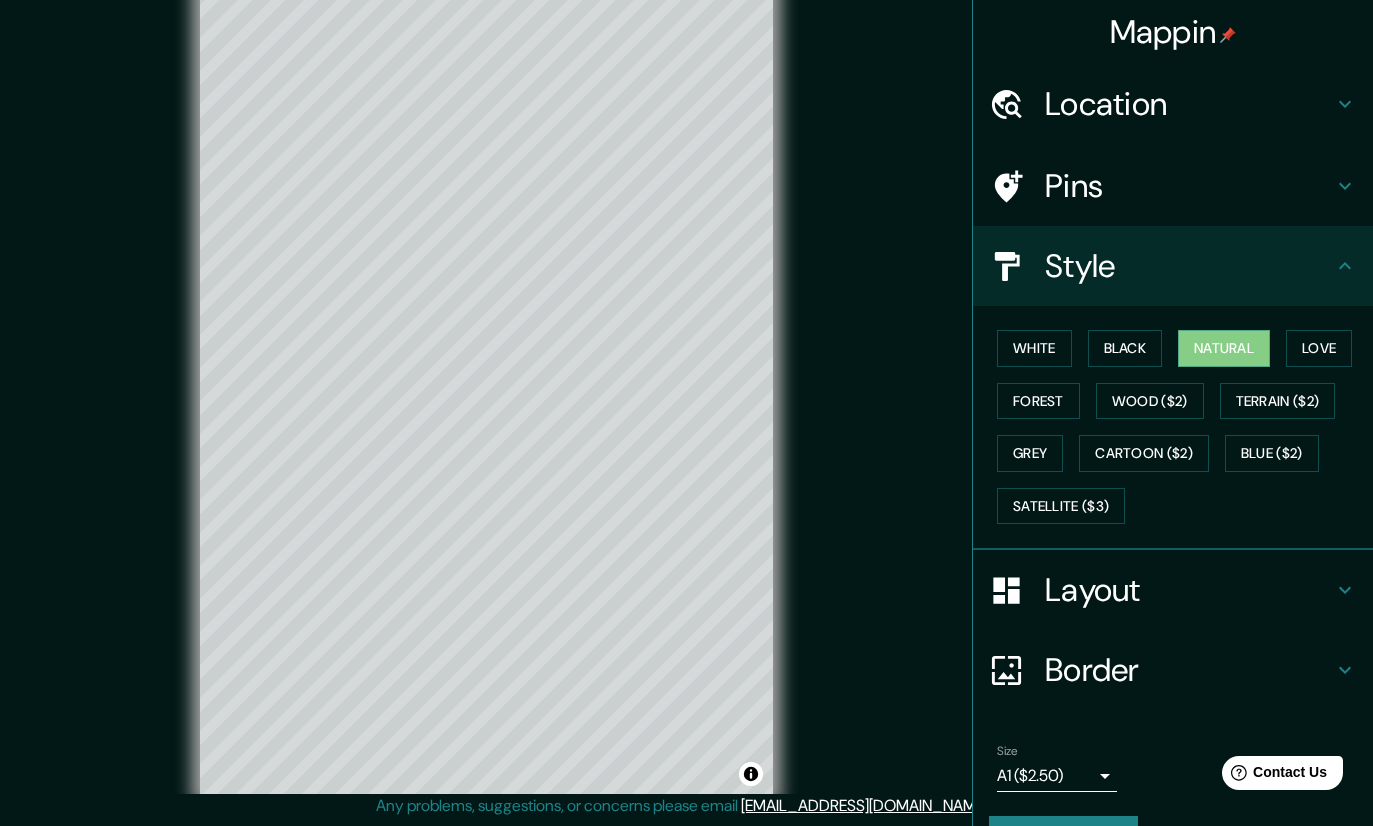 click on "Love" at bounding box center [1319, 348] 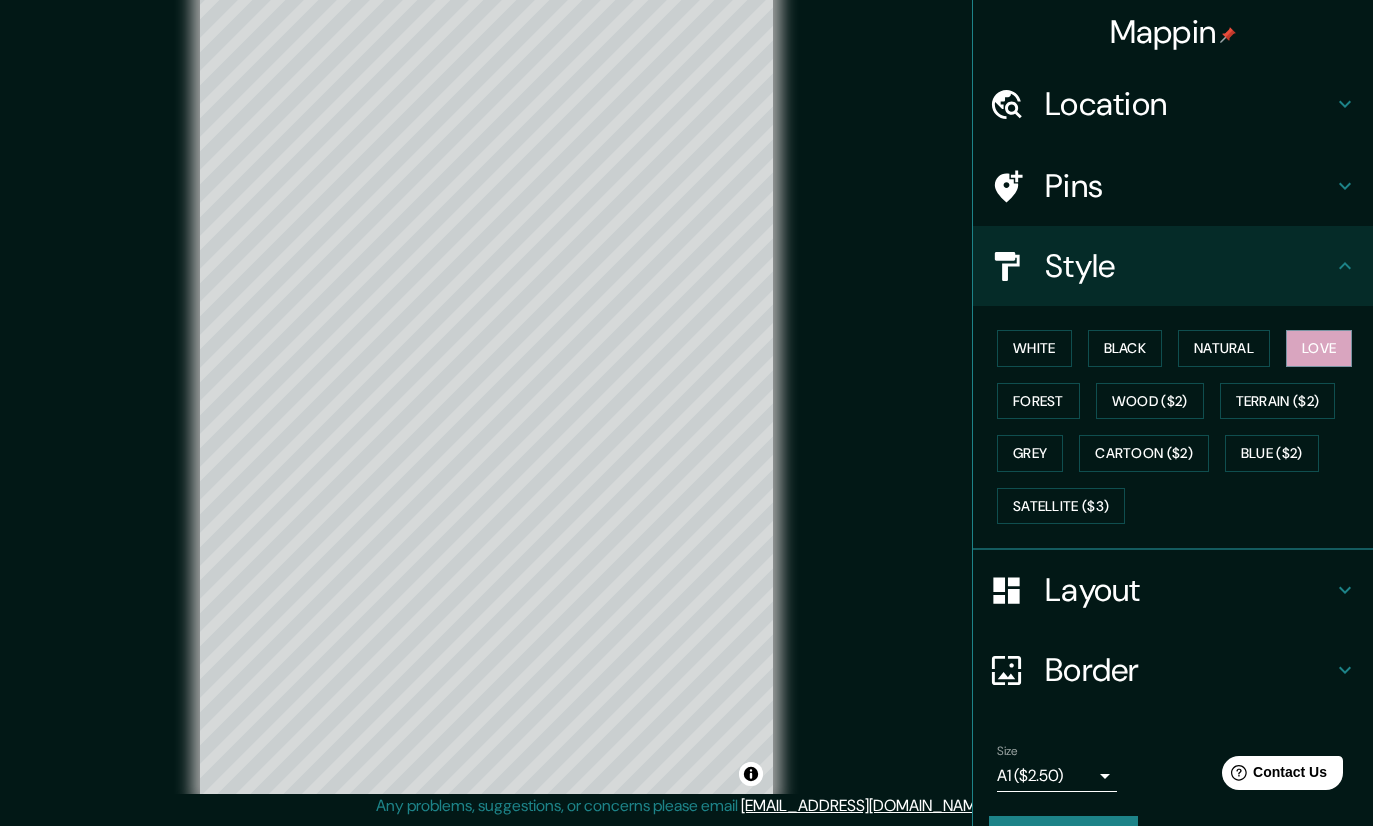 click on "Wood ($2)" at bounding box center [1150, 401] 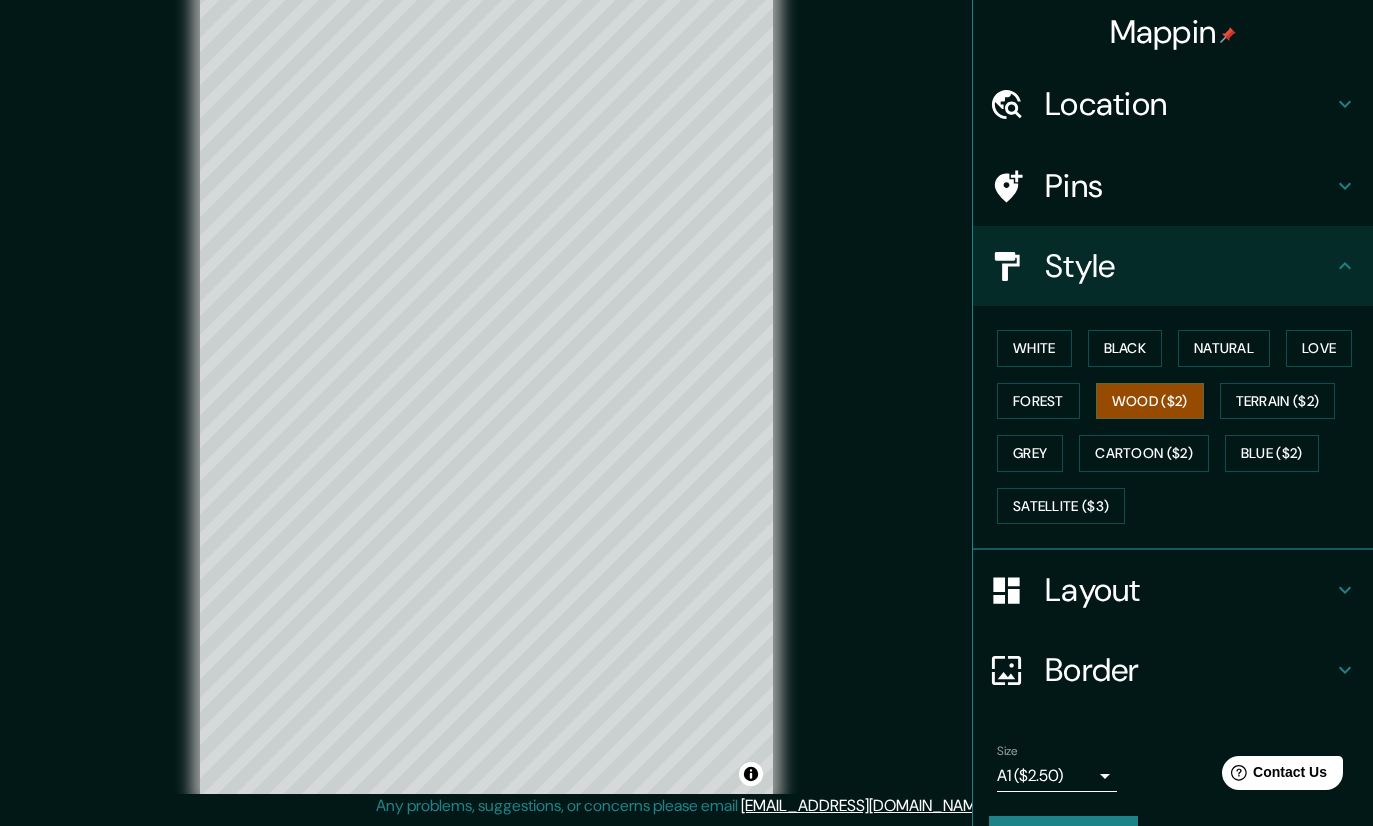 click on "Terrain ($2)" at bounding box center [1278, 401] 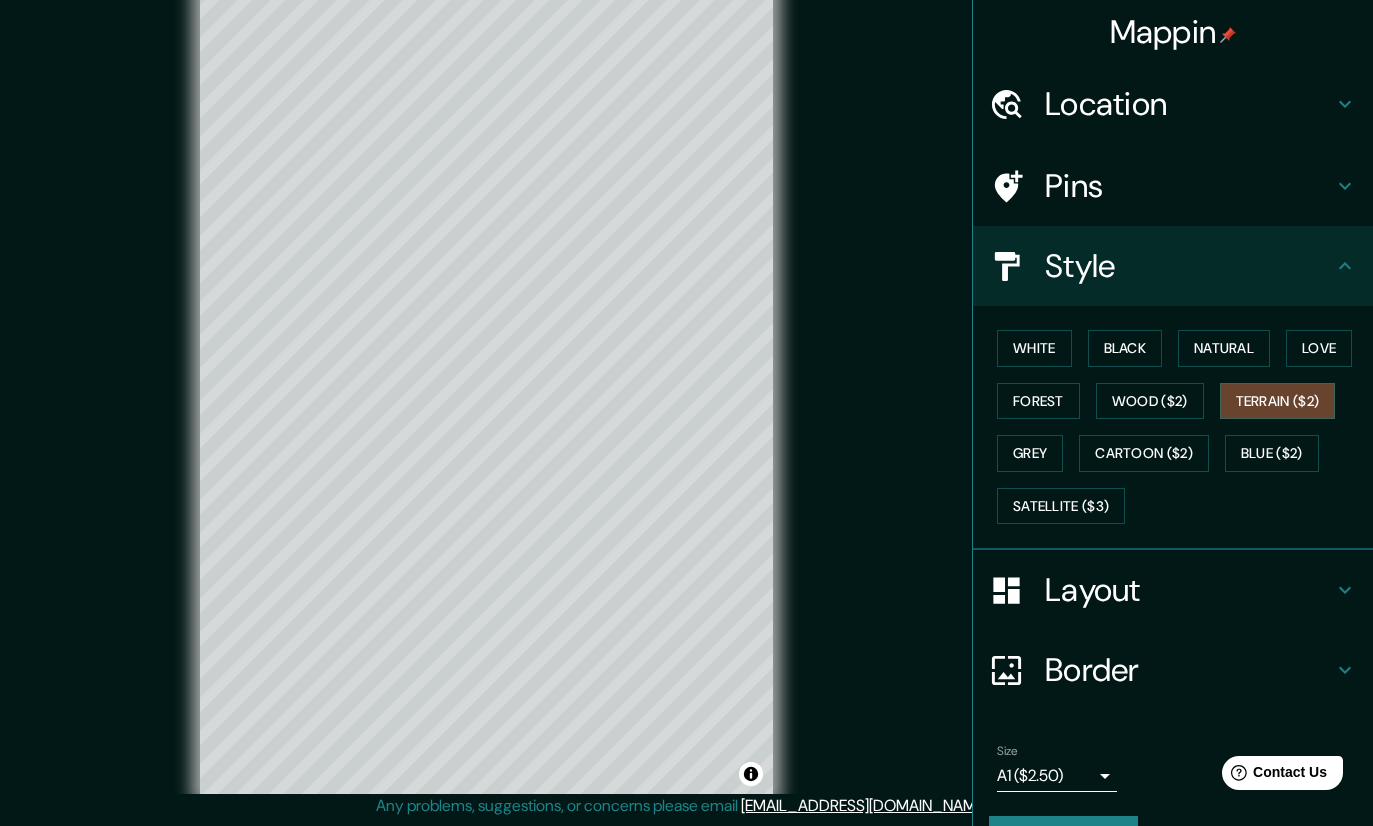 click on "Cartoon ($2)" at bounding box center (1144, 453) 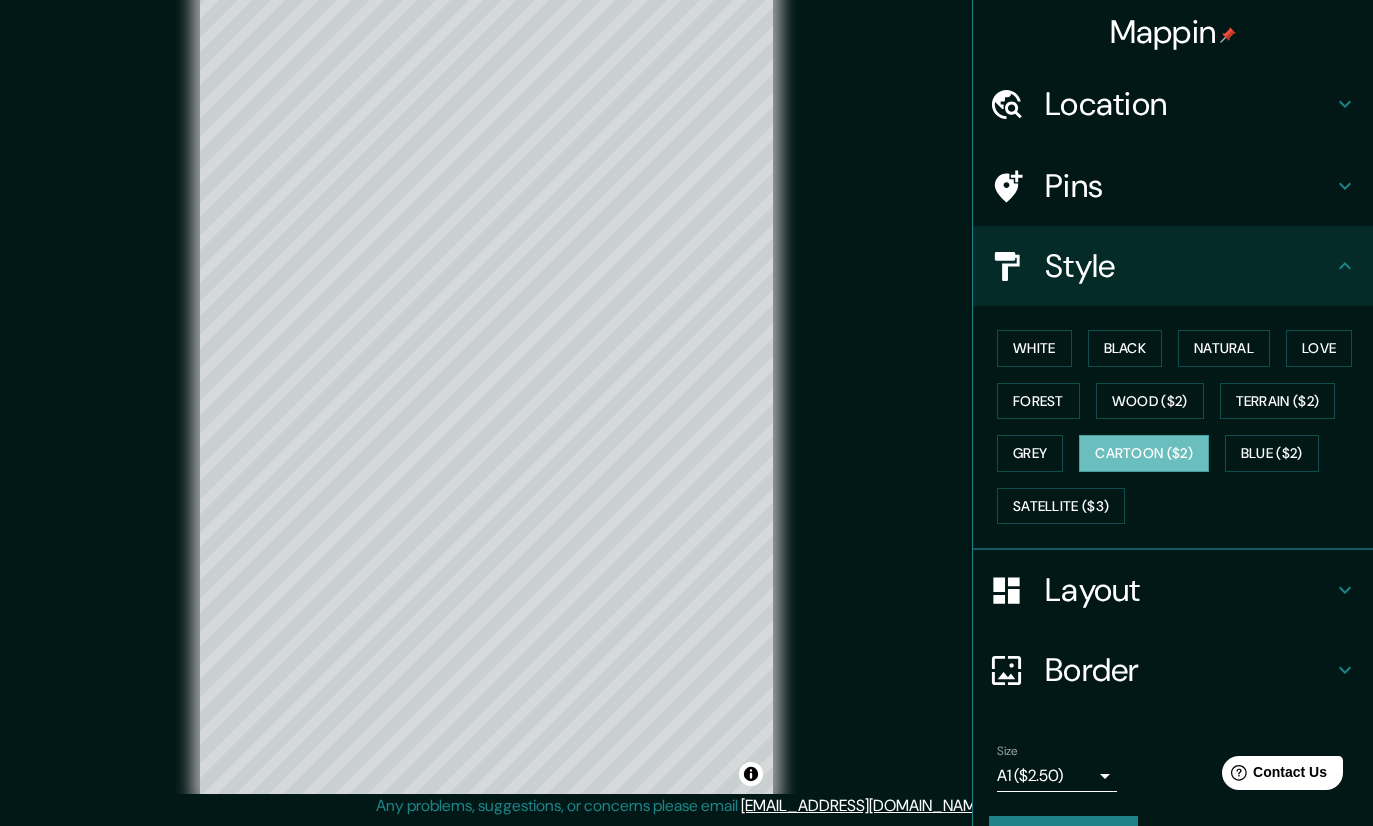 click on "Grey" at bounding box center [1030, 453] 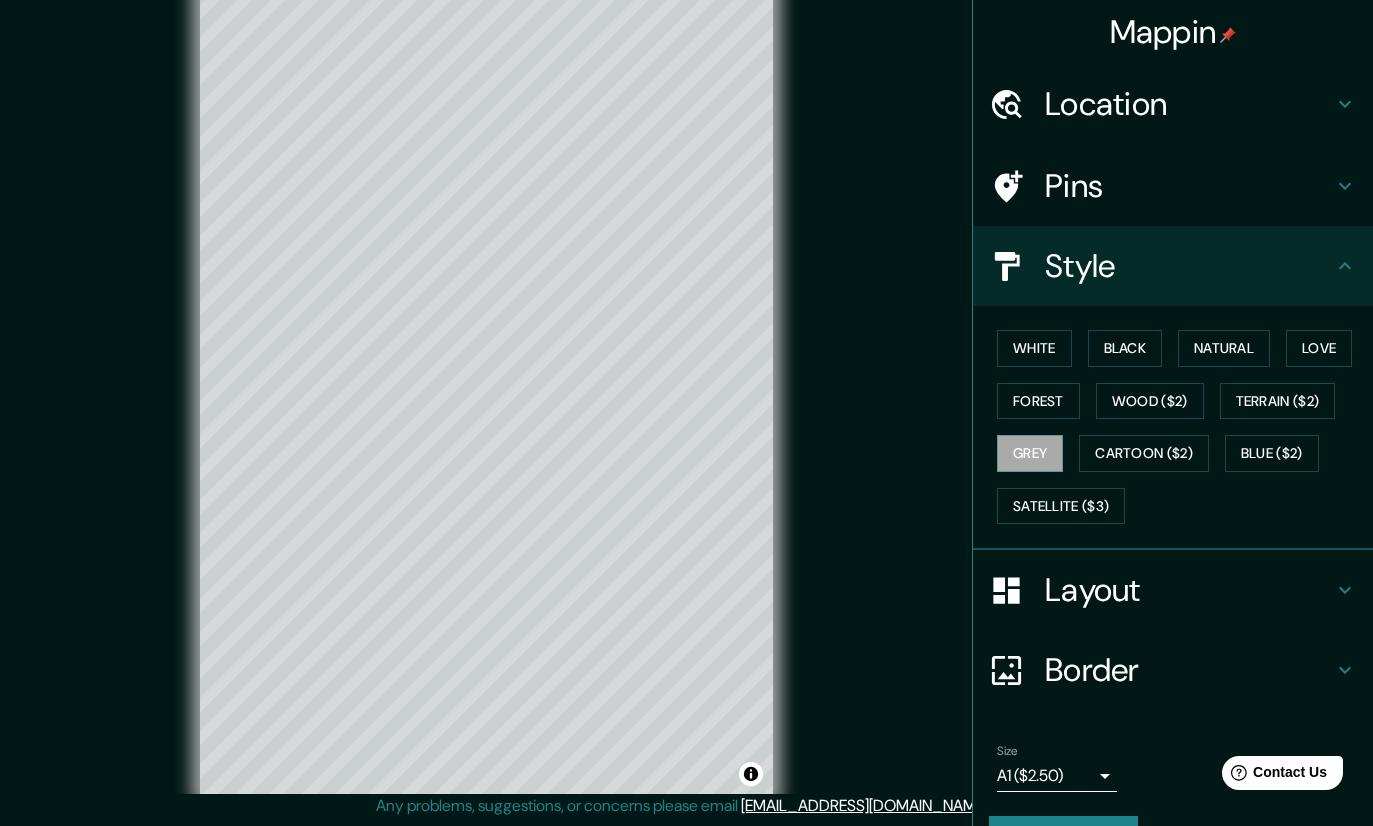 click on "Black" at bounding box center (1125, 348) 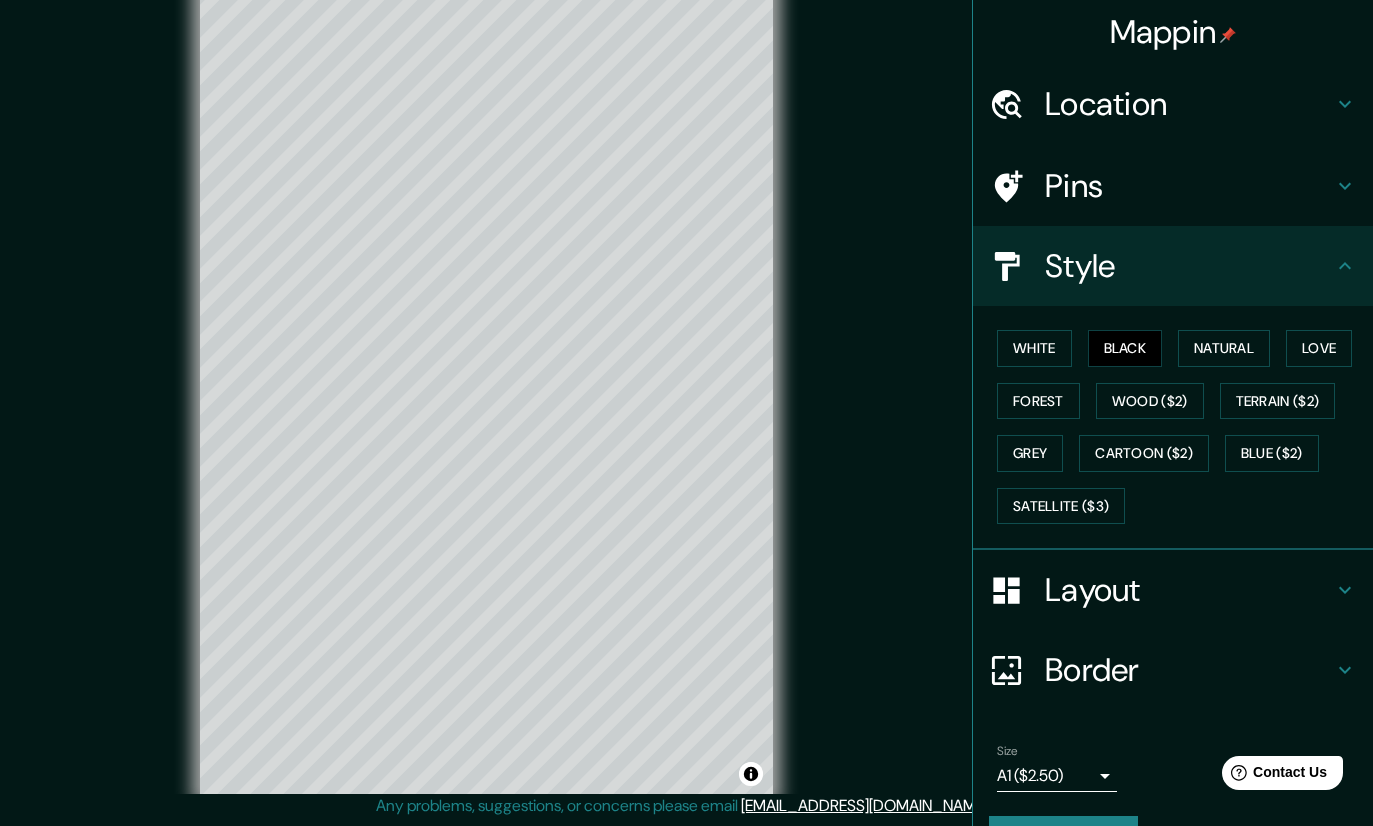click on "White" at bounding box center [1034, 348] 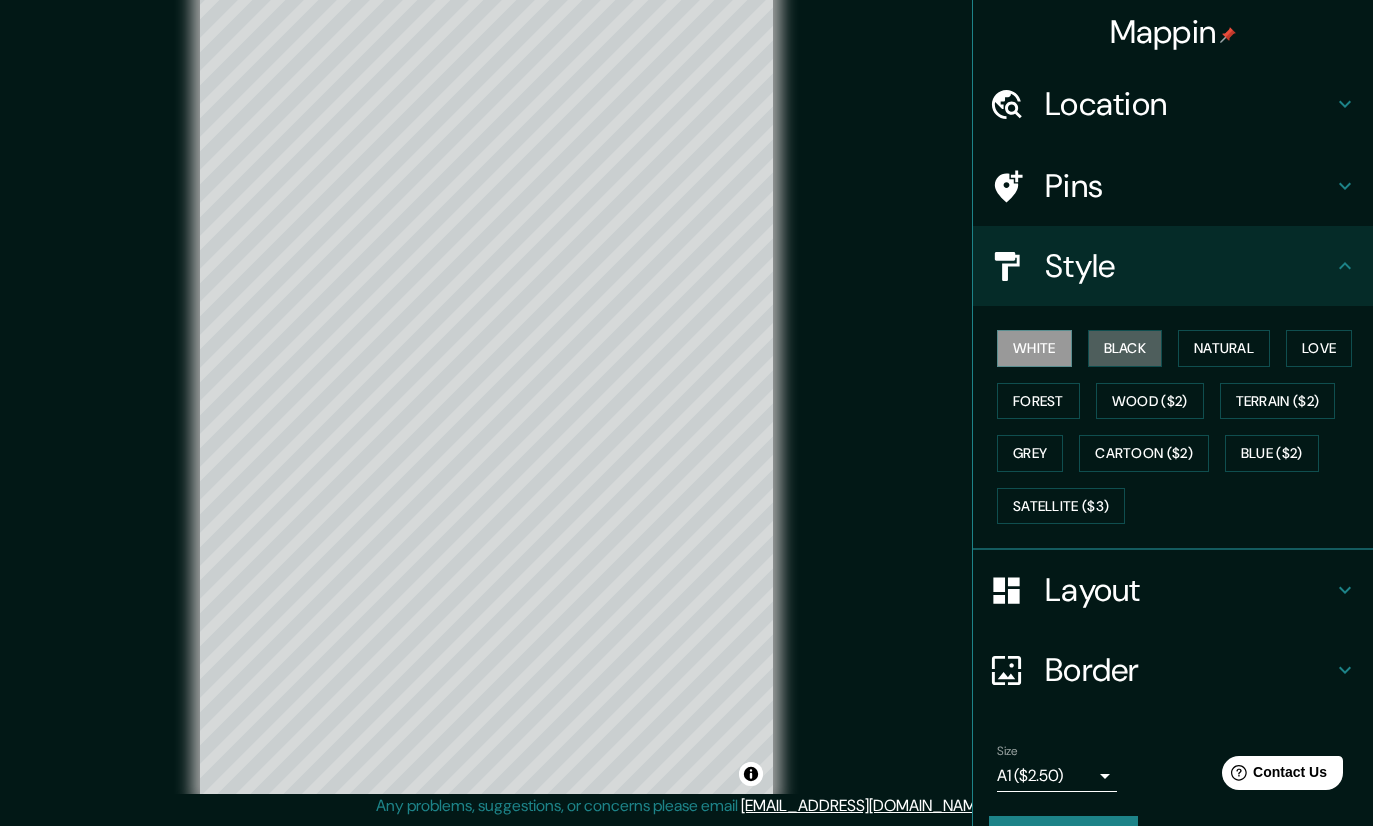 click on "Black" at bounding box center (1125, 348) 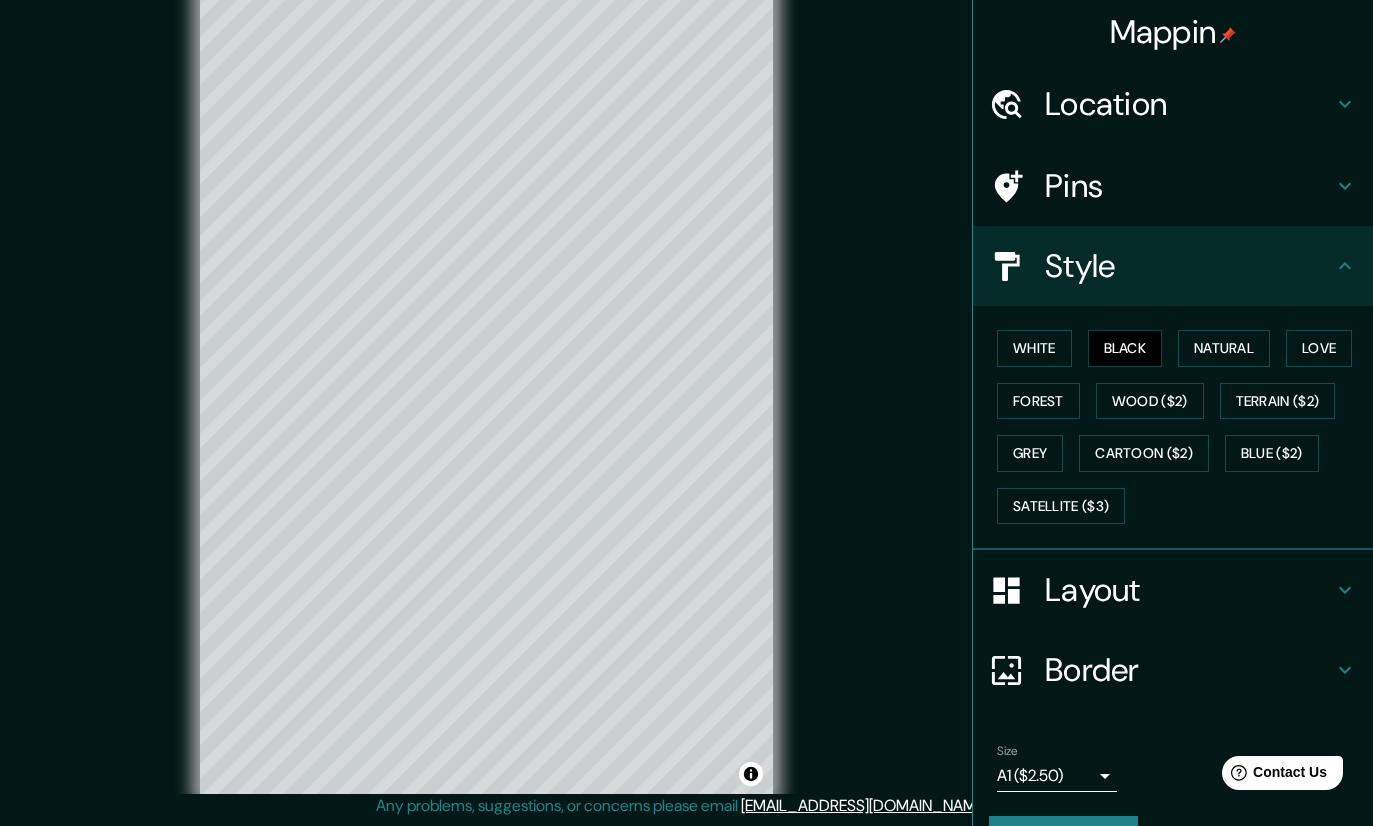 click on "White" at bounding box center [1034, 348] 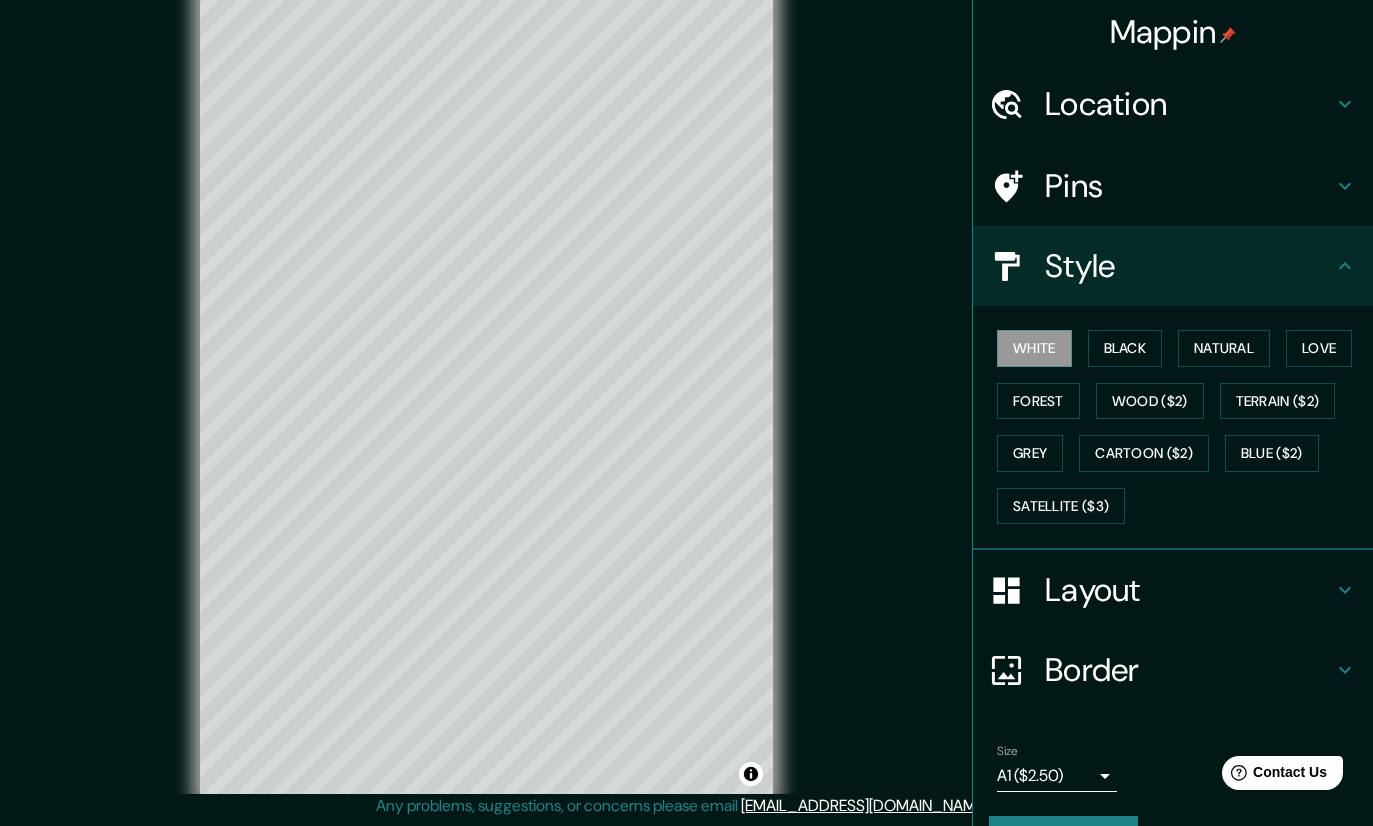 click on "Love" at bounding box center (1319, 348) 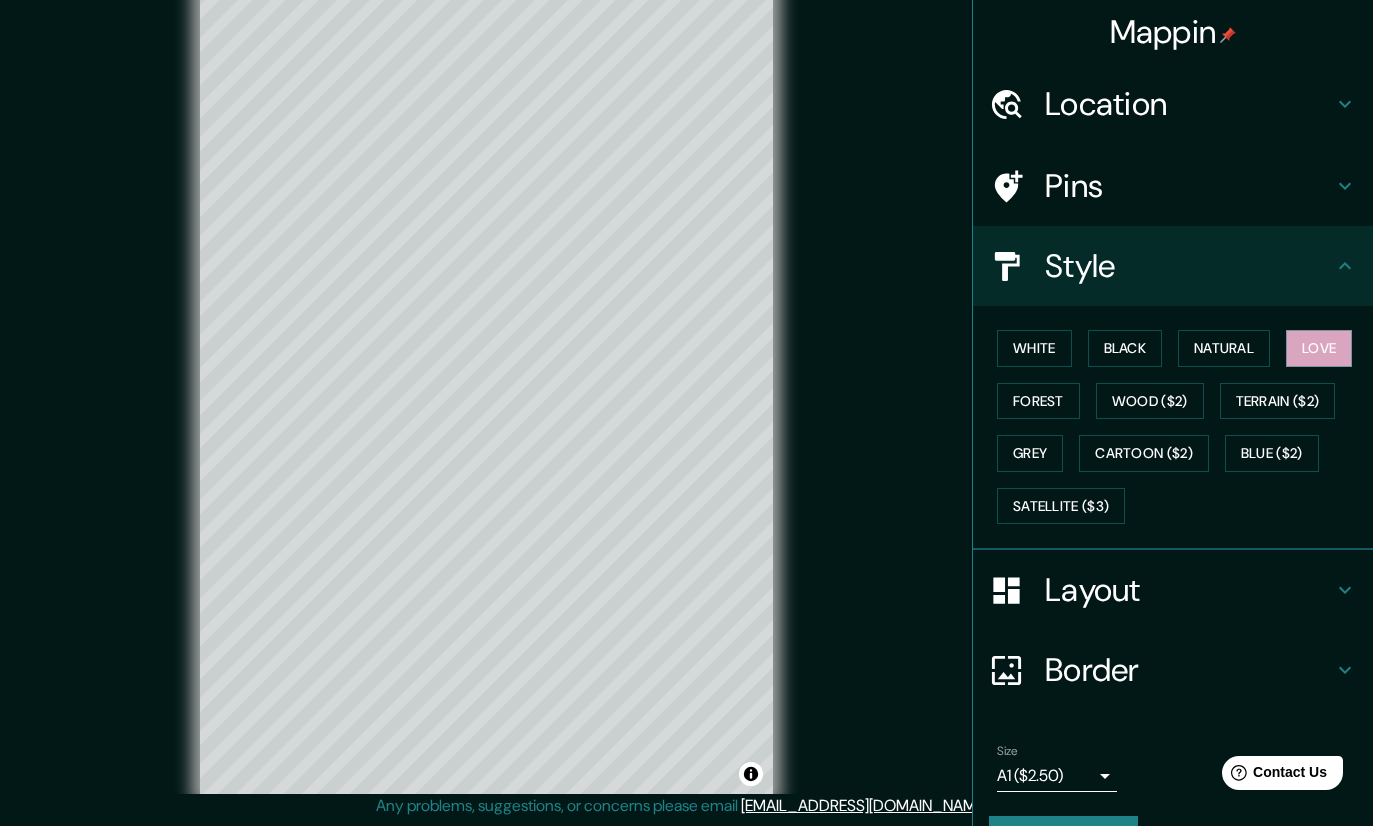 click on "Natural" at bounding box center [1224, 348] 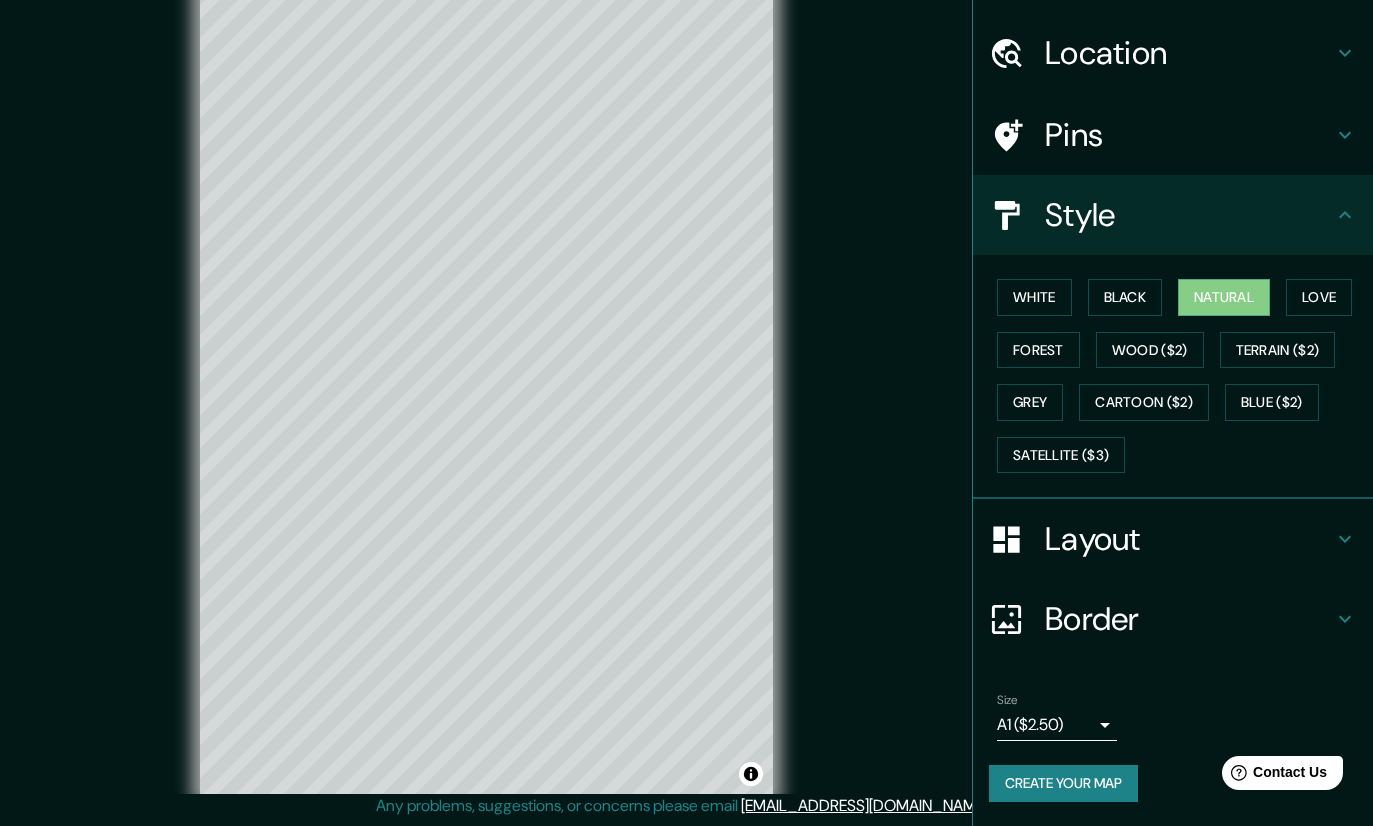 scroll, scrollTop: 43, scrollLeft: 0, axis: vertical 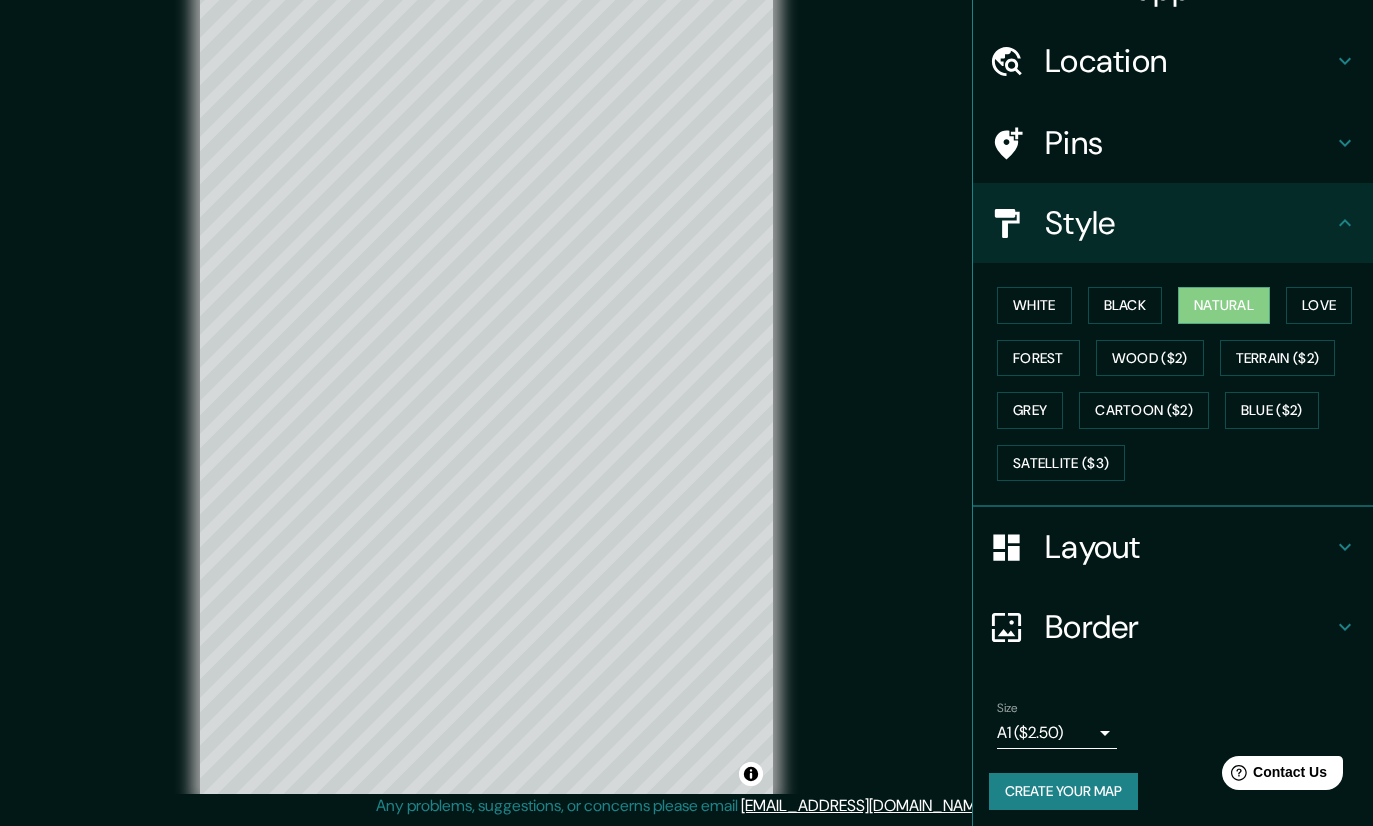 click on "Border" at bounding box center (1189, 627) 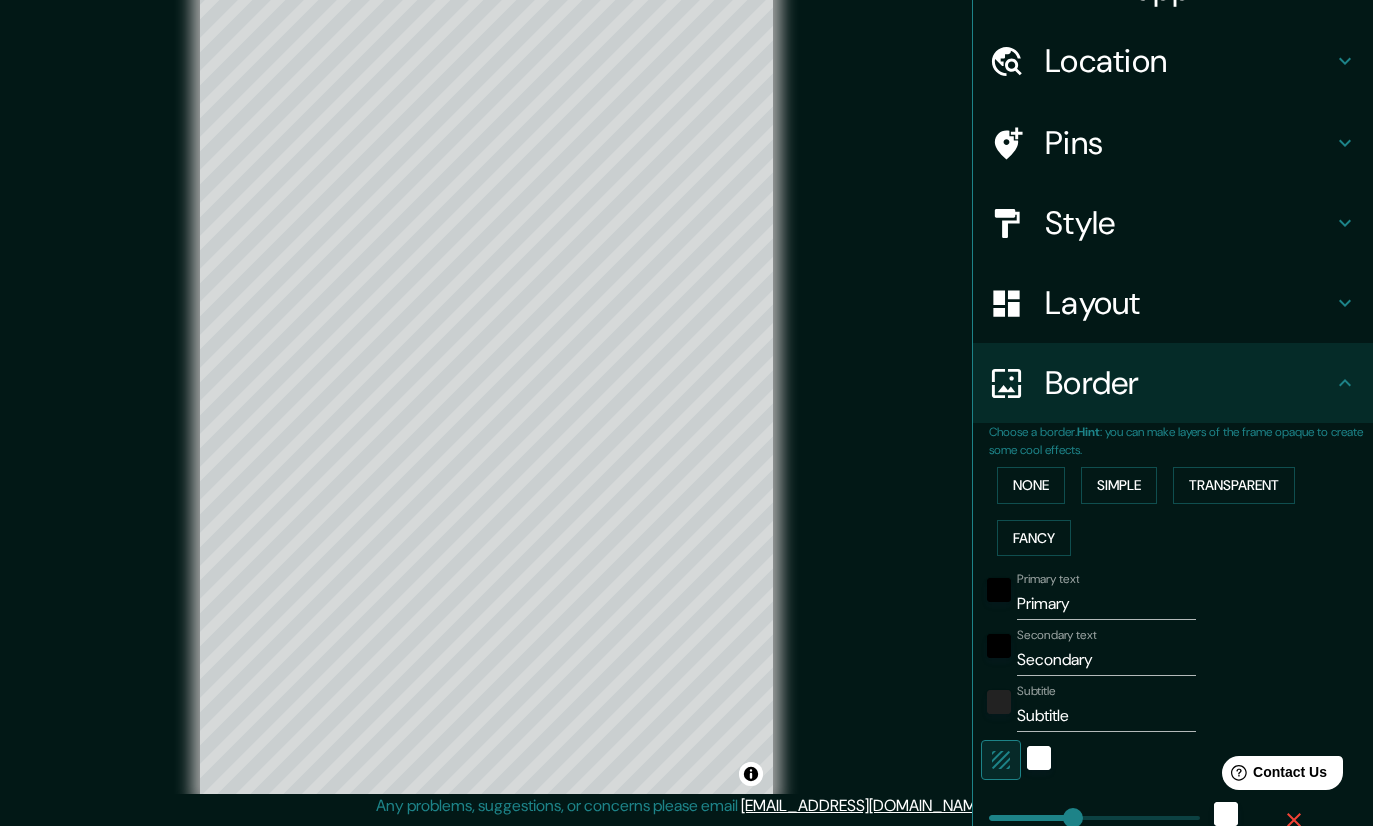 click on "Fancy" at bounding box center [1034, 538] 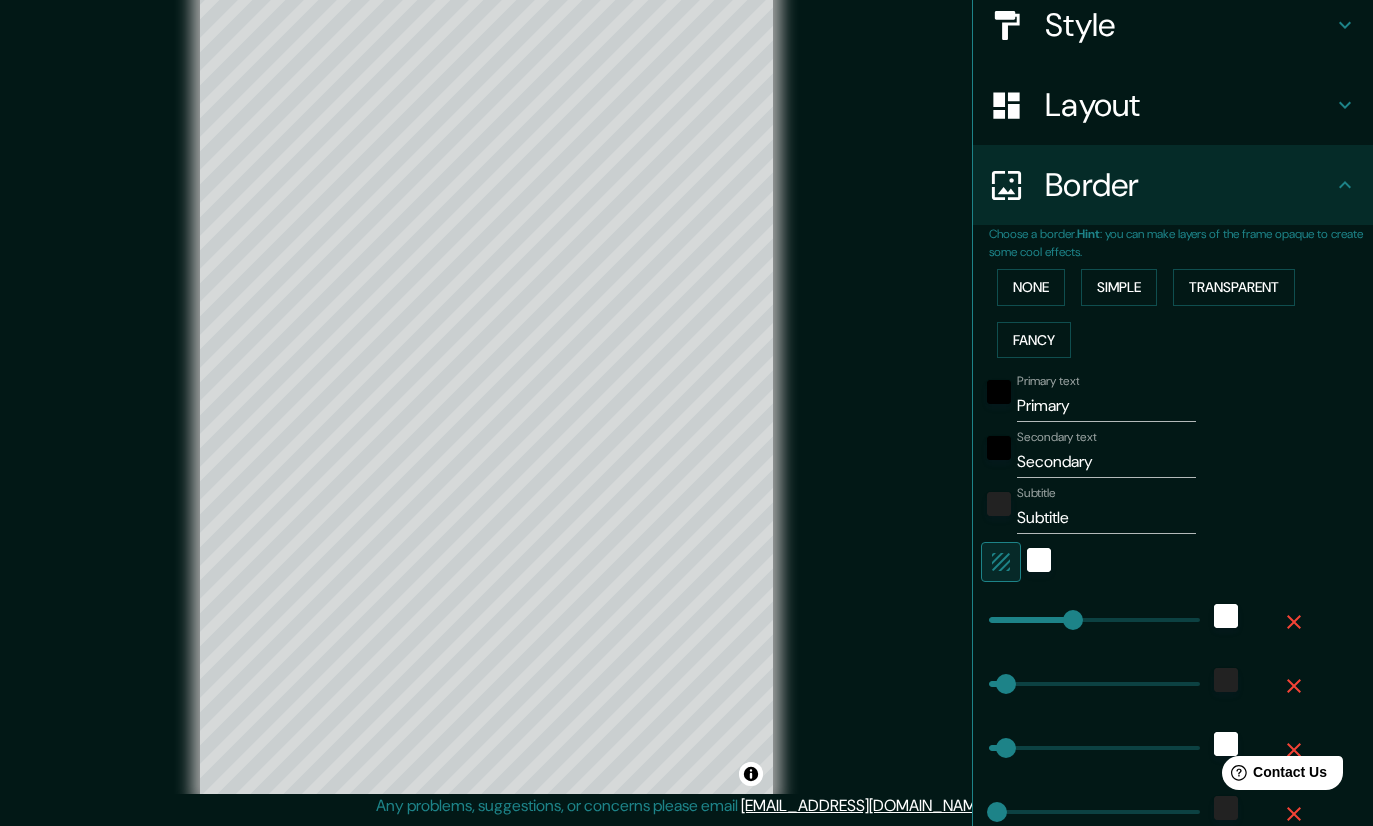scroll, scrollTop: 265, scrollLeft: 0, axis: vertical 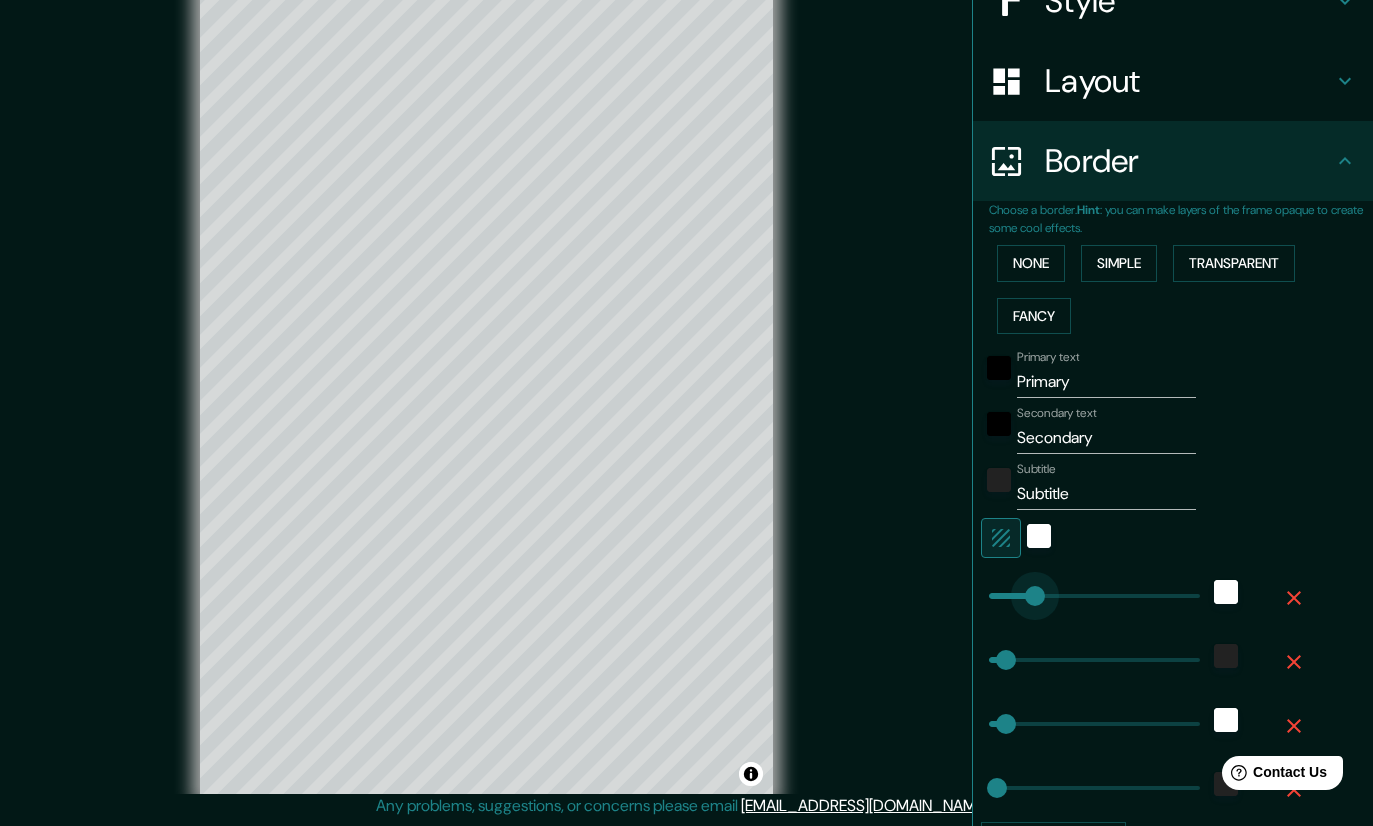 type on "114" 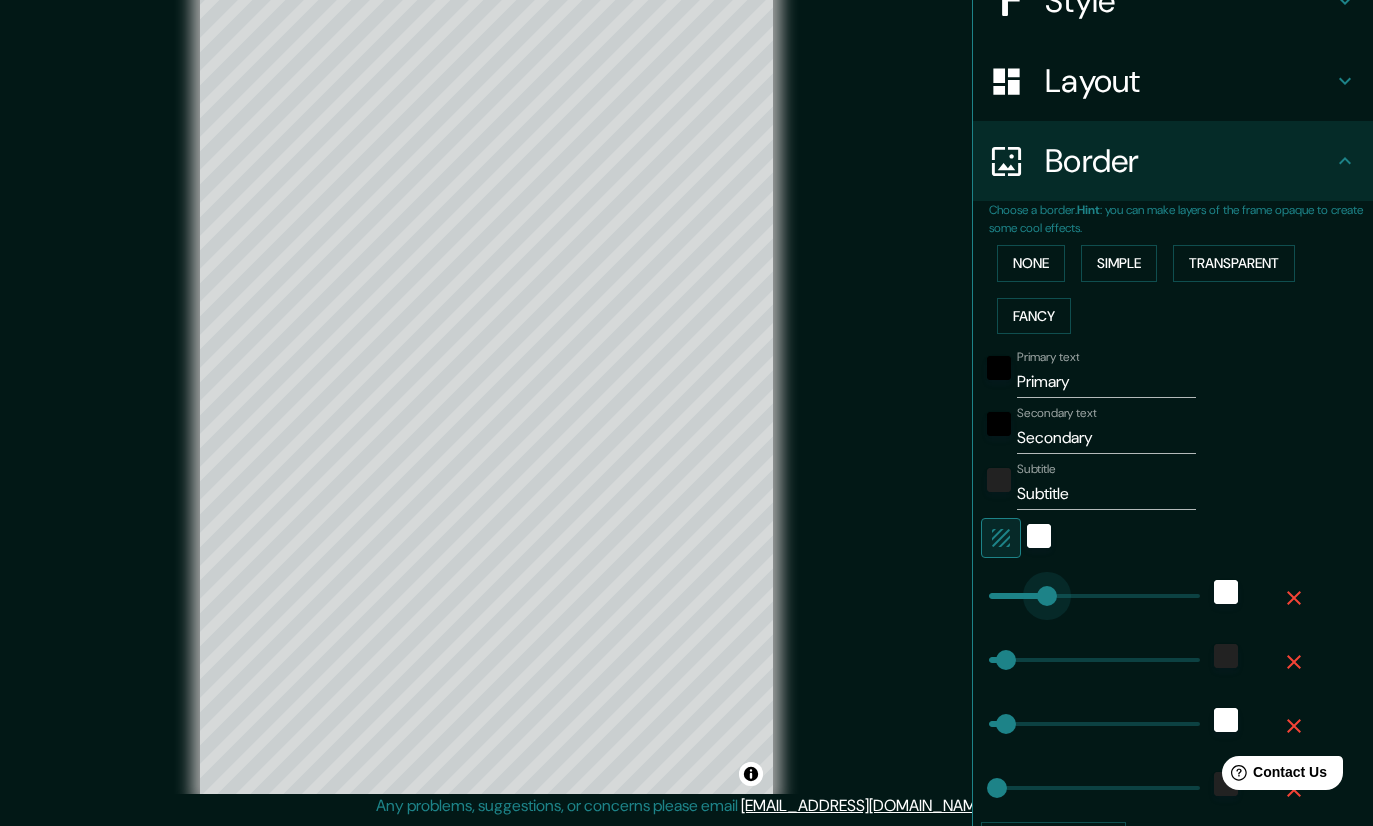 type on "147" 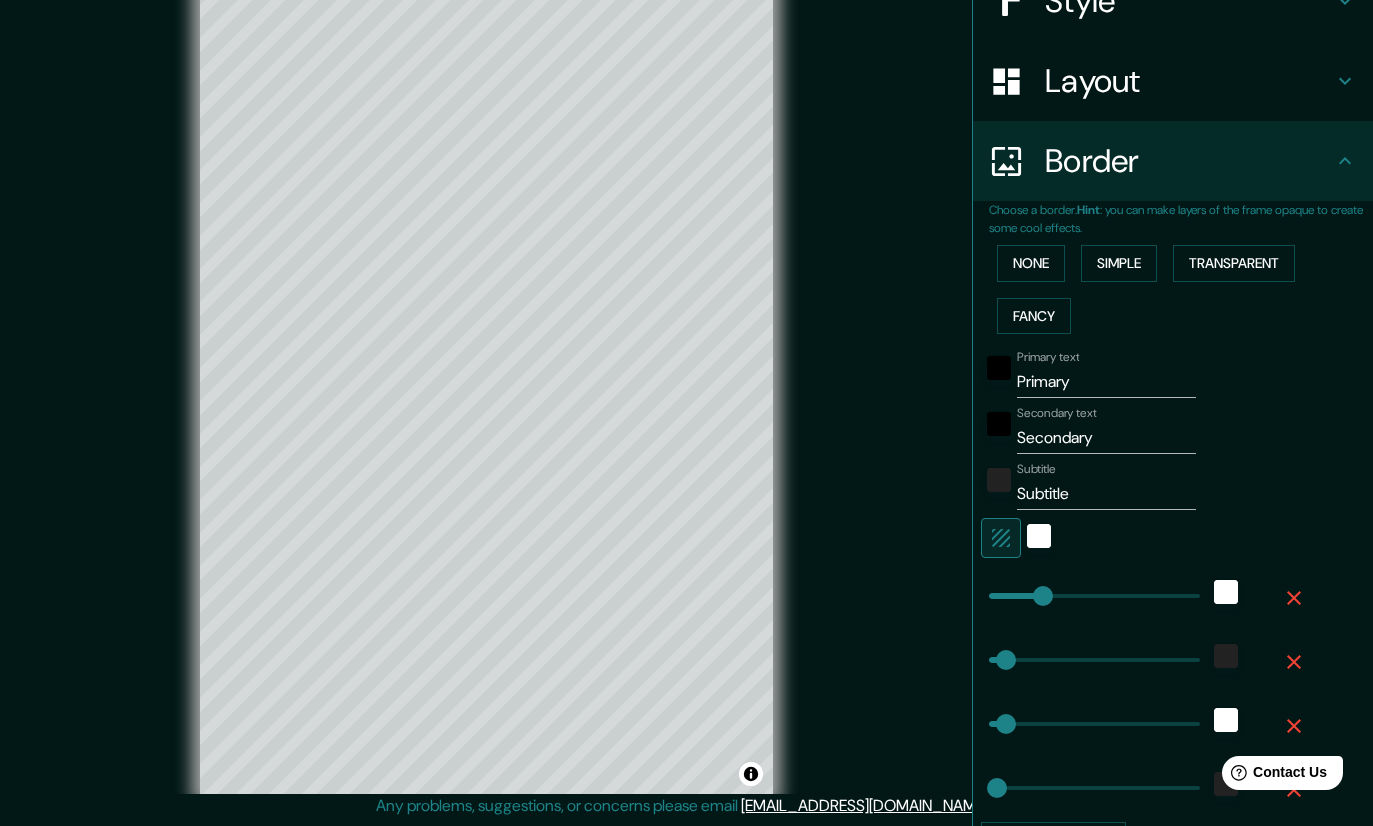click on "Subtitle" at bounding box center [1106, 494] 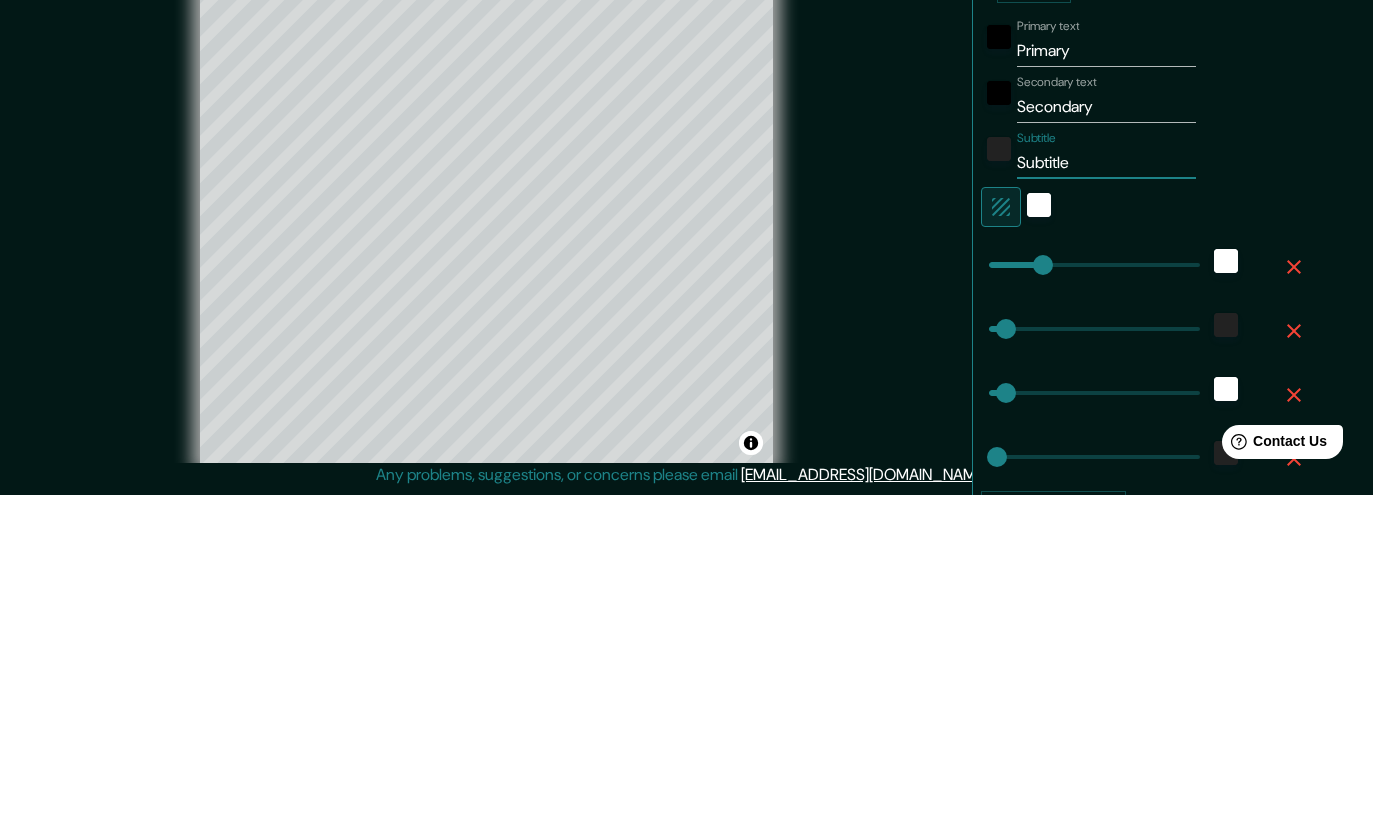 type on "Subtitl" 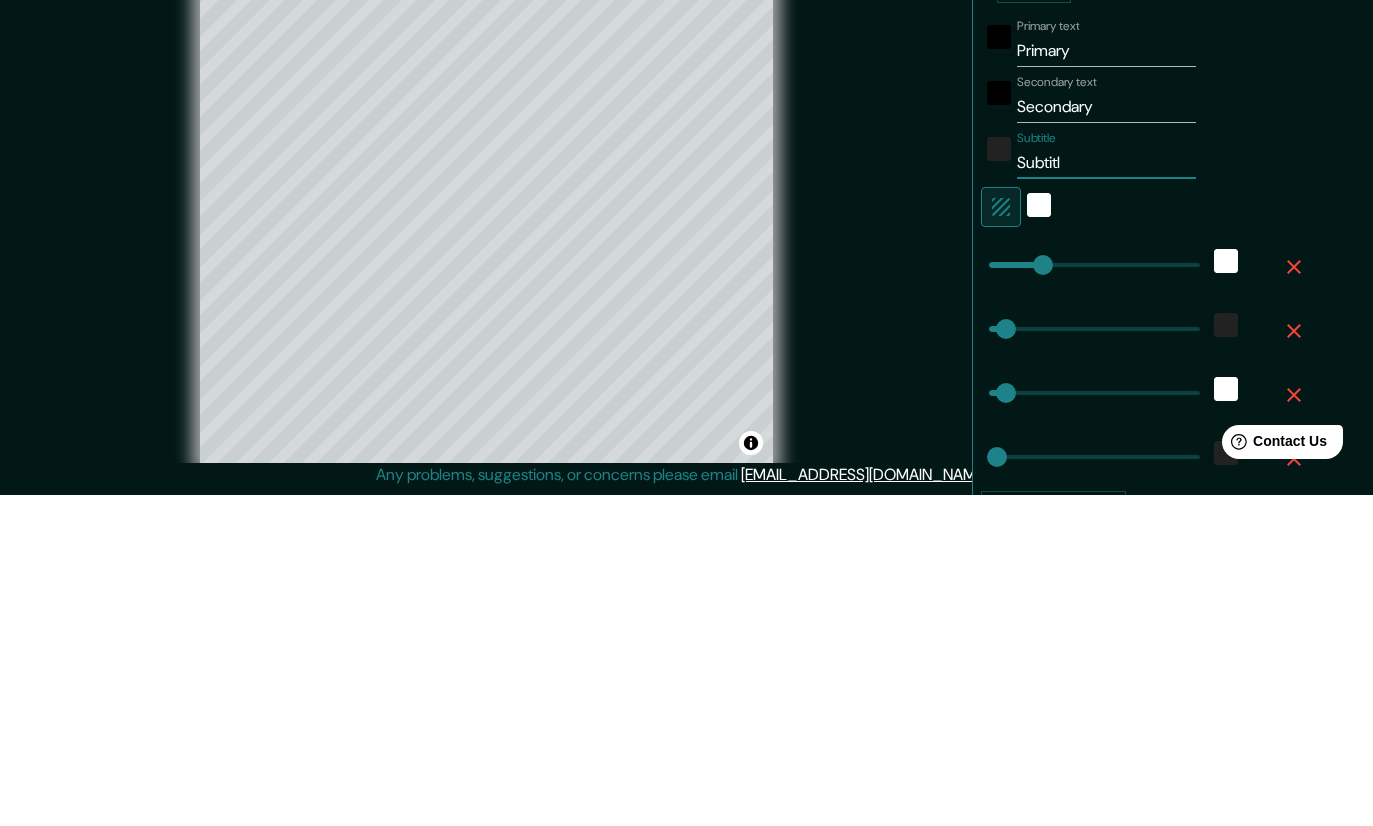 type on "46" 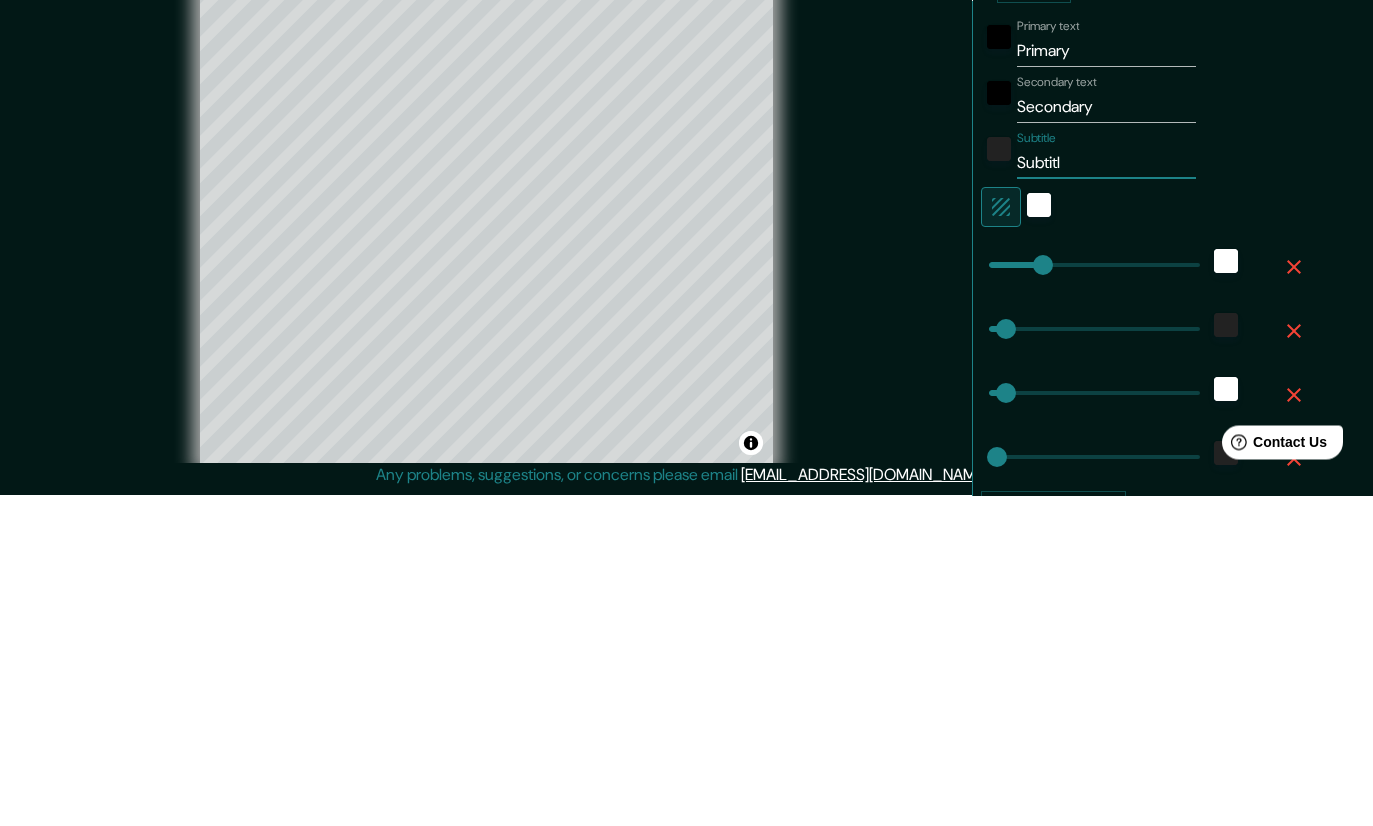 type on "Subtit" 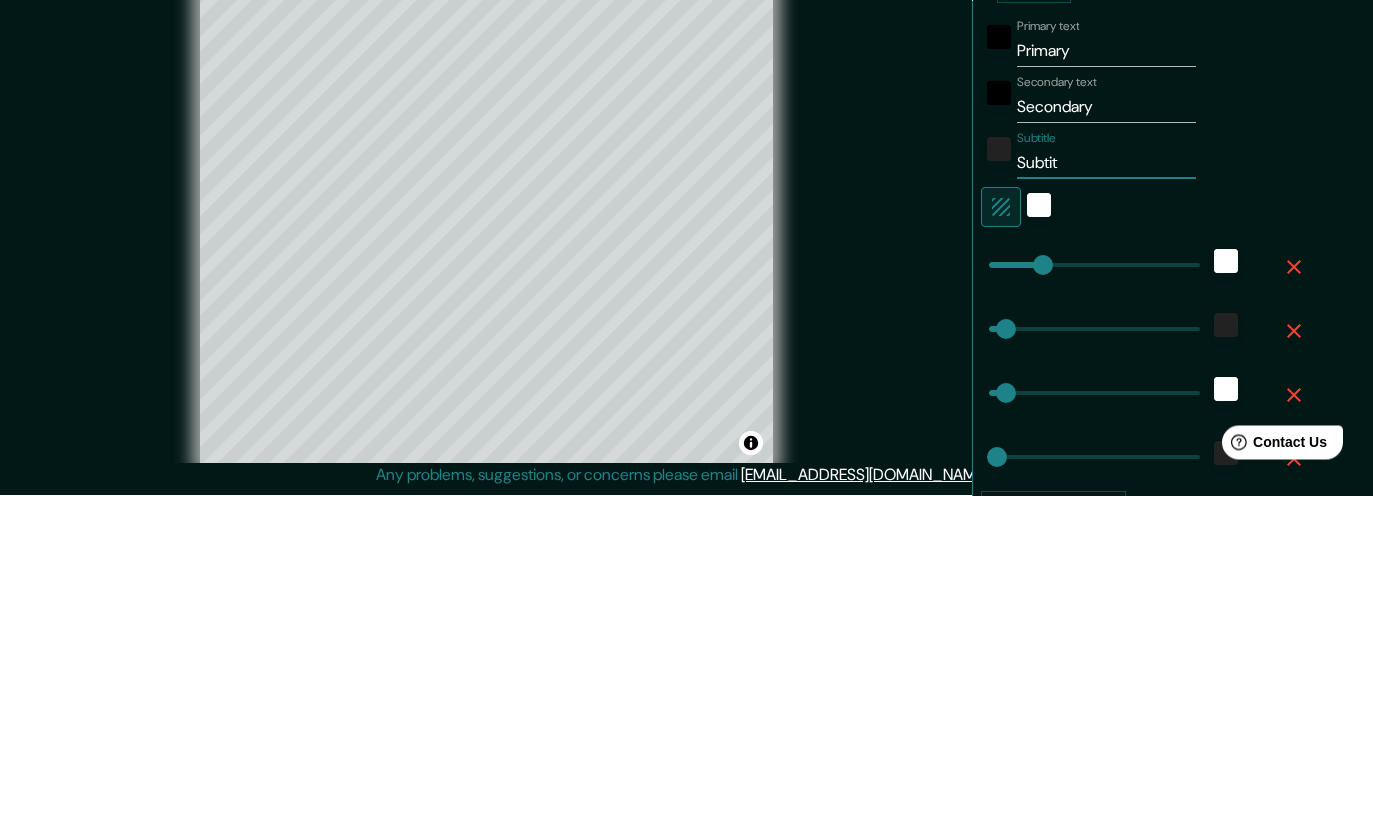 type on "46" 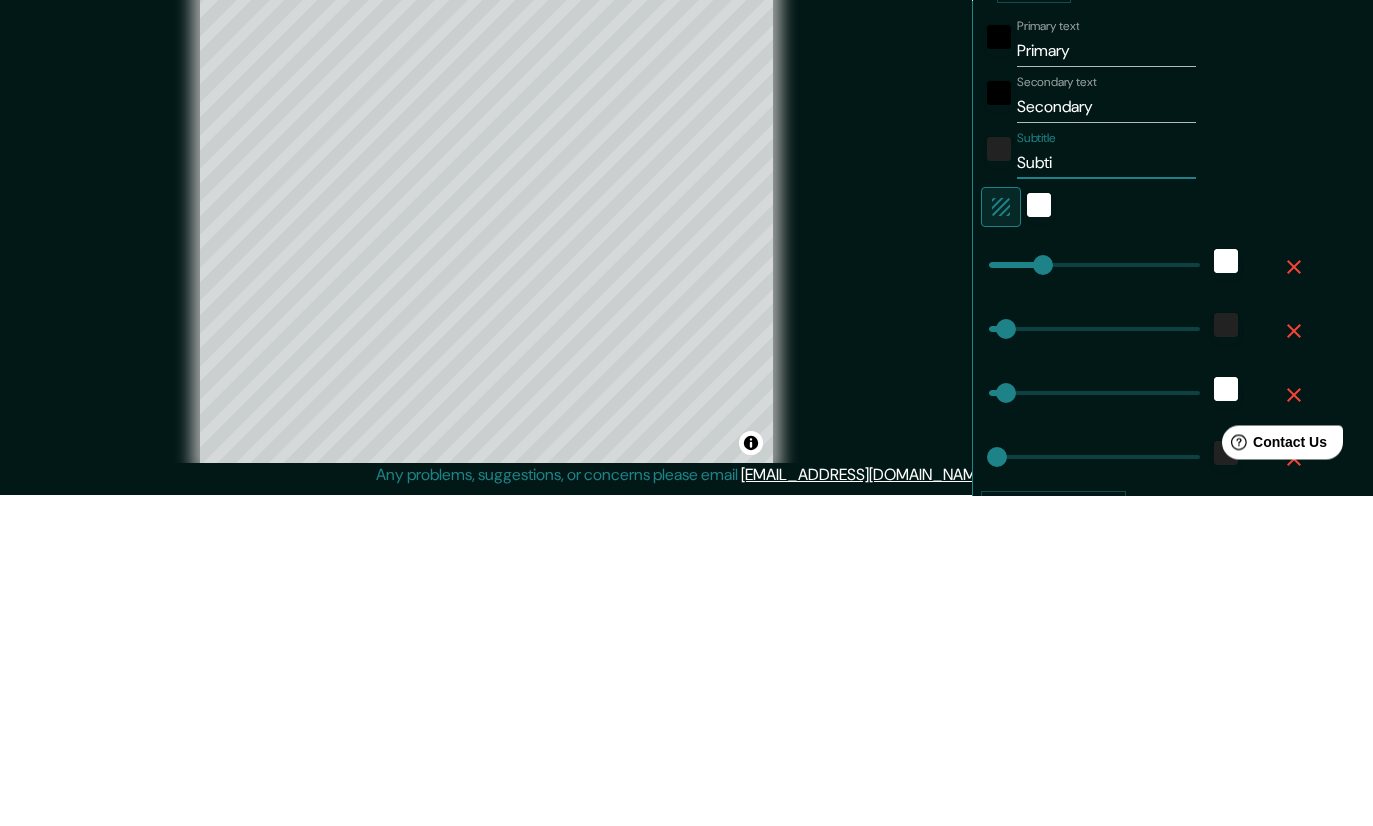 type on "46" 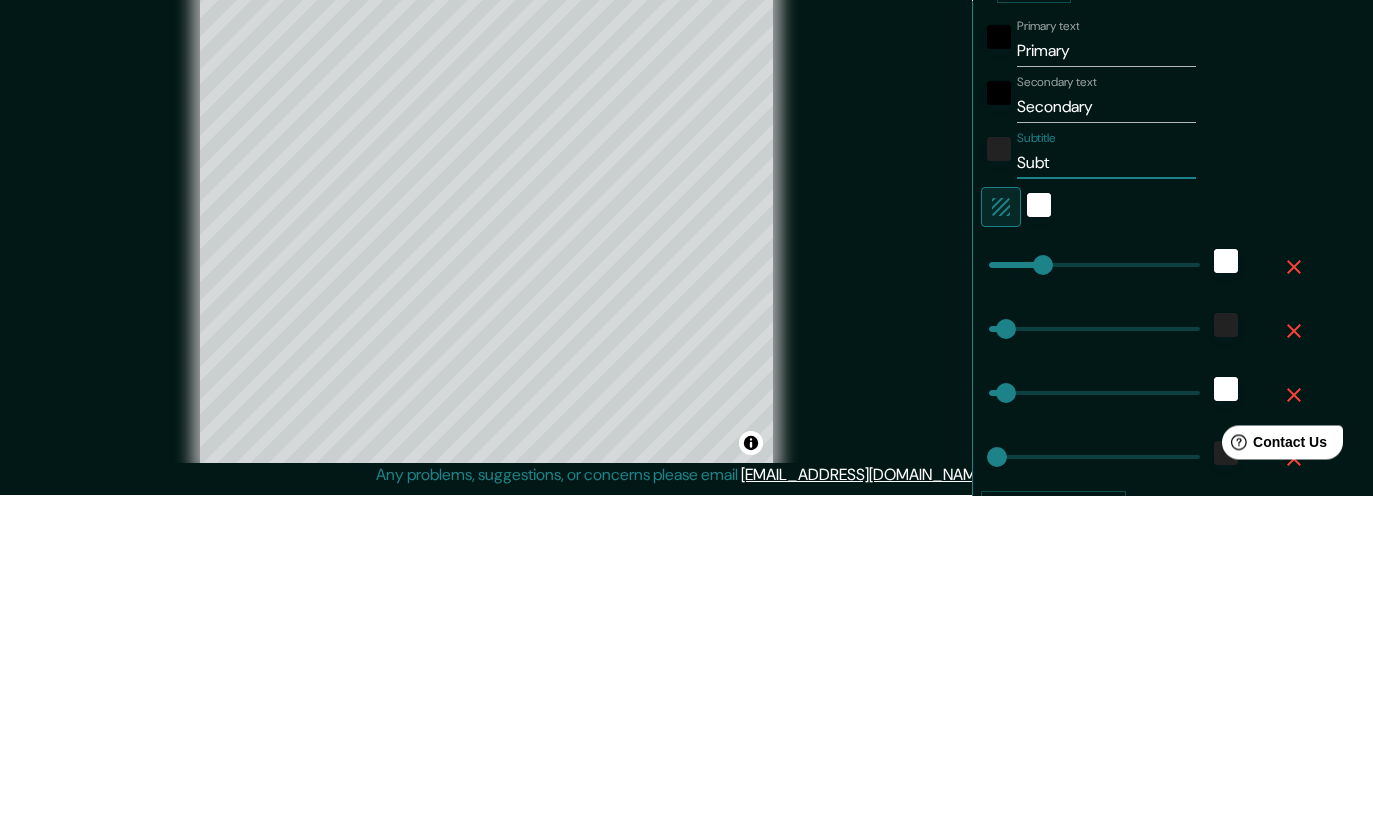 type on "46" 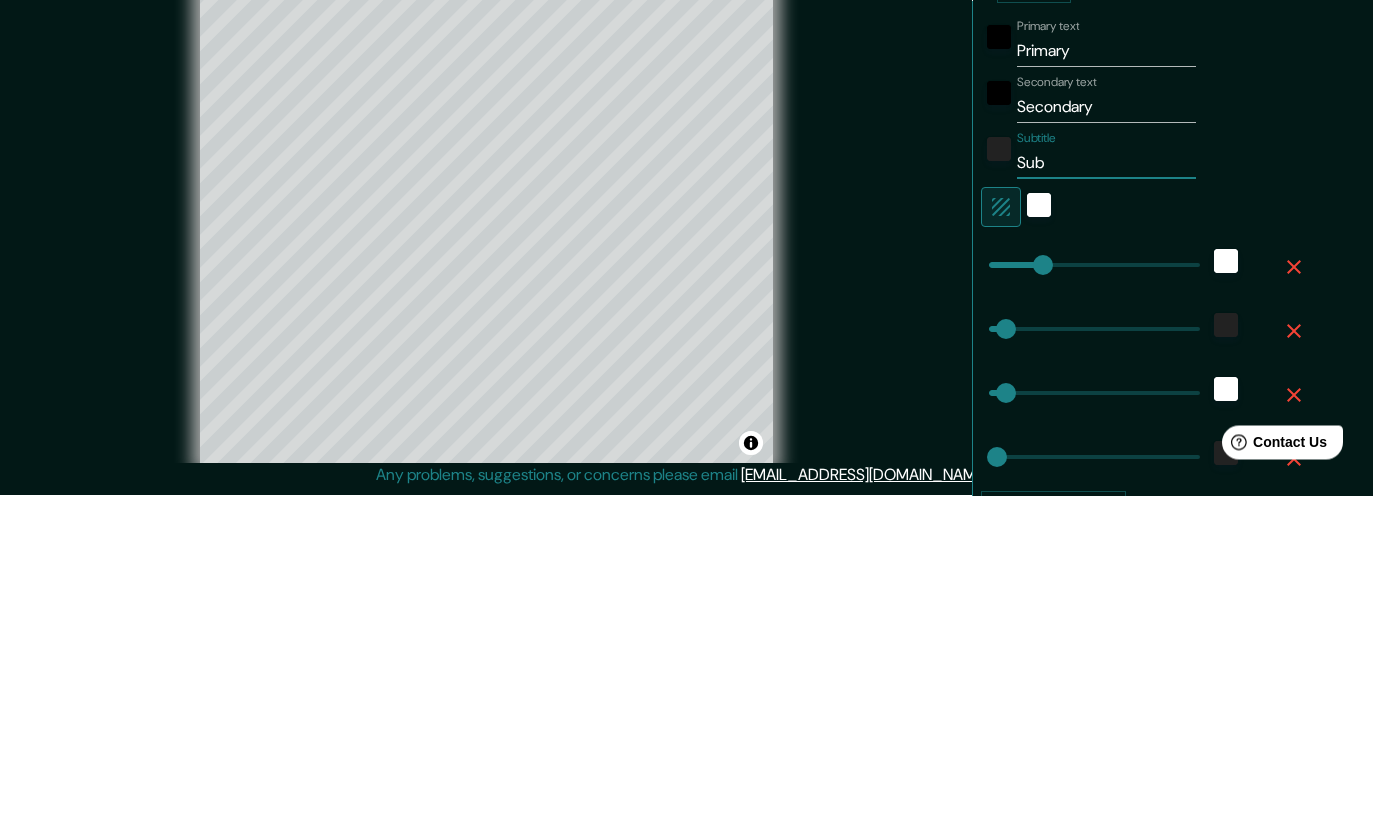 type on "46" 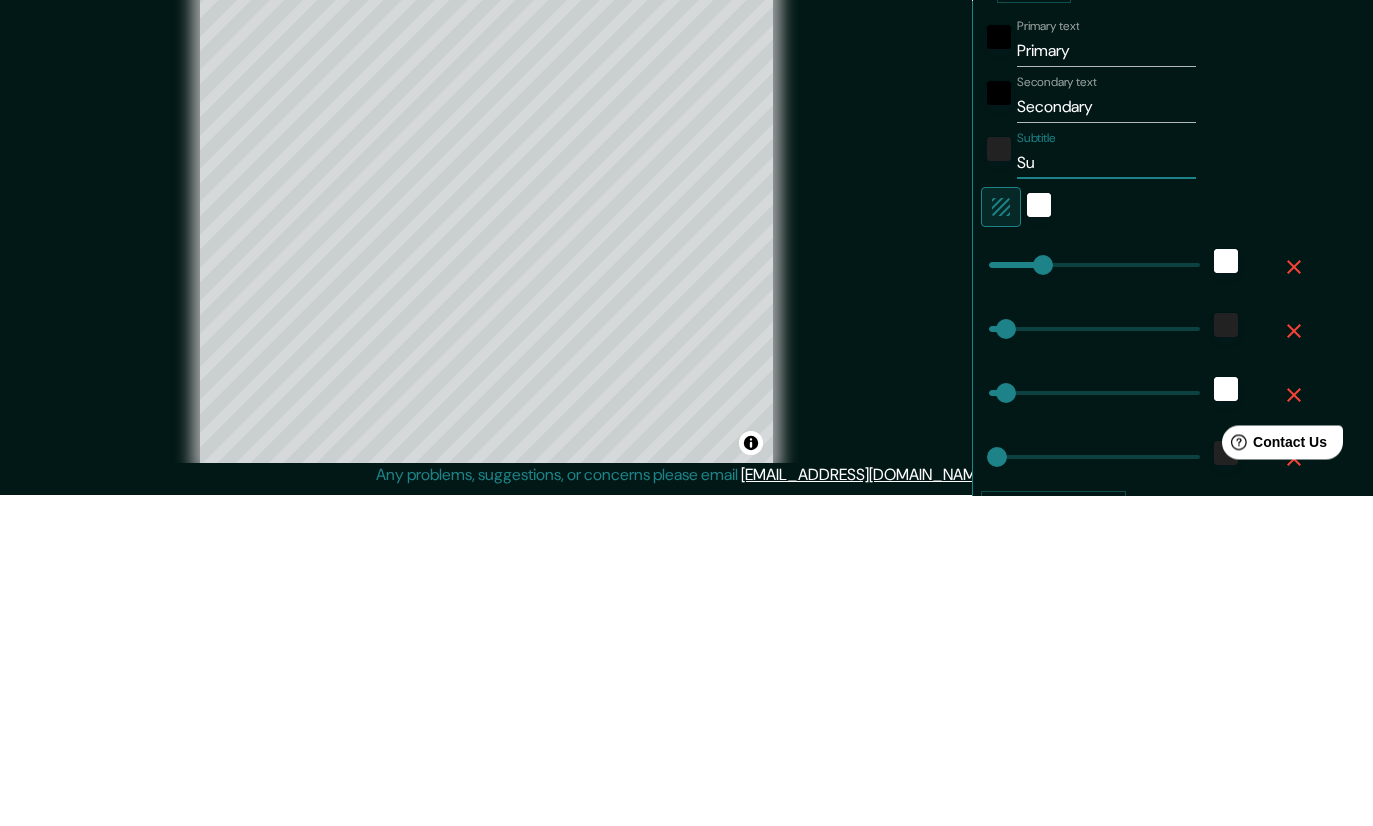 type on "46" 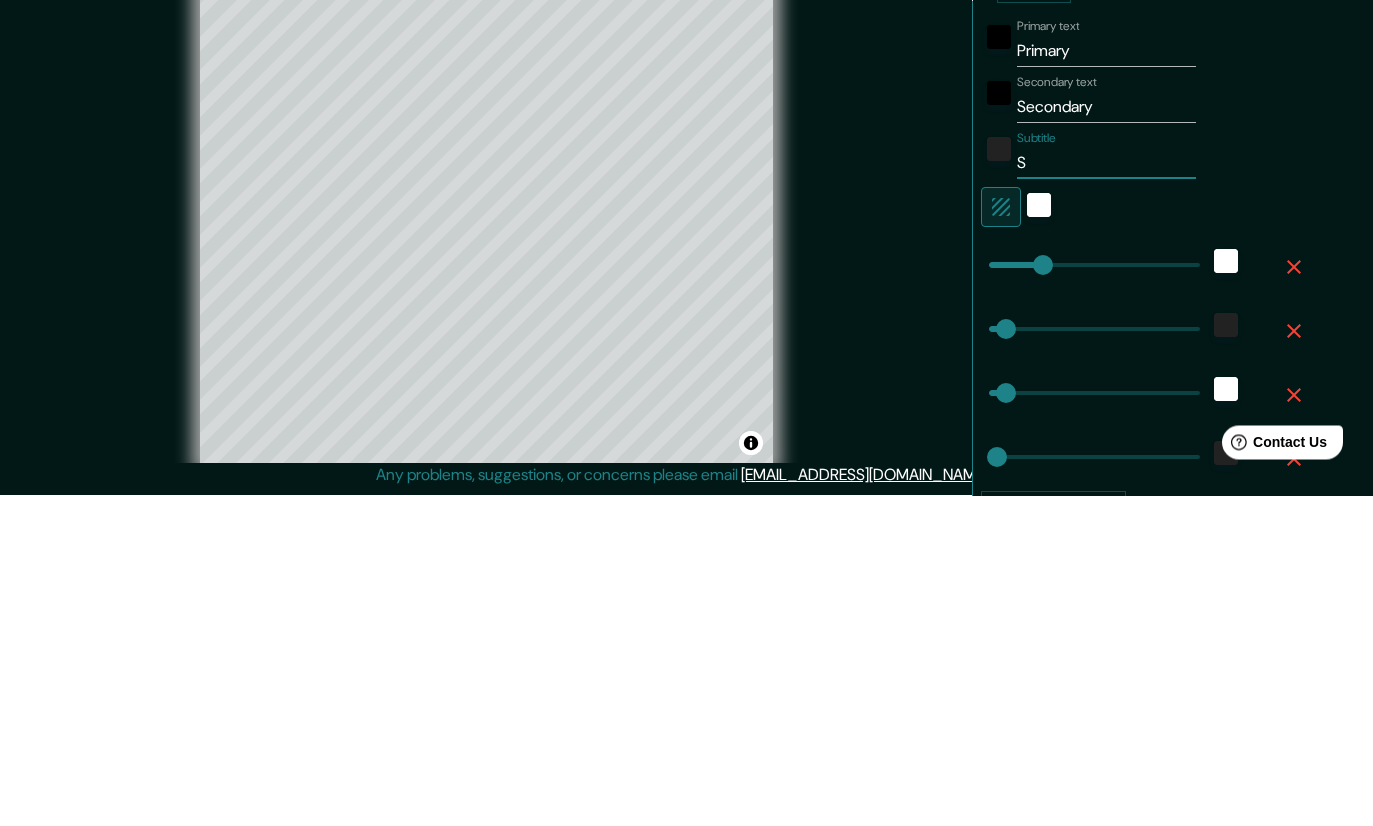 type on "46" 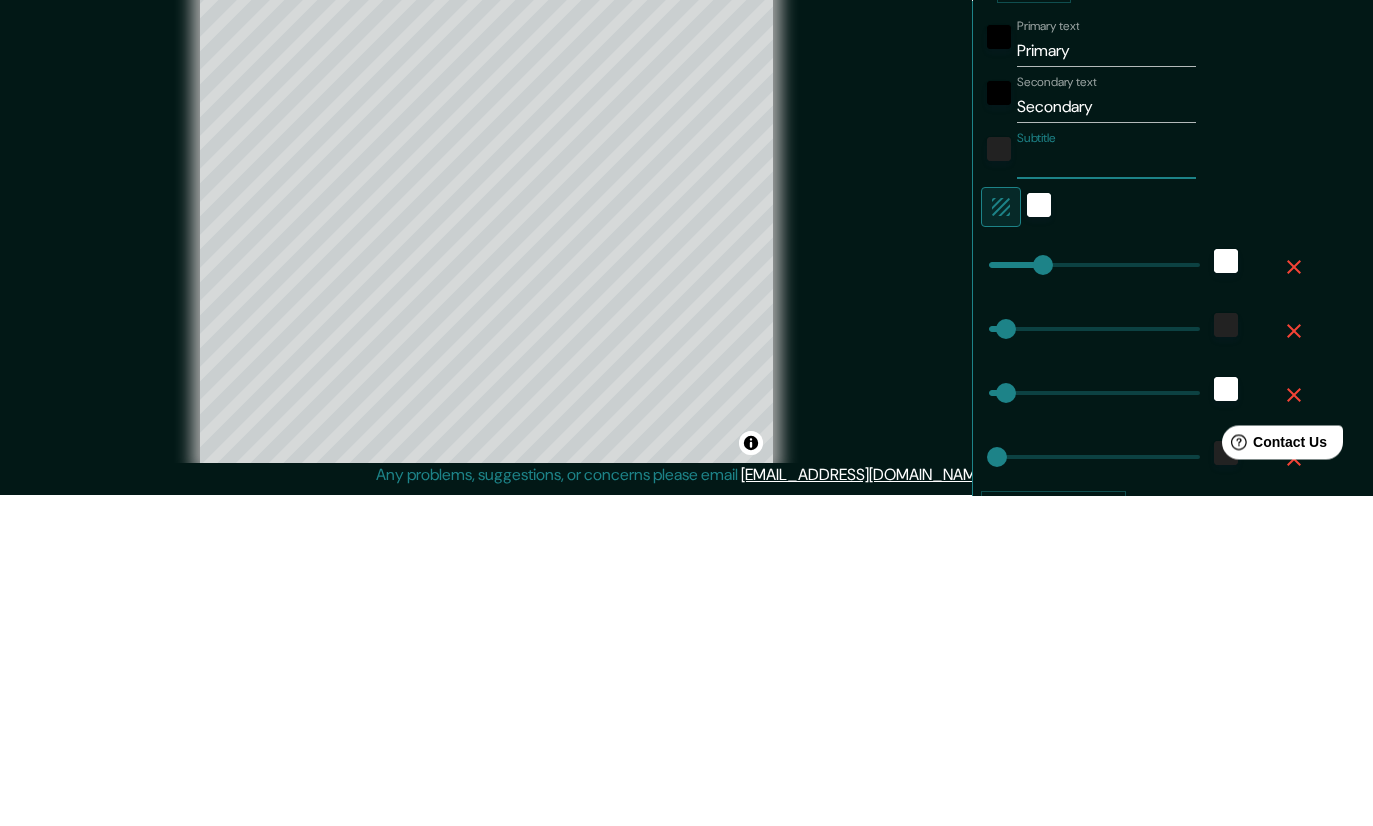 type on "46" 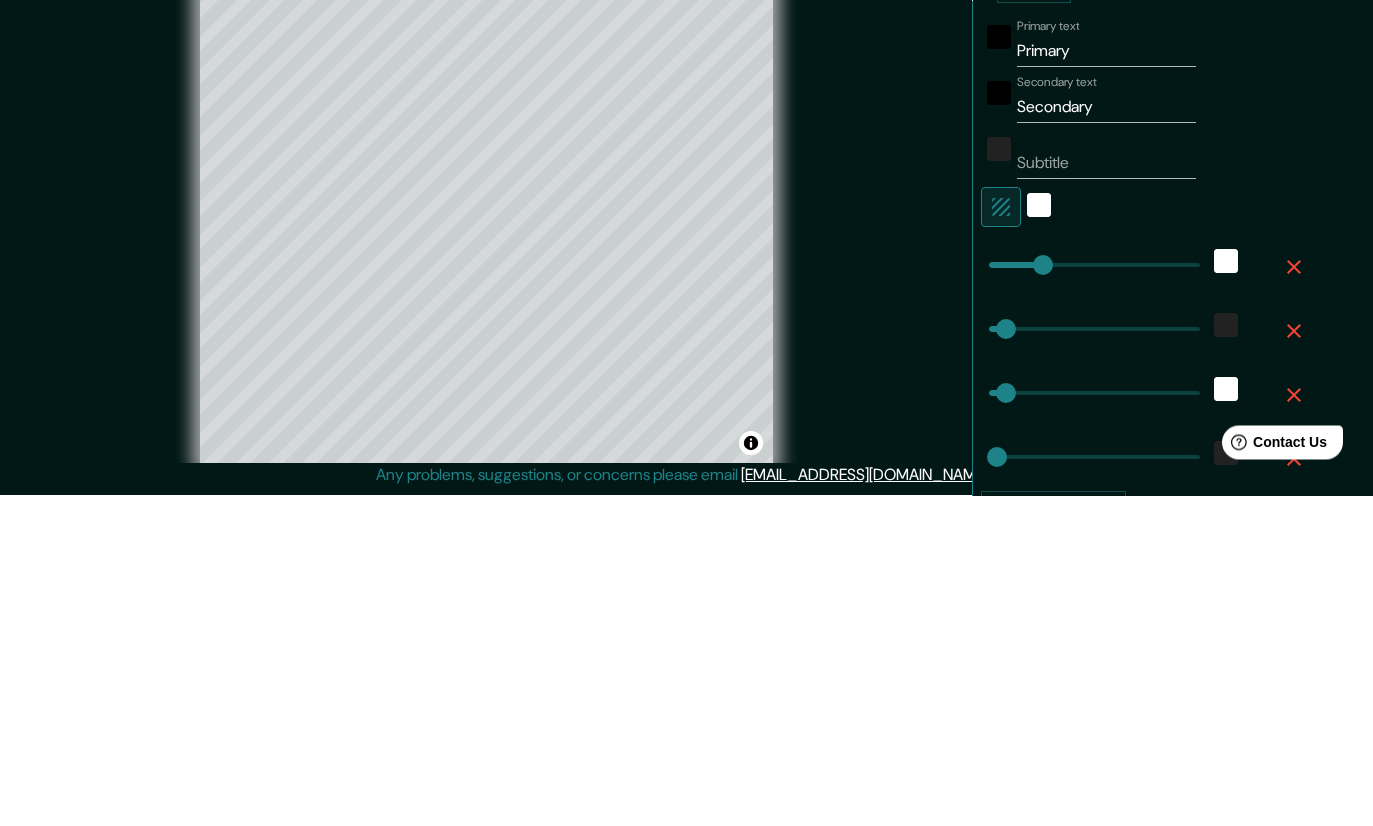 scroll, scrollTop: 80, scrollLeft: 0, axis: vertical 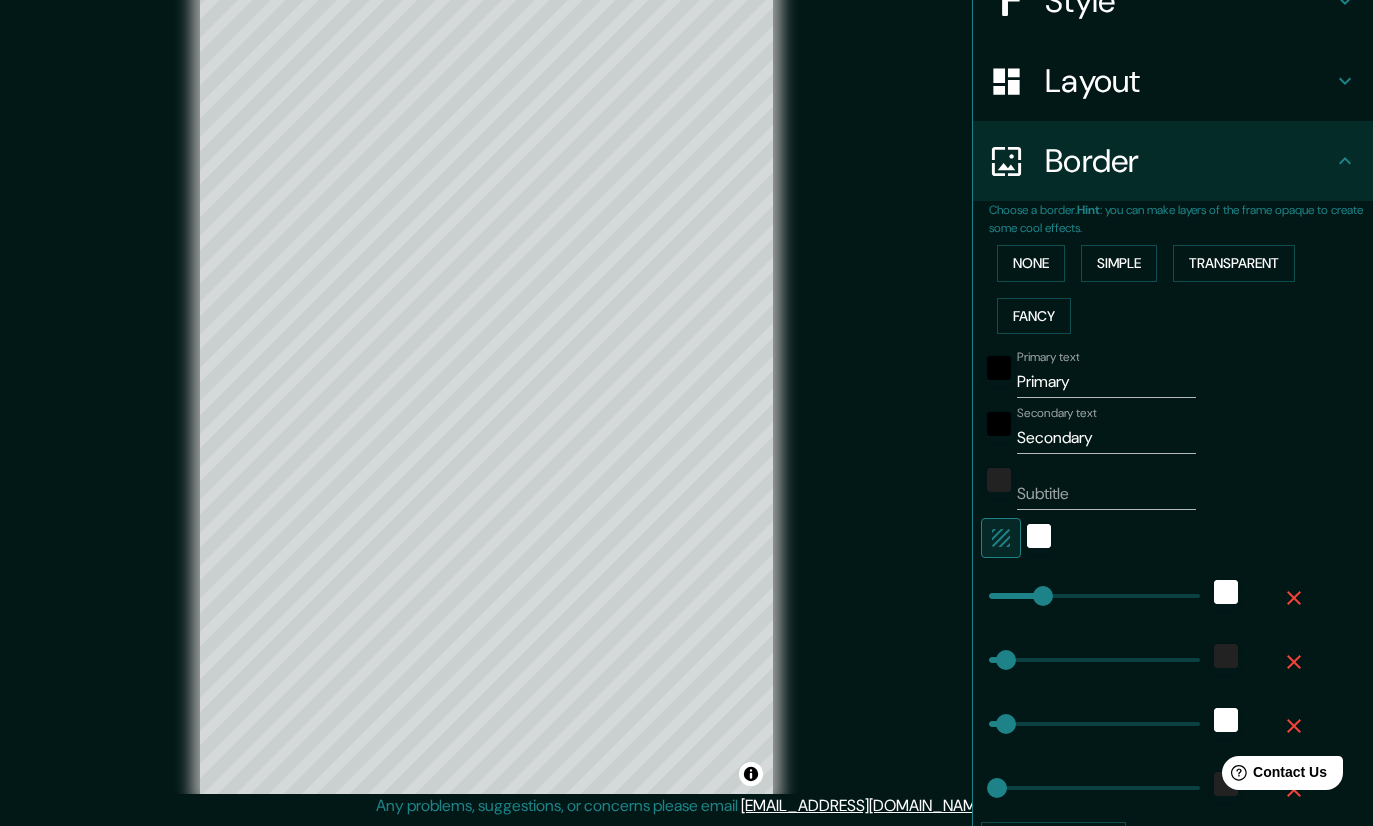 click on "Primary" at bounding box center (1106, 382) 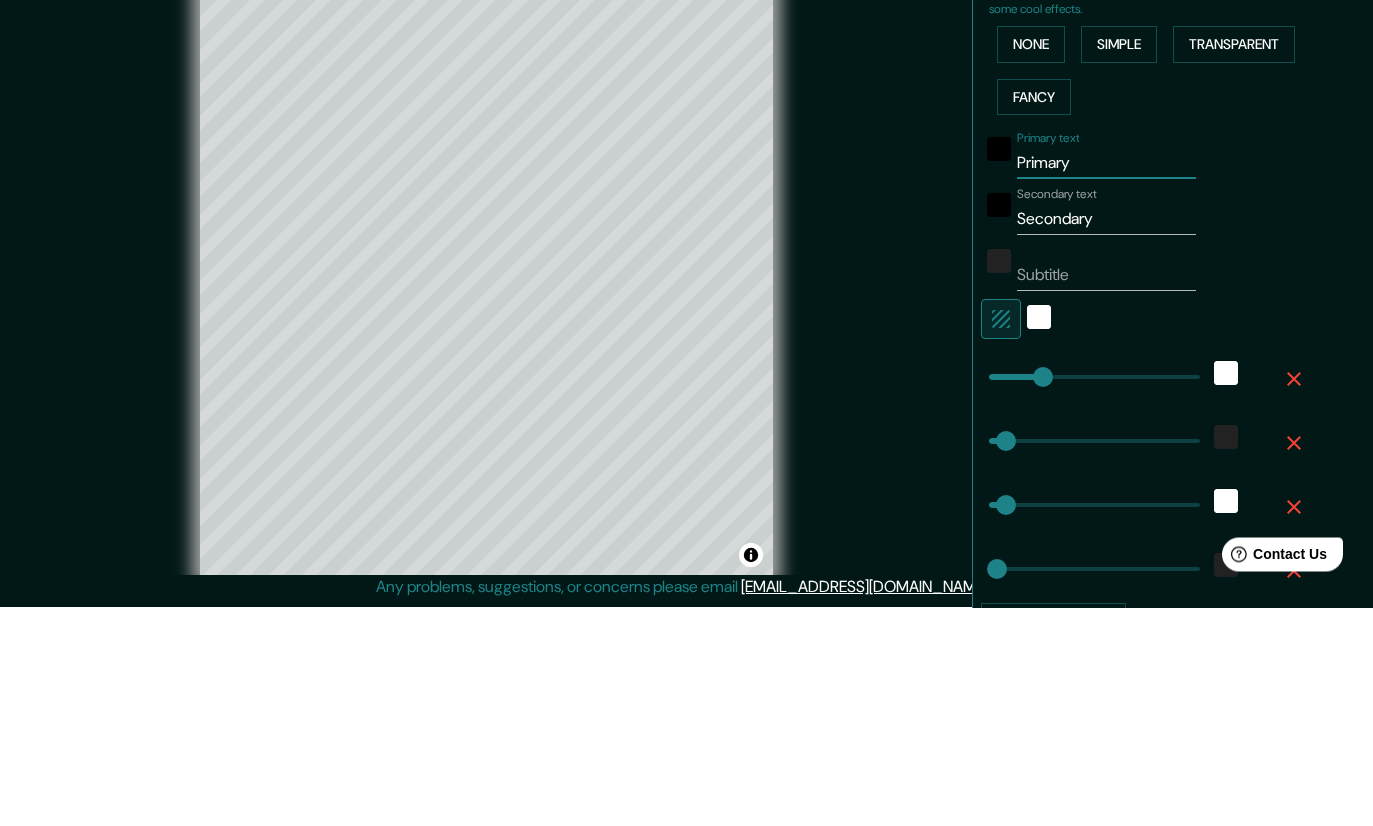 type on "Primar" 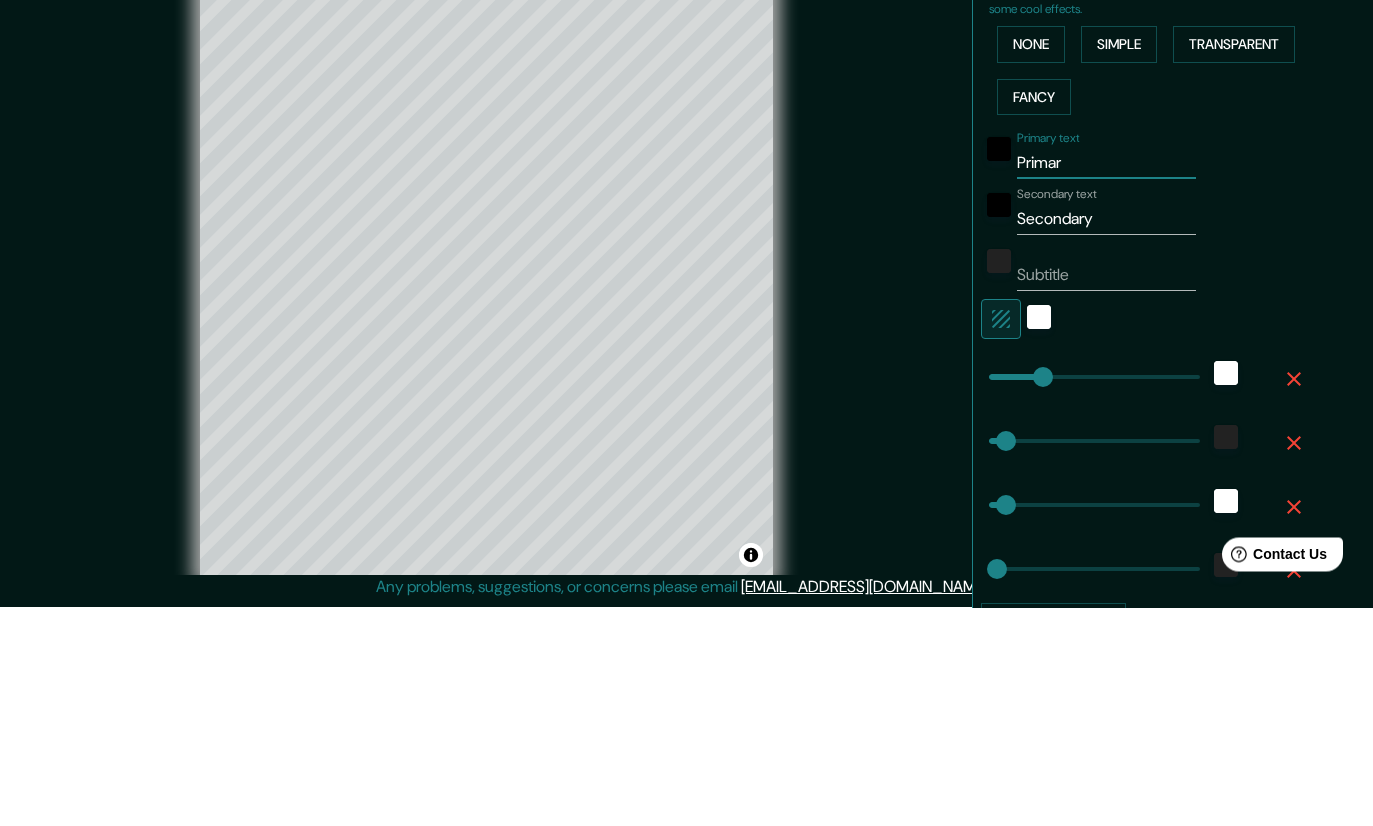 type on "46" 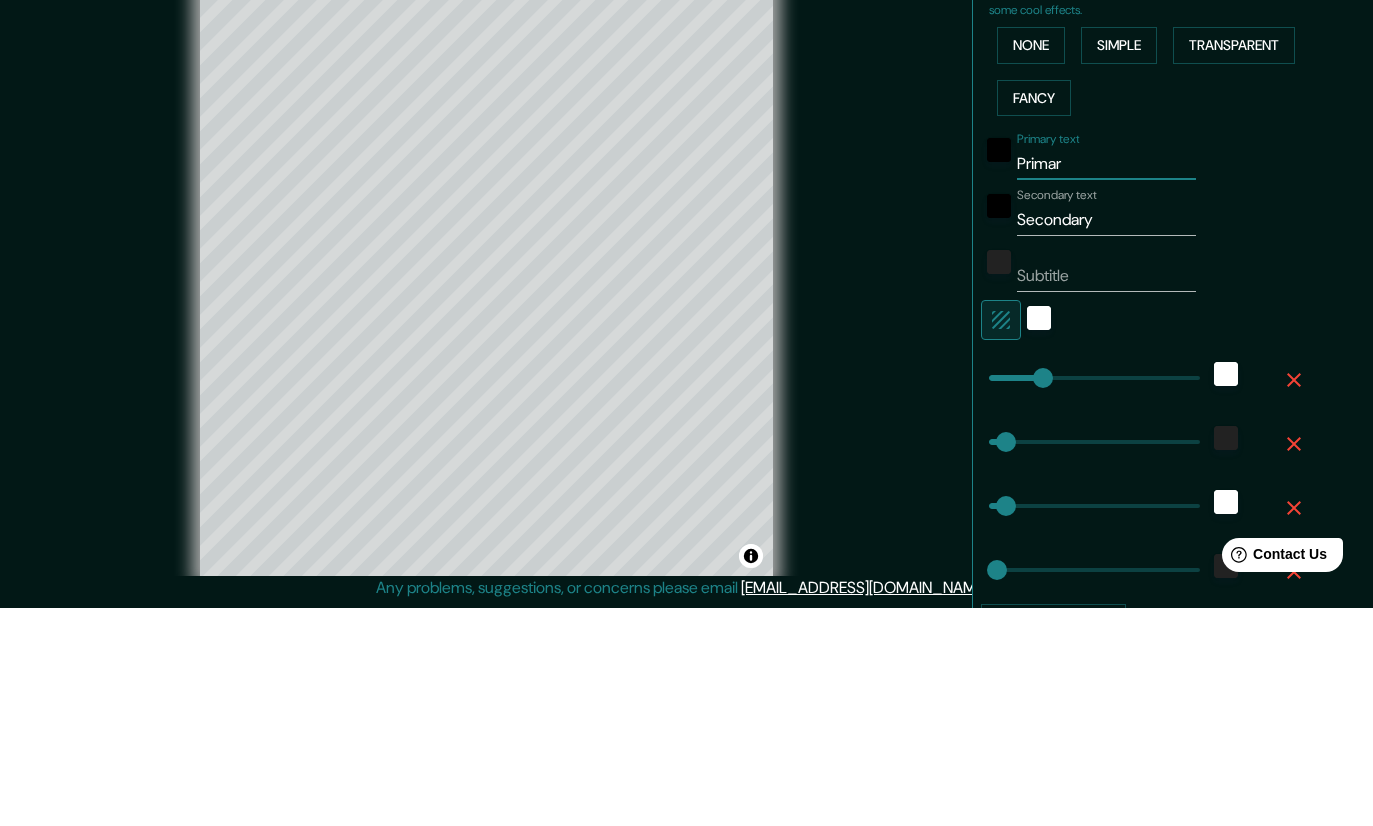 type on "Prima" 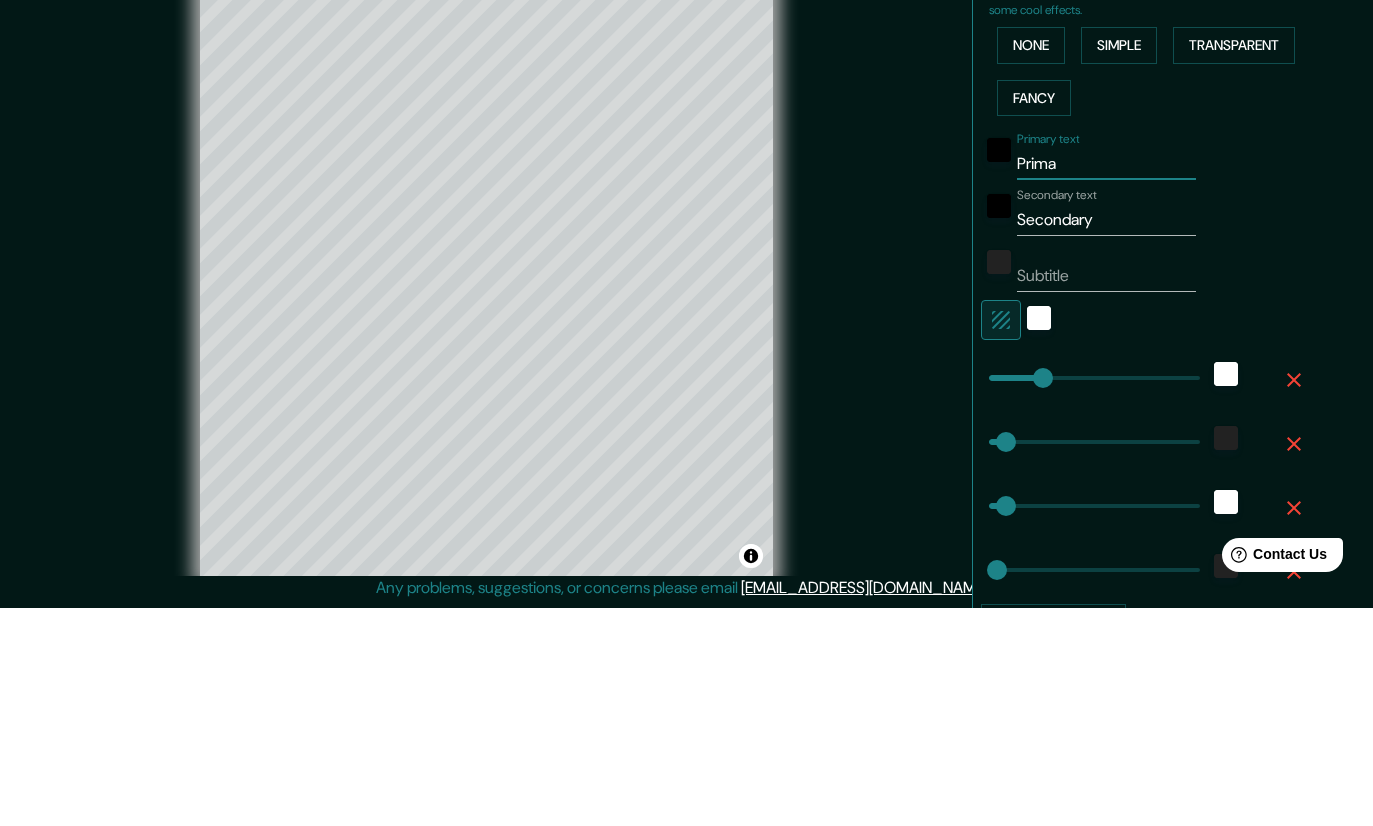 type on "46" 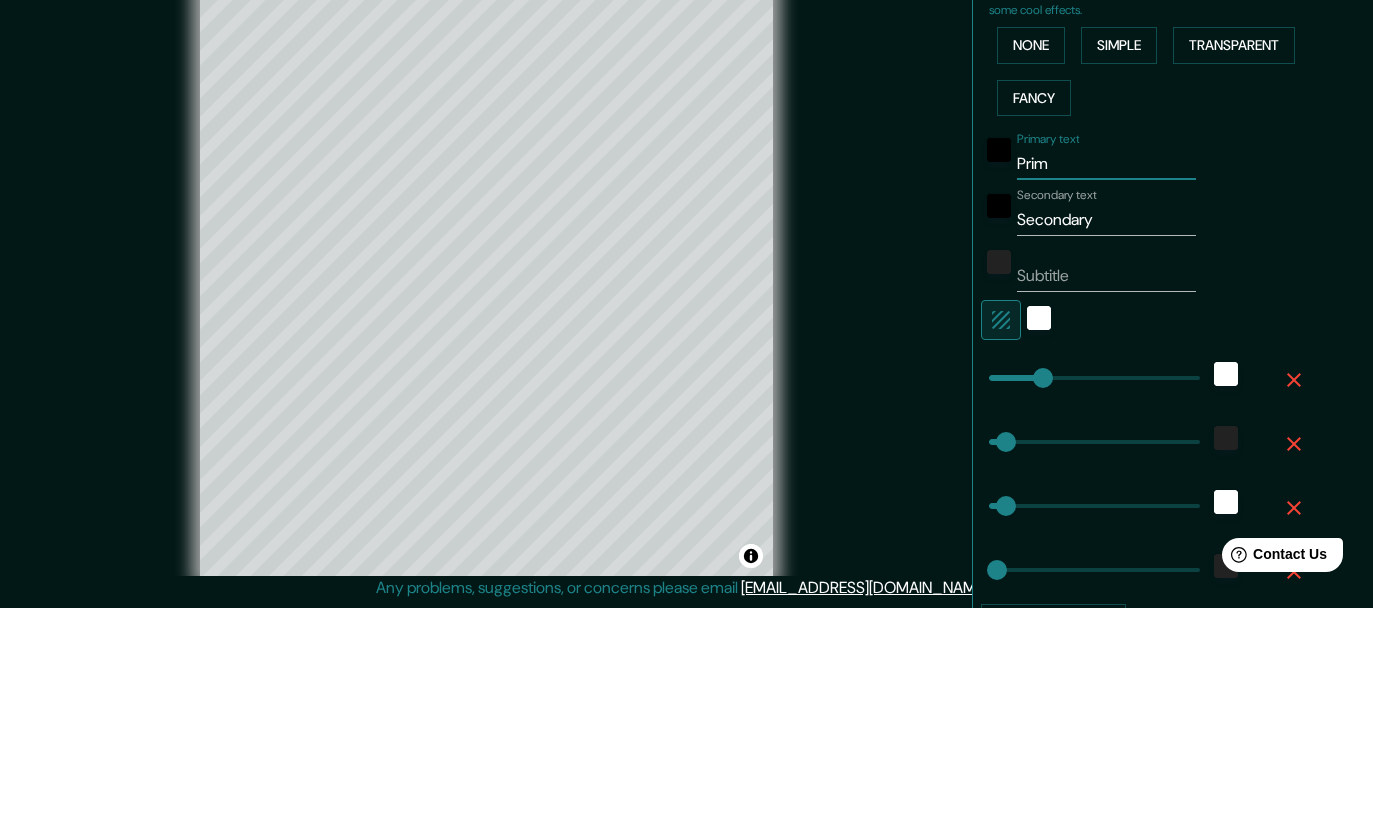 type on "46" 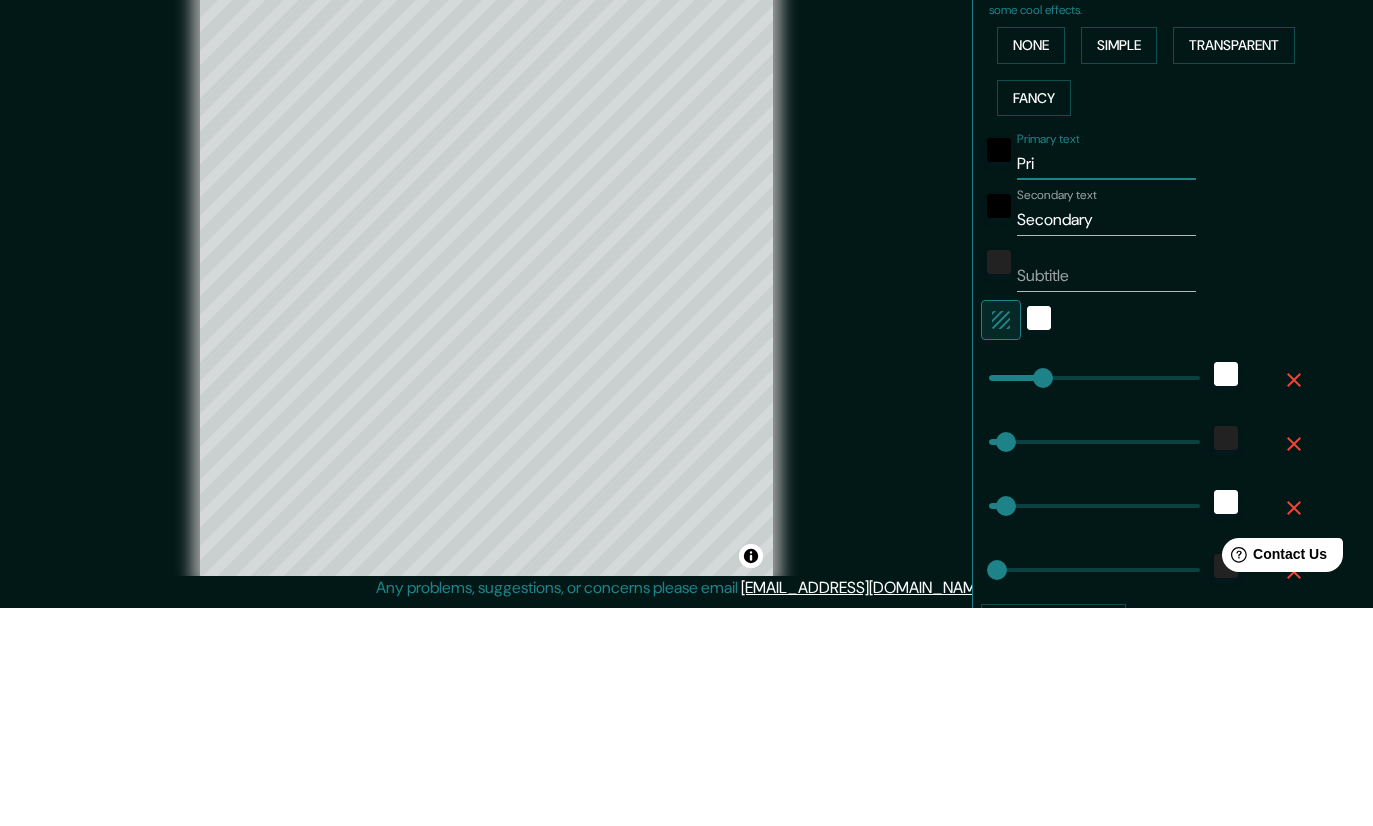 type on "46" 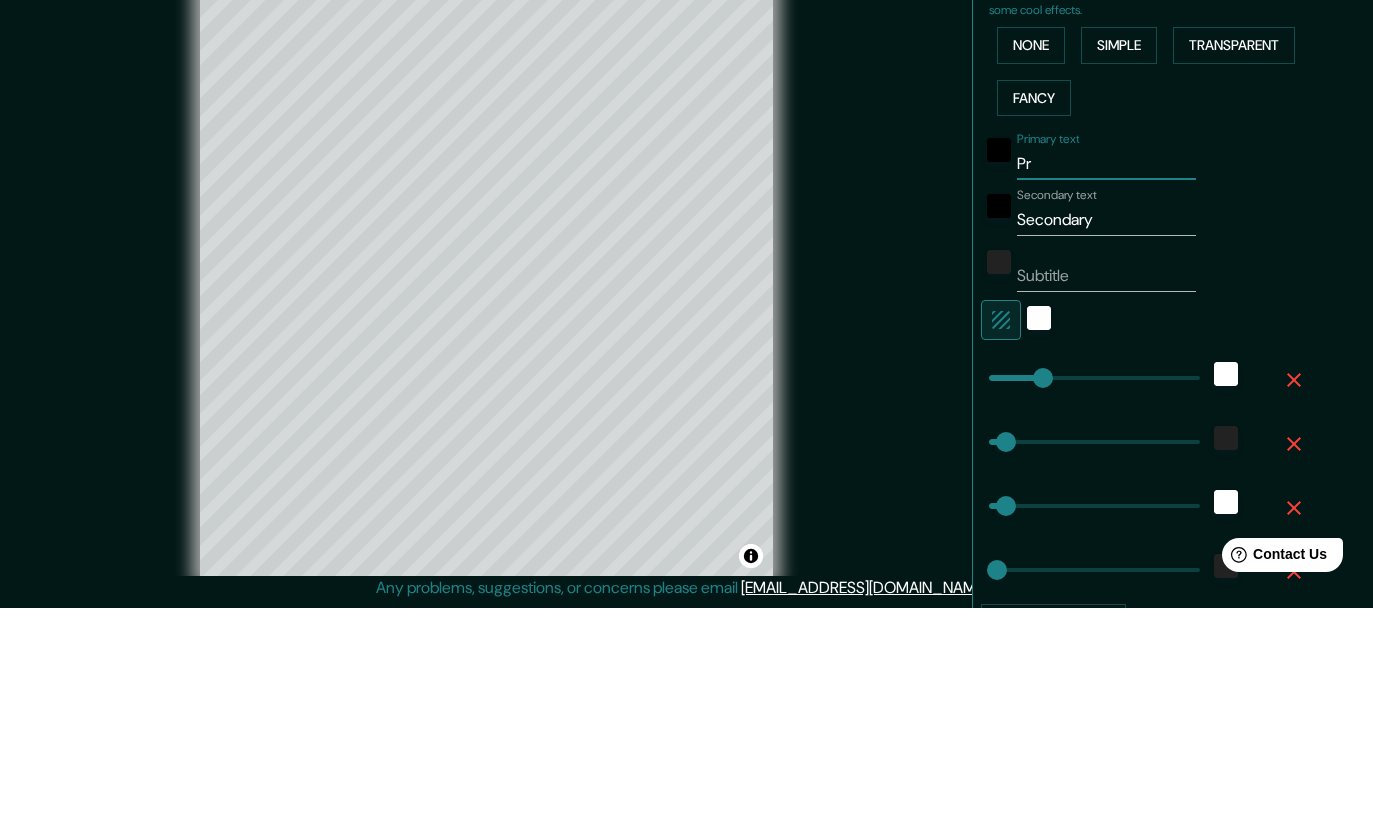 type on "46" 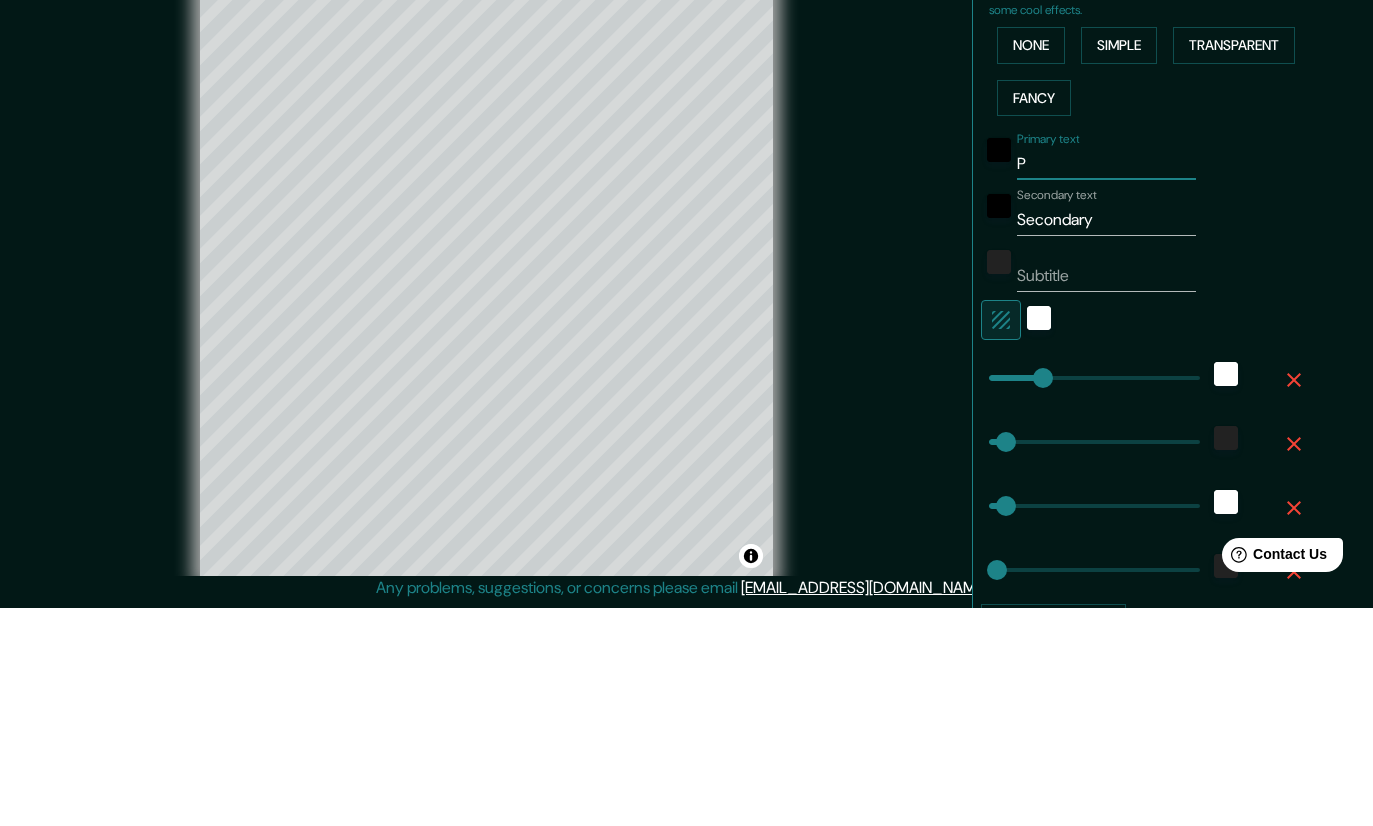 type on "46" 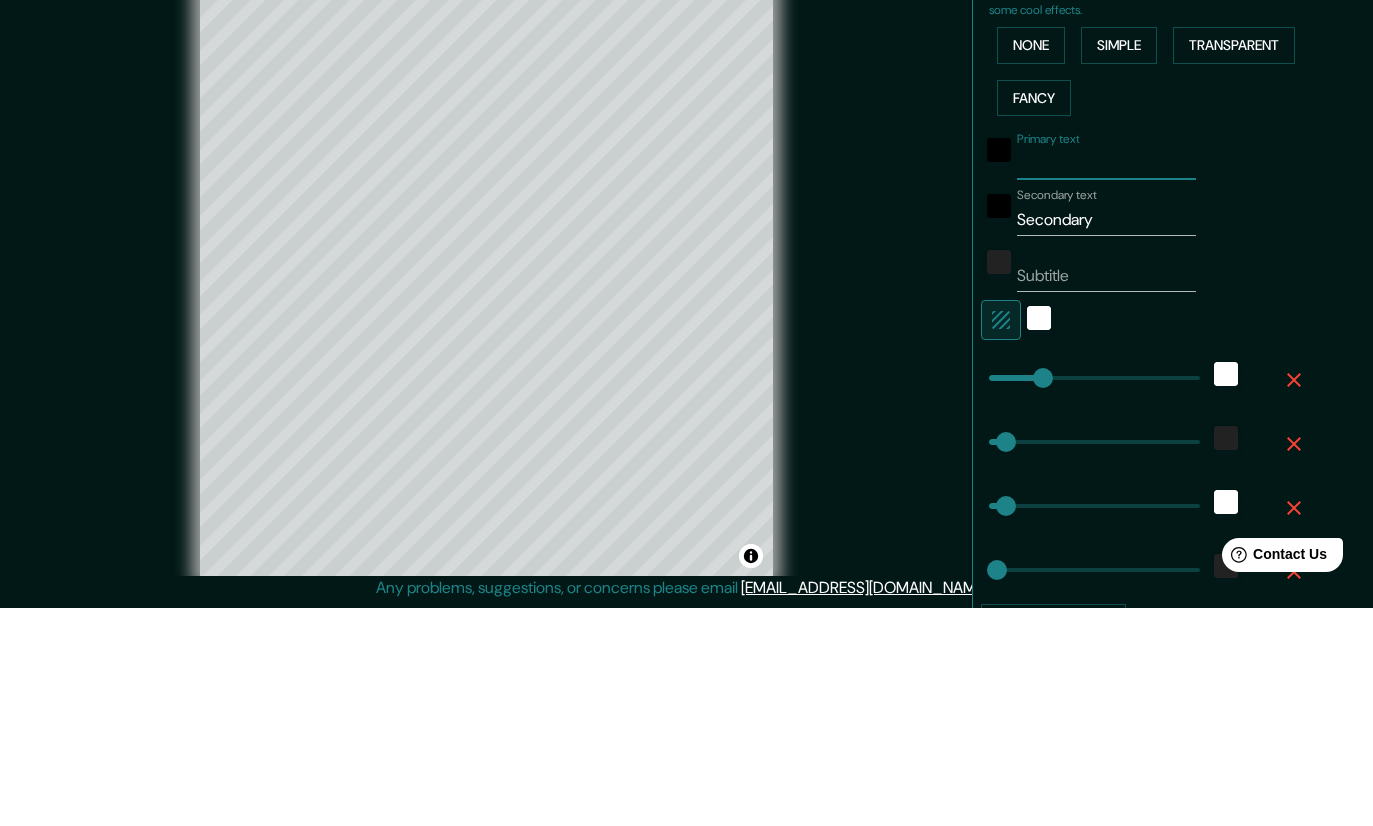type on "46" 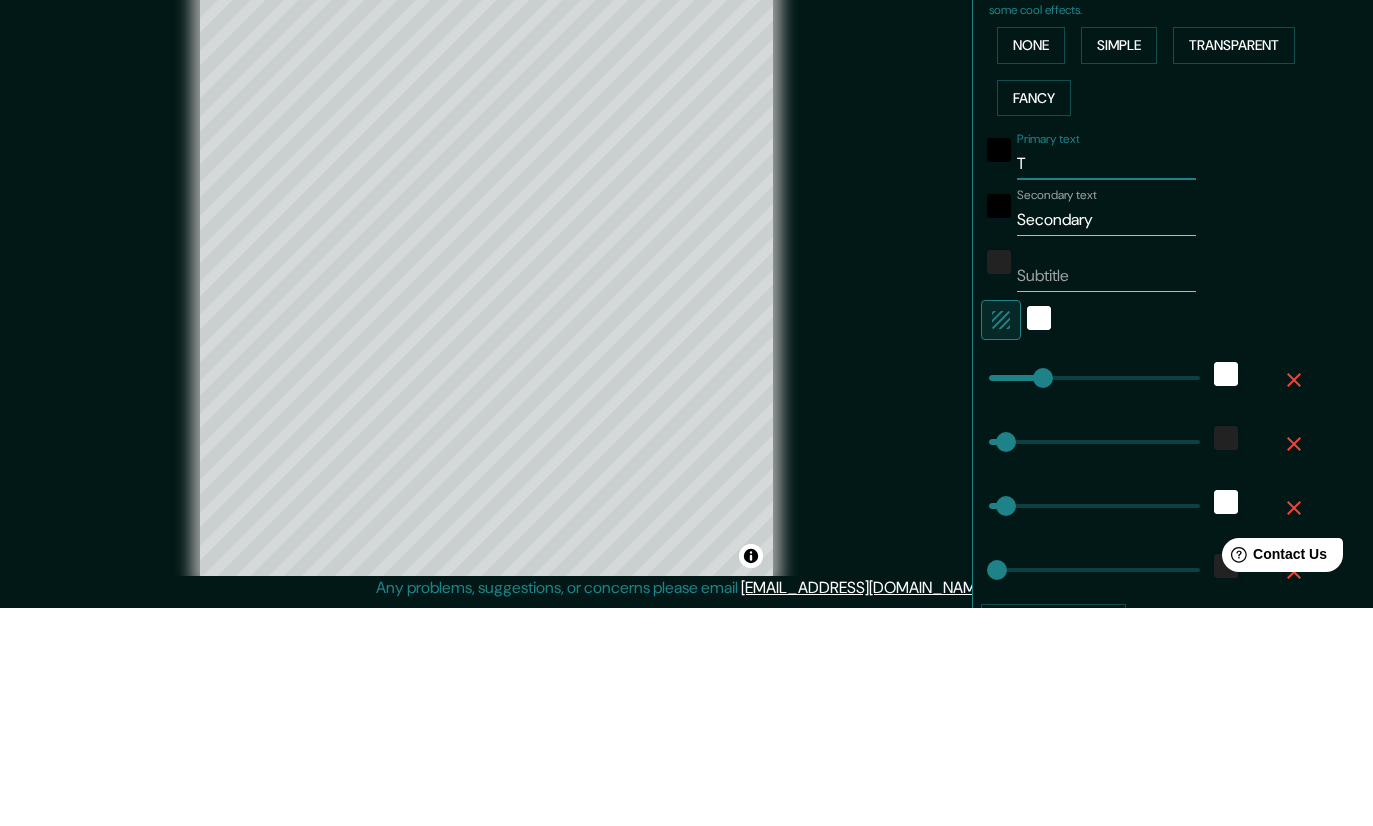 type on "46" 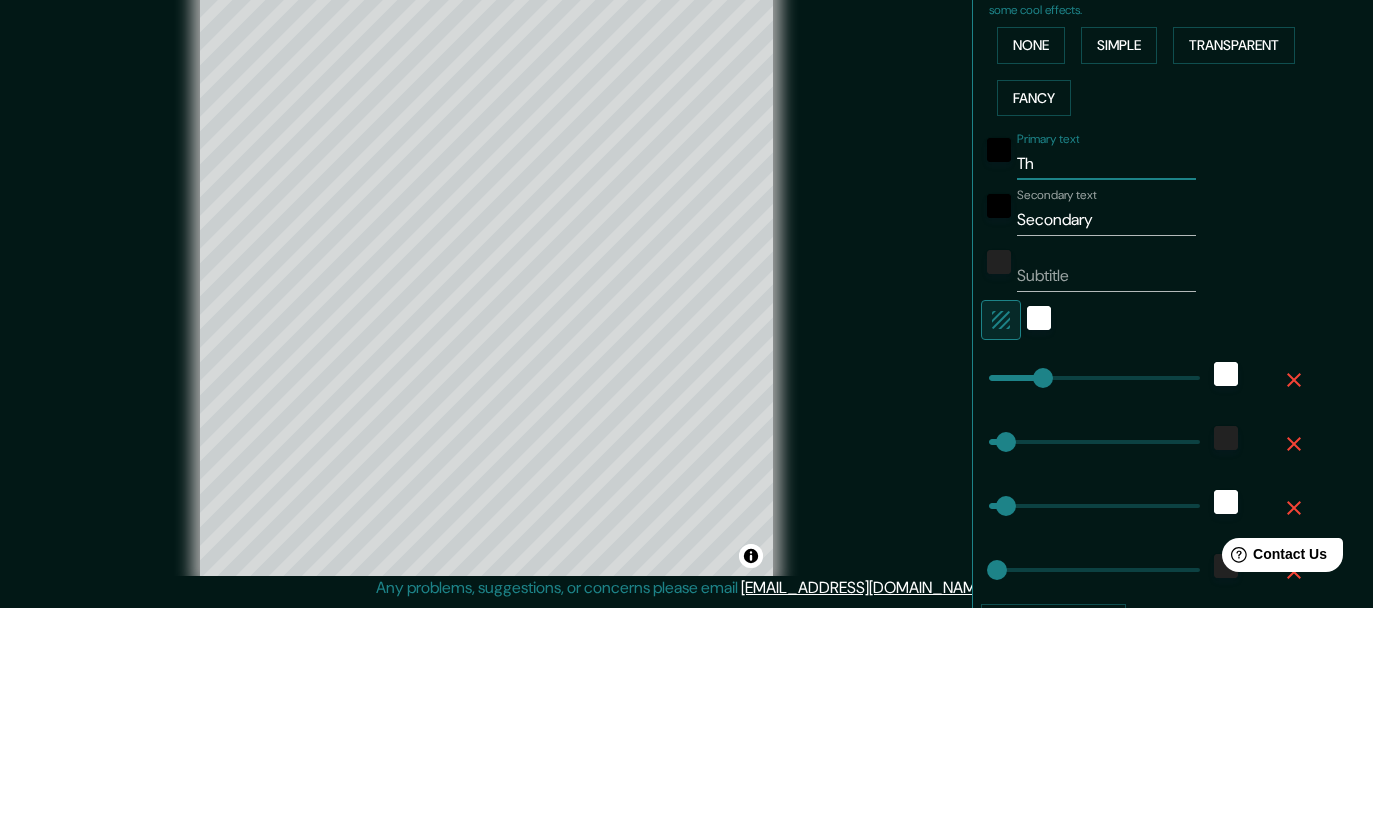 type on "46" 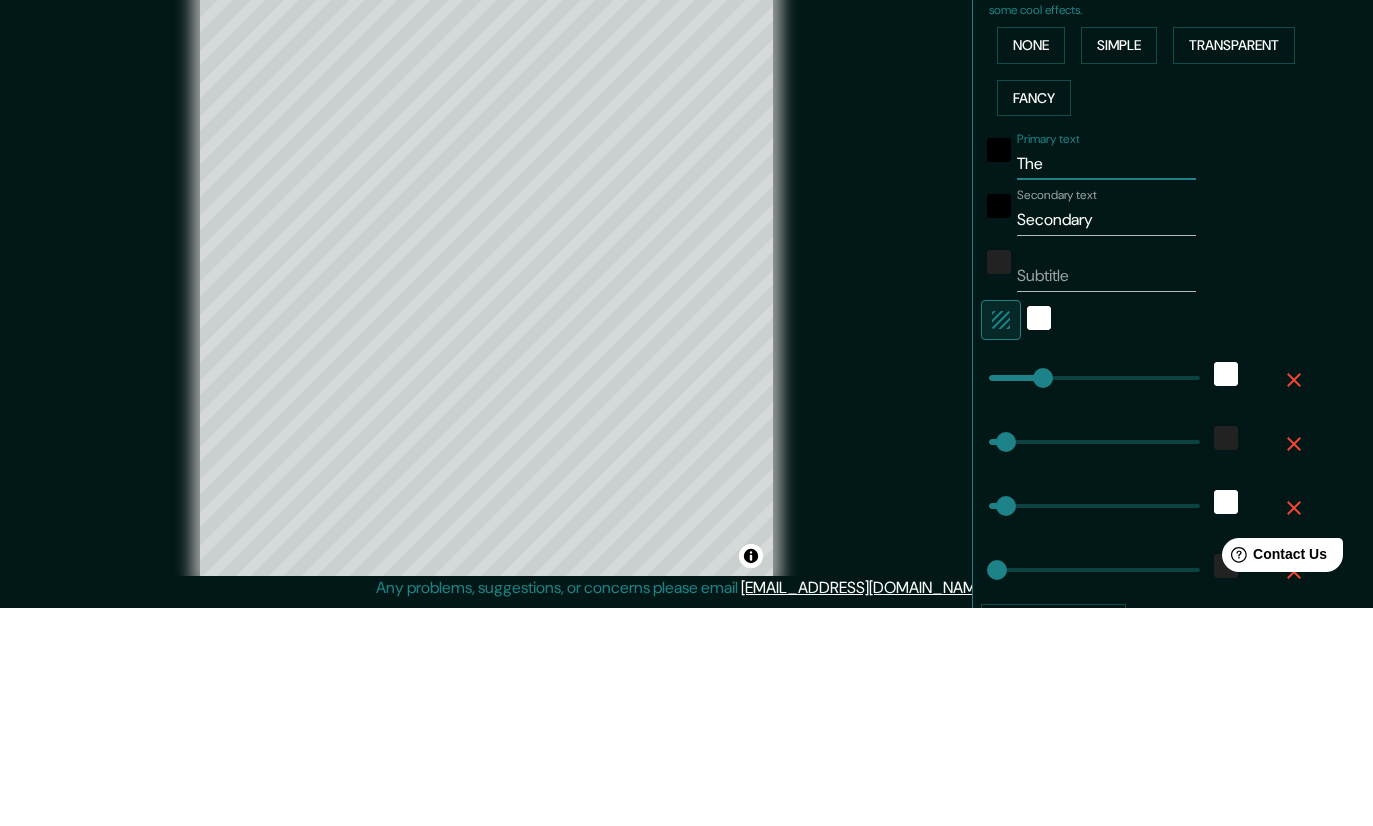 type on "46" 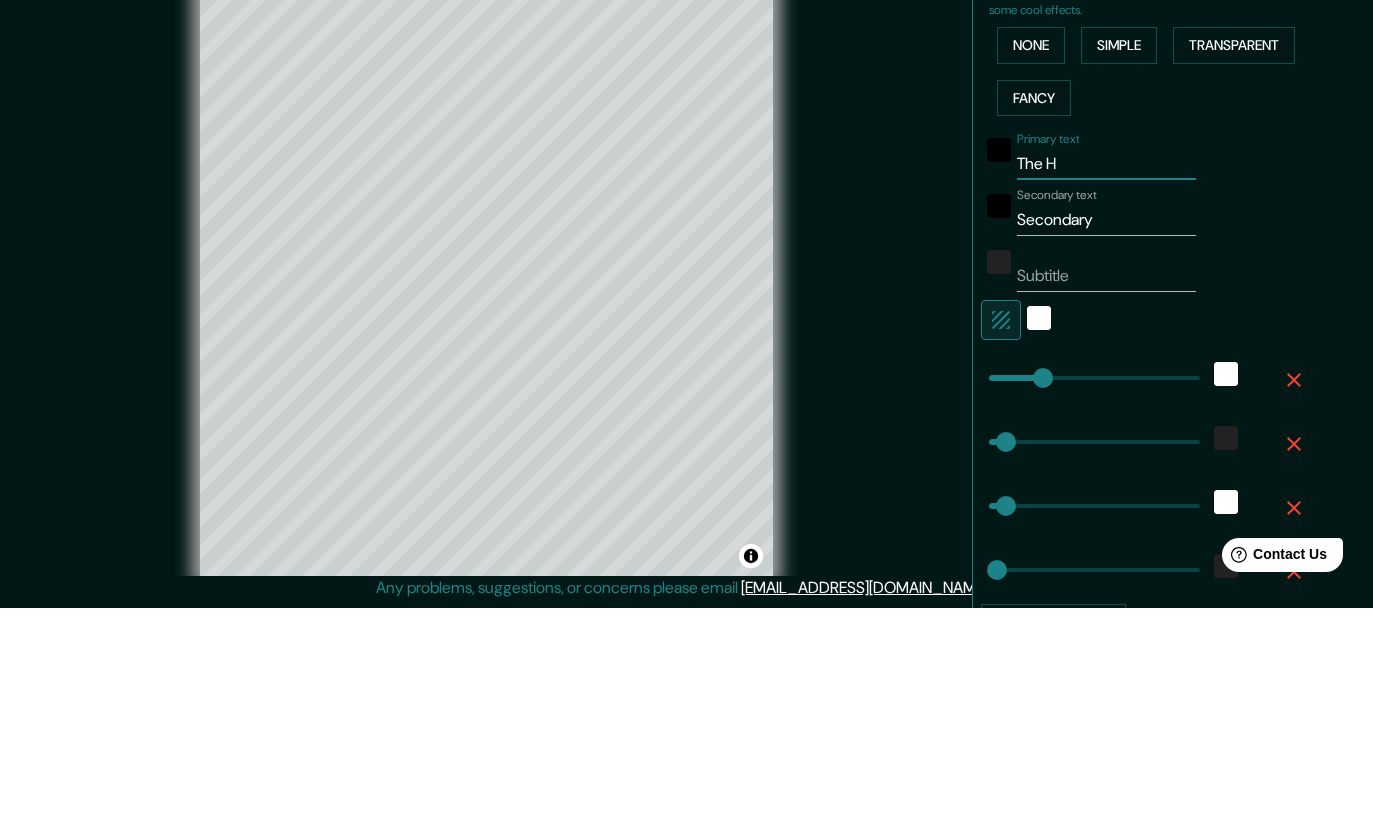 type on "46" 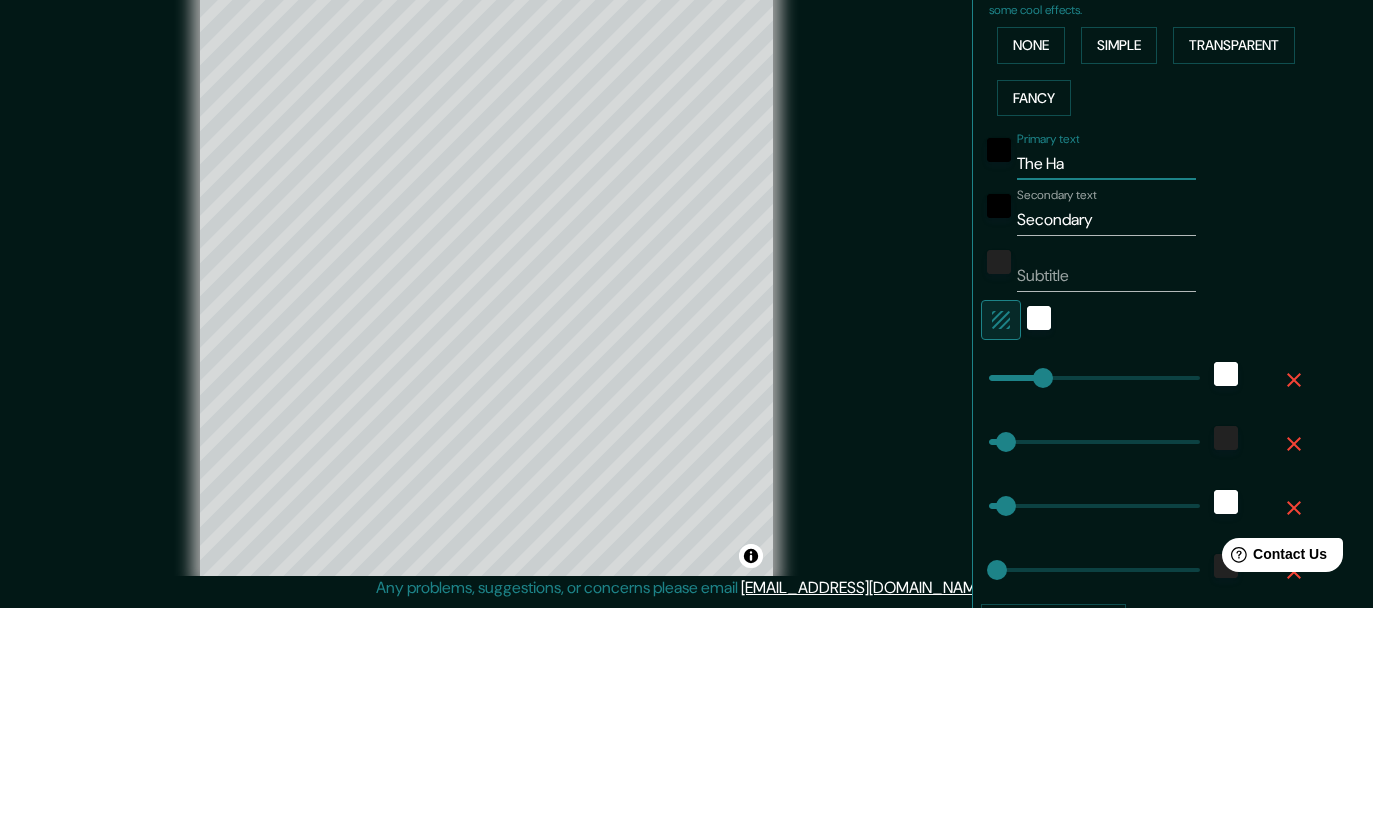 type on "46" 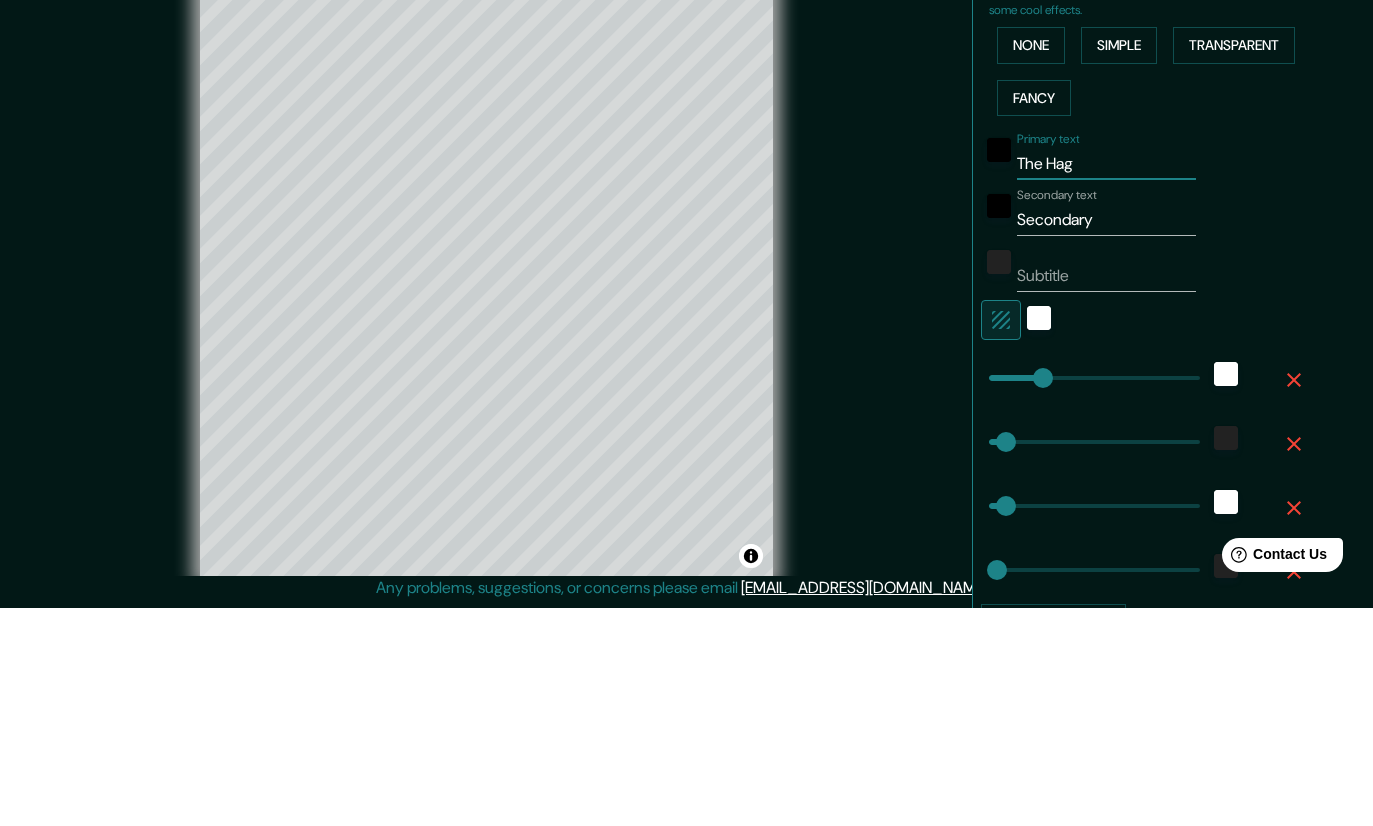 type on "46" 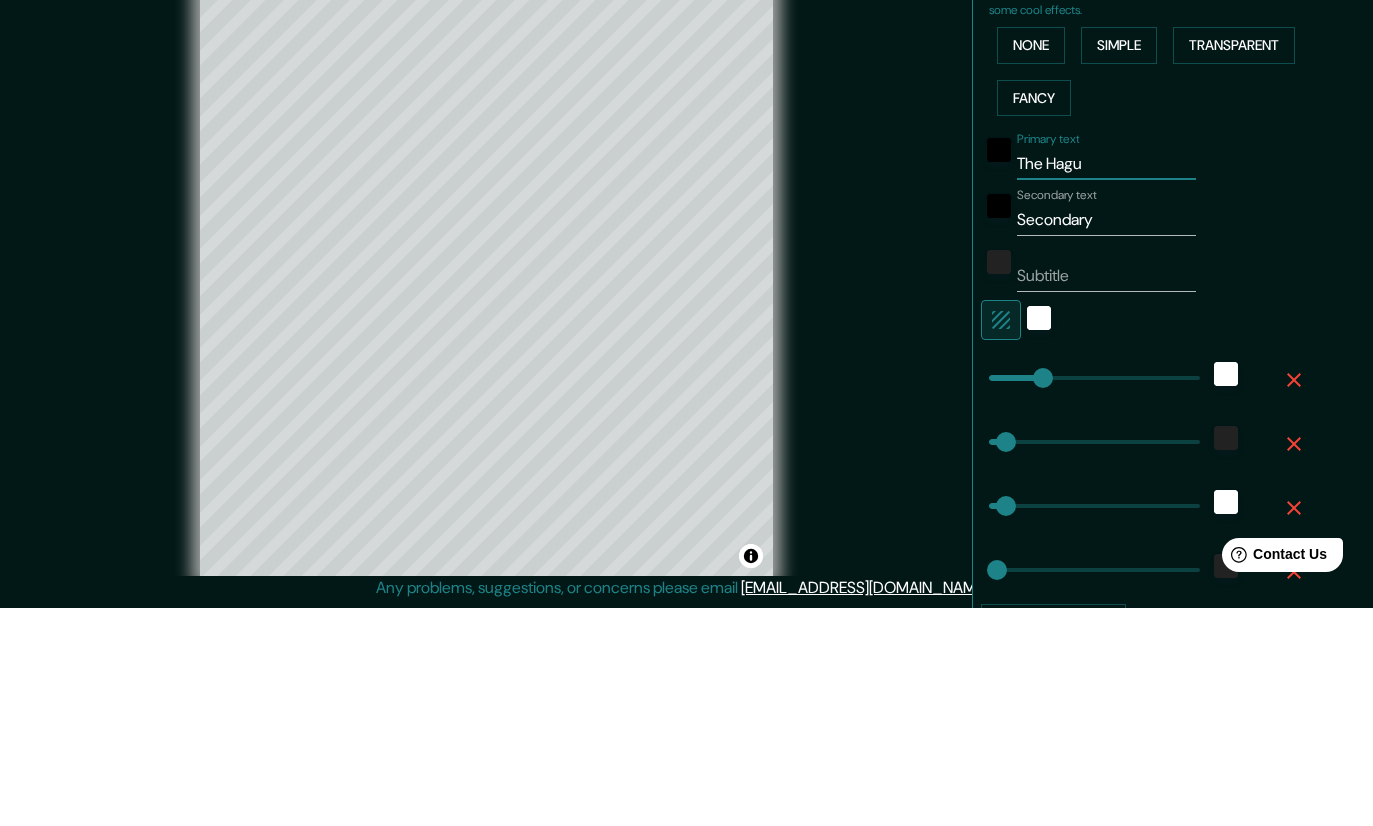 type on "46" 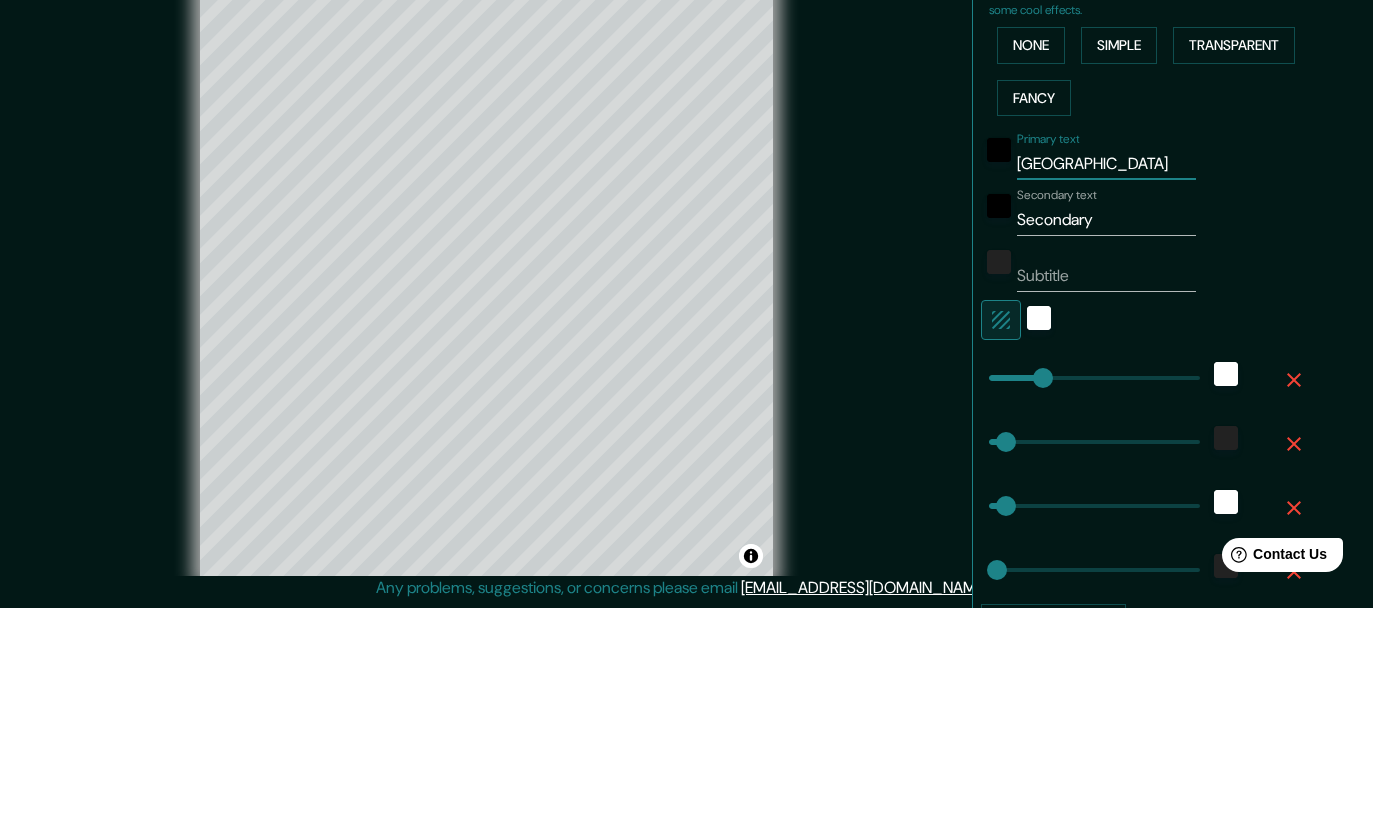 type on "46" 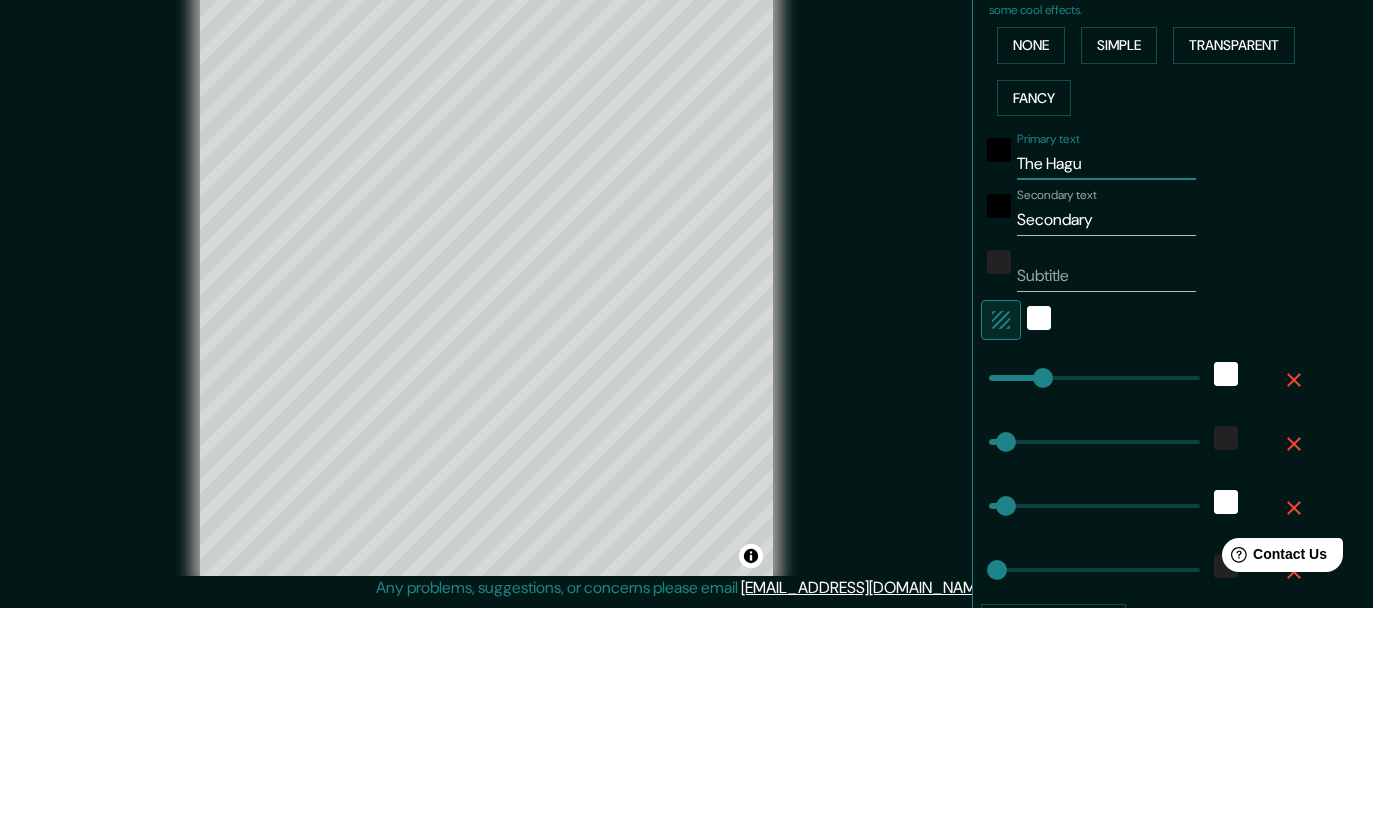 type on "46" 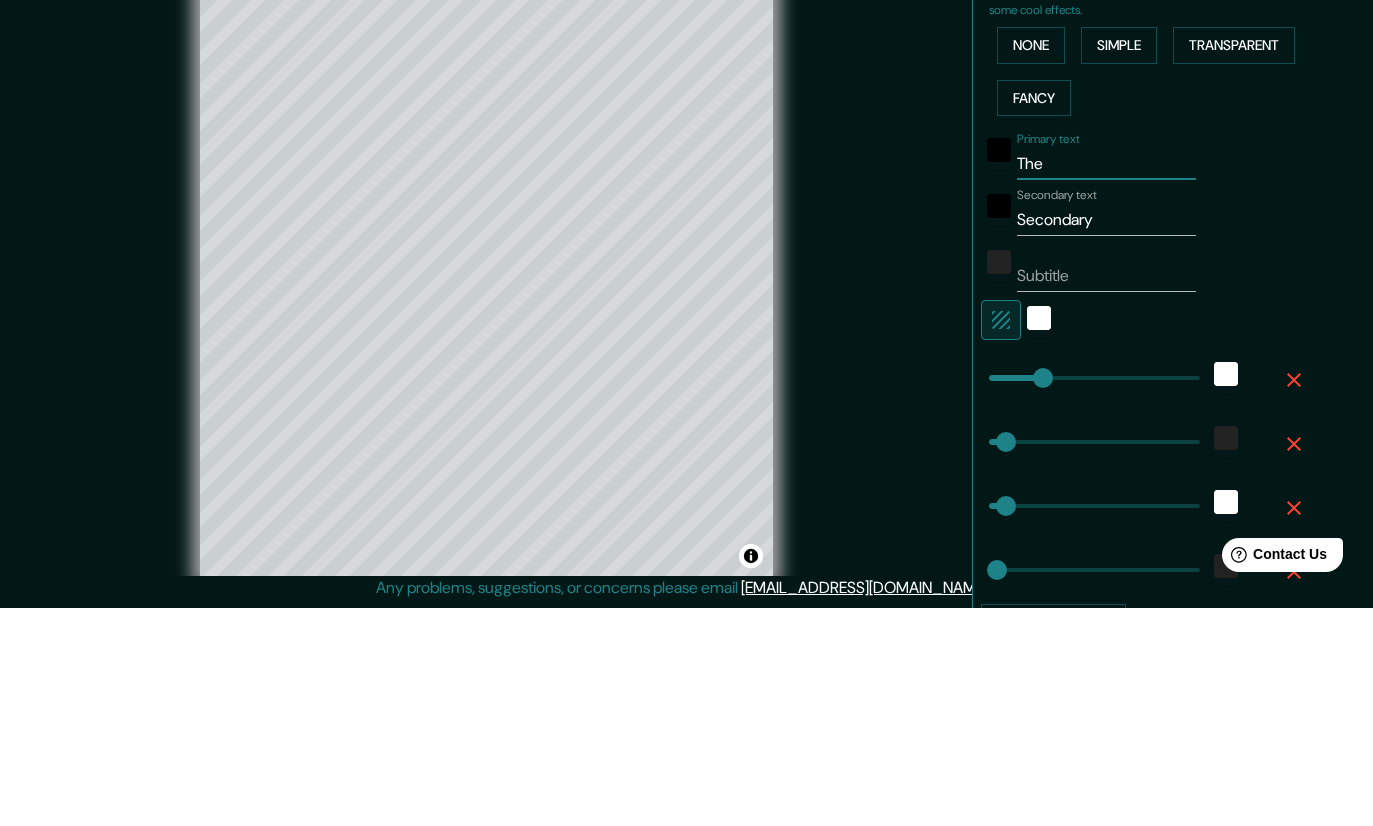 type on "46" 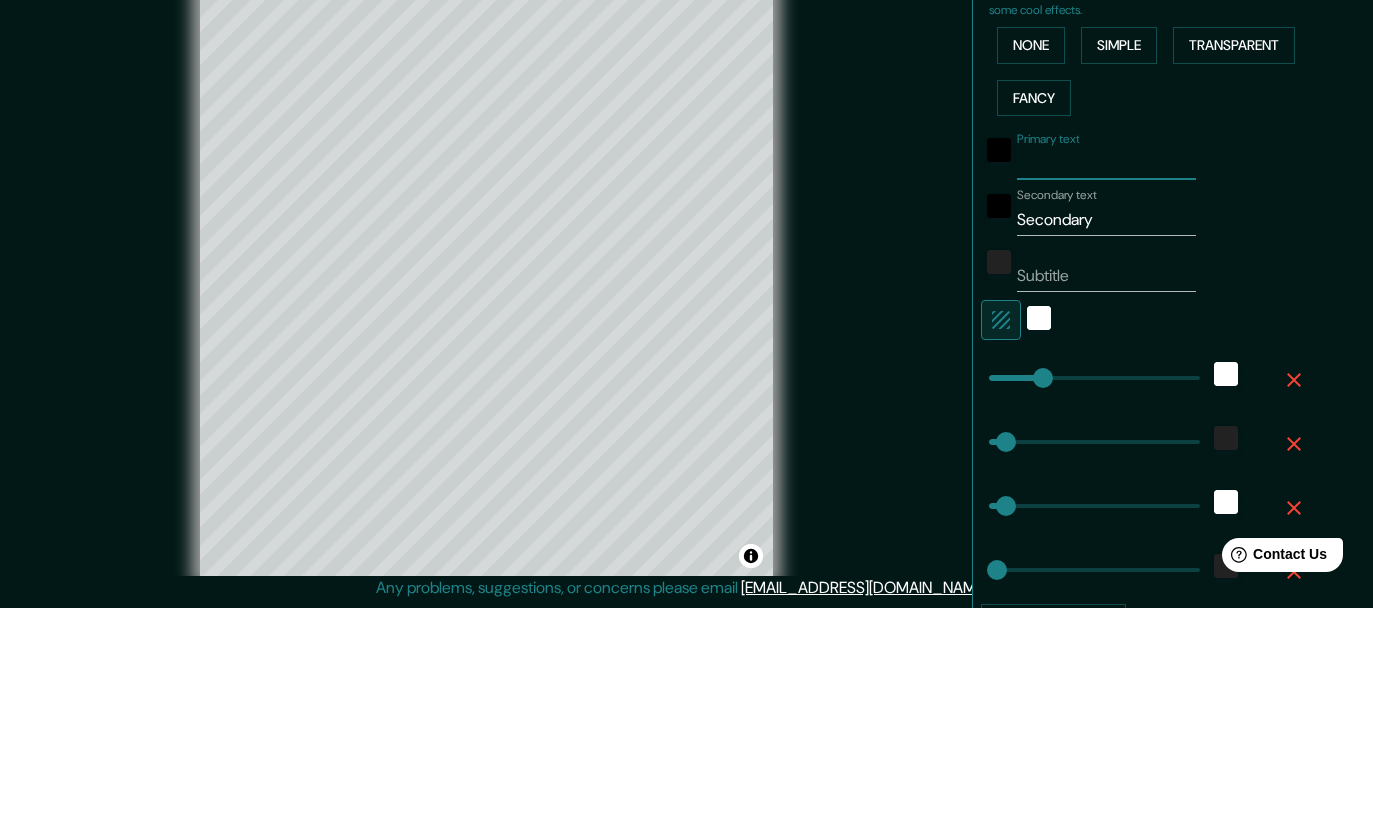 type on "46" 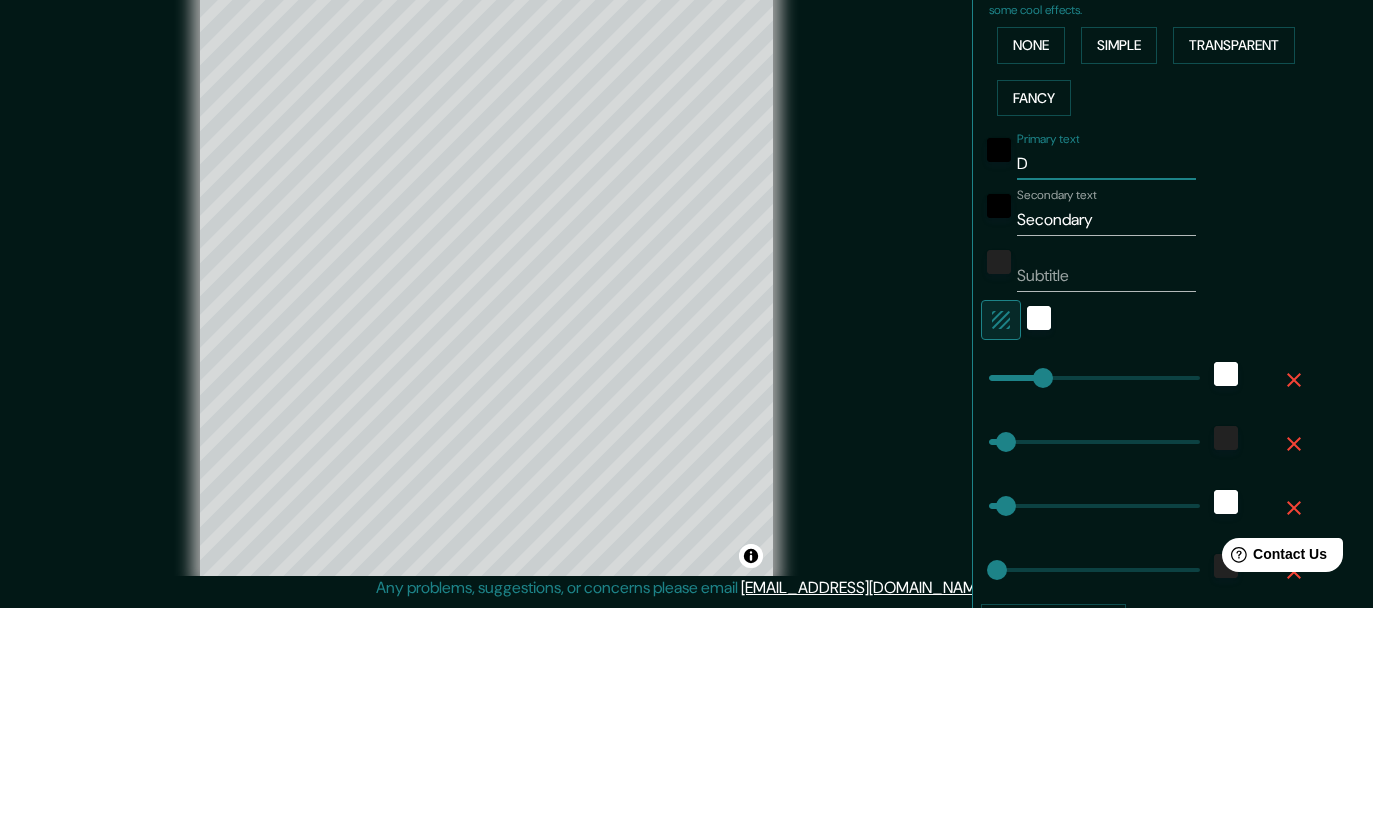 type on "46" 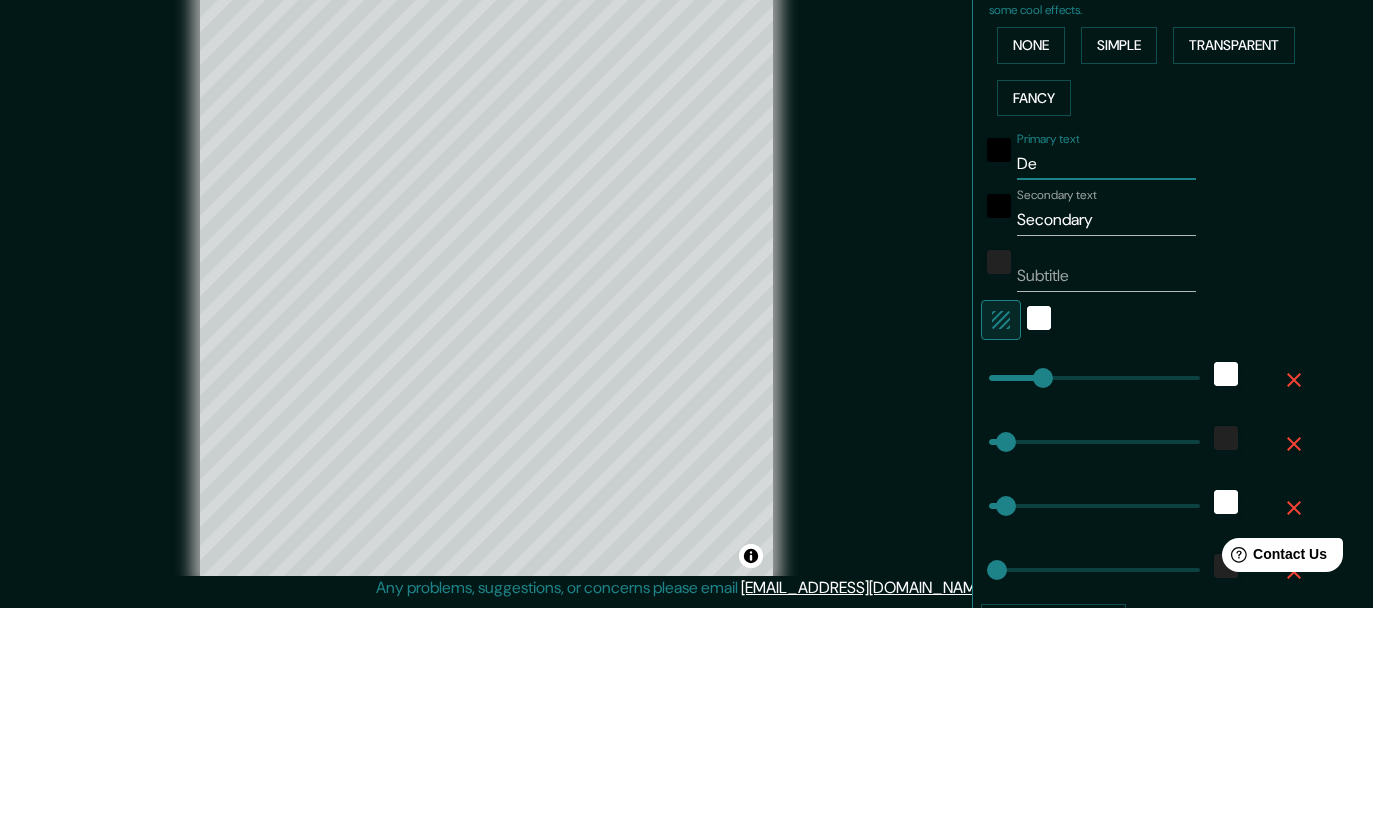 type on "46" 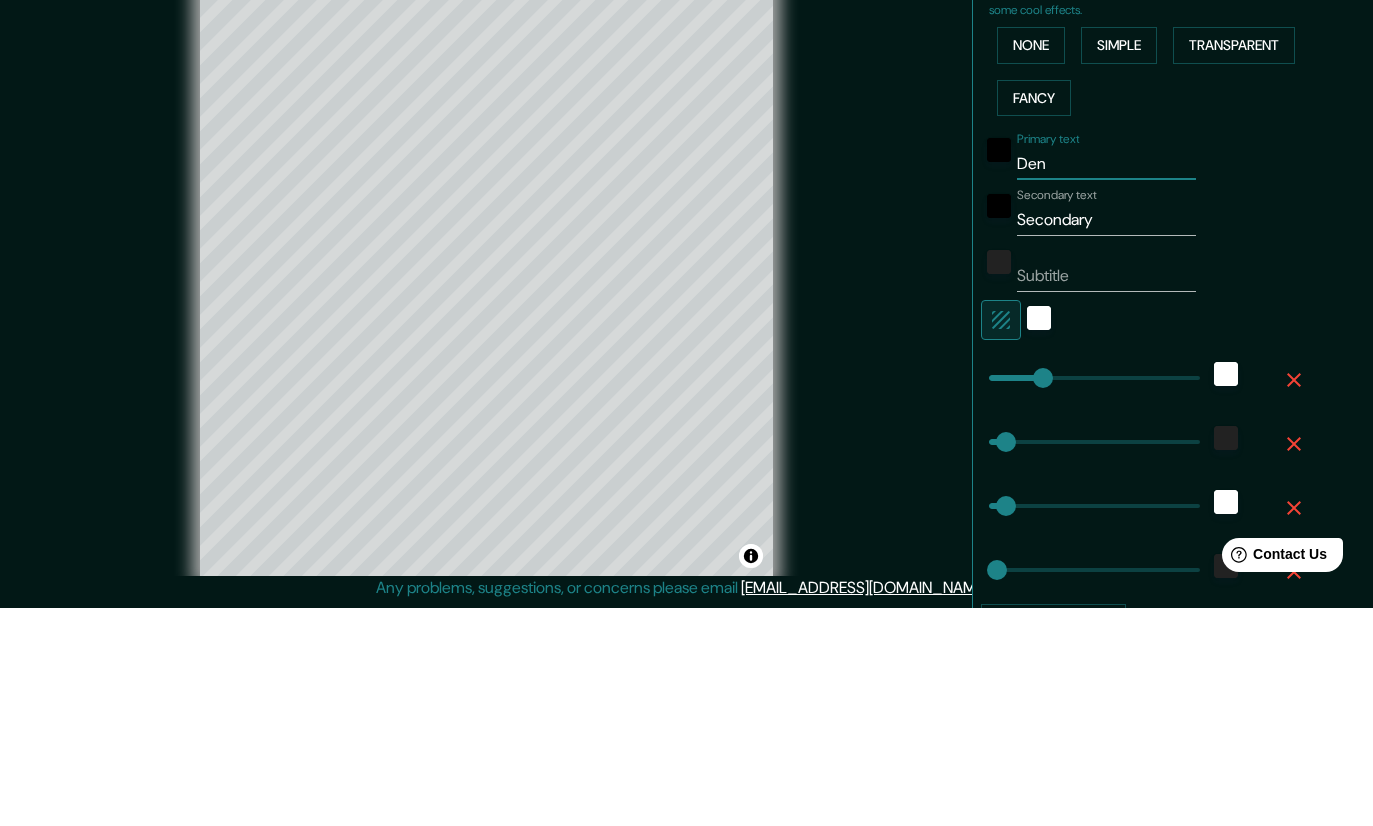 type on "46" 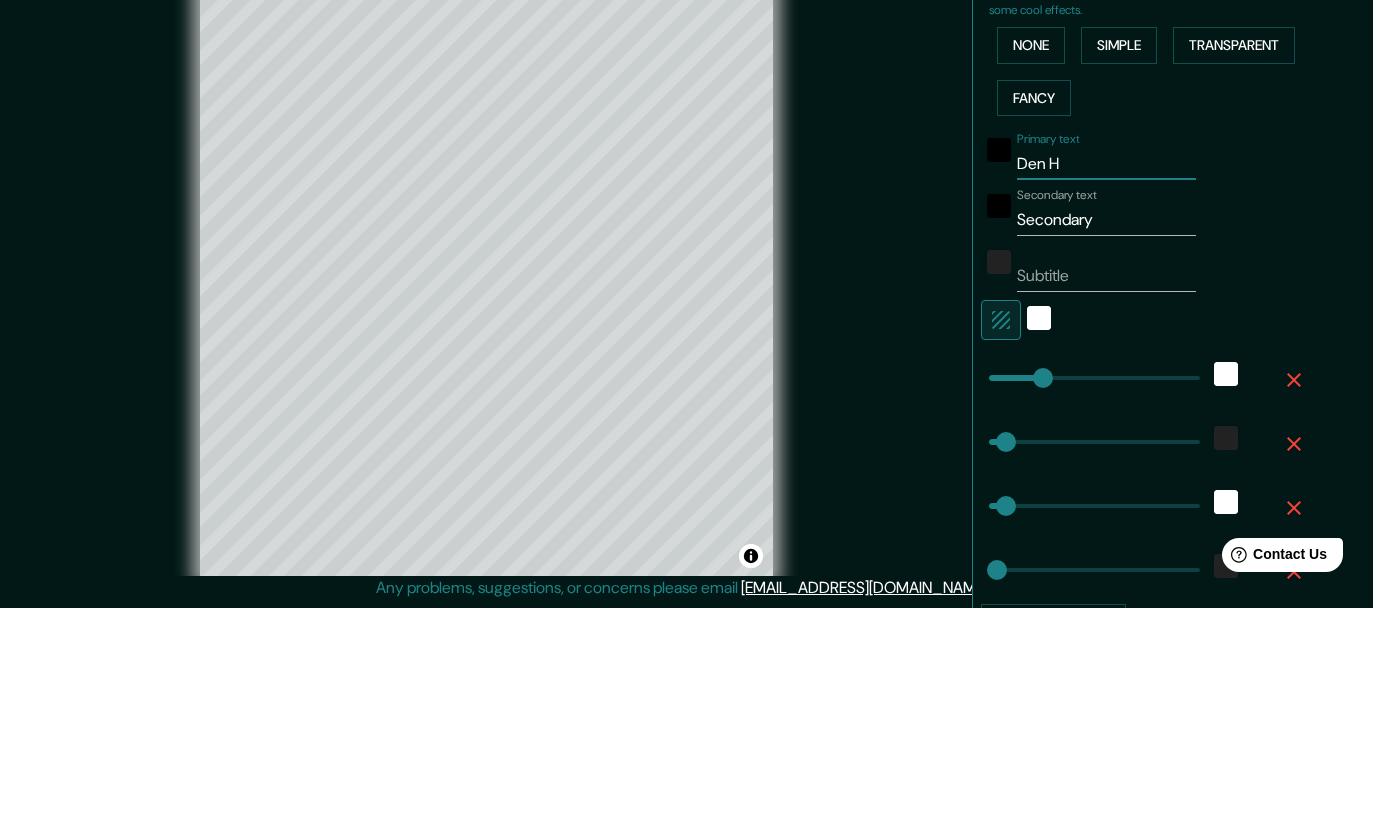 type on "46" 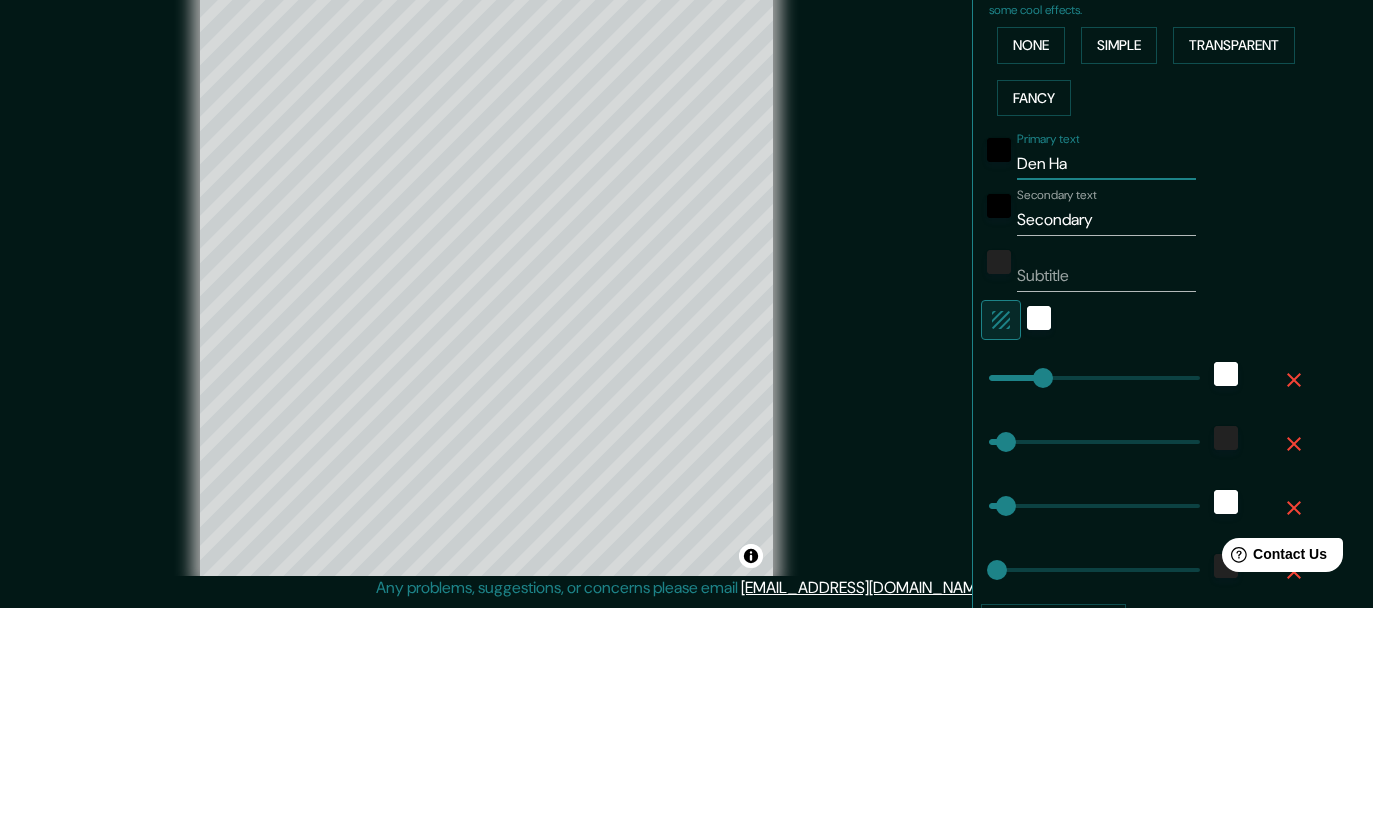 type on "46" 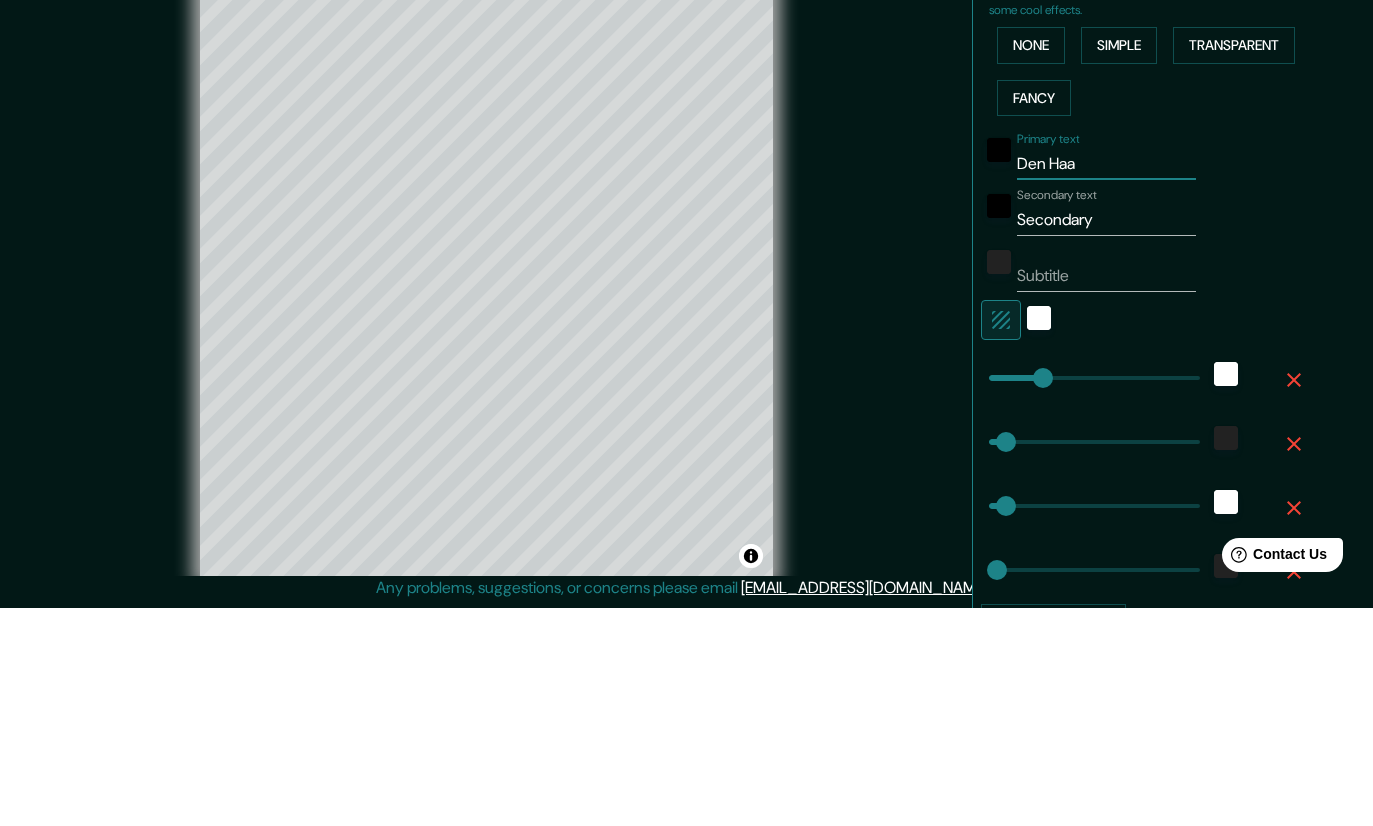 type on "46" 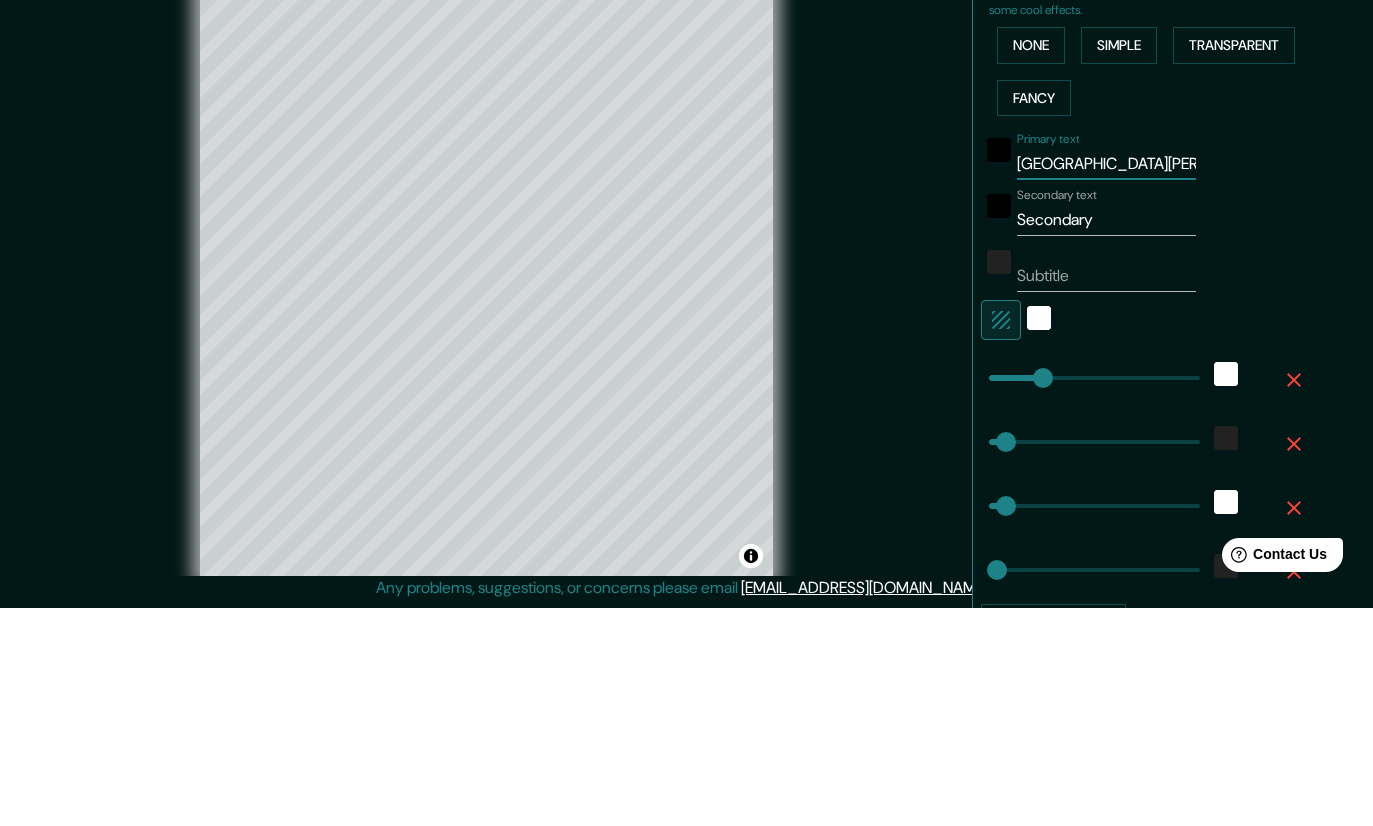 type on "46" 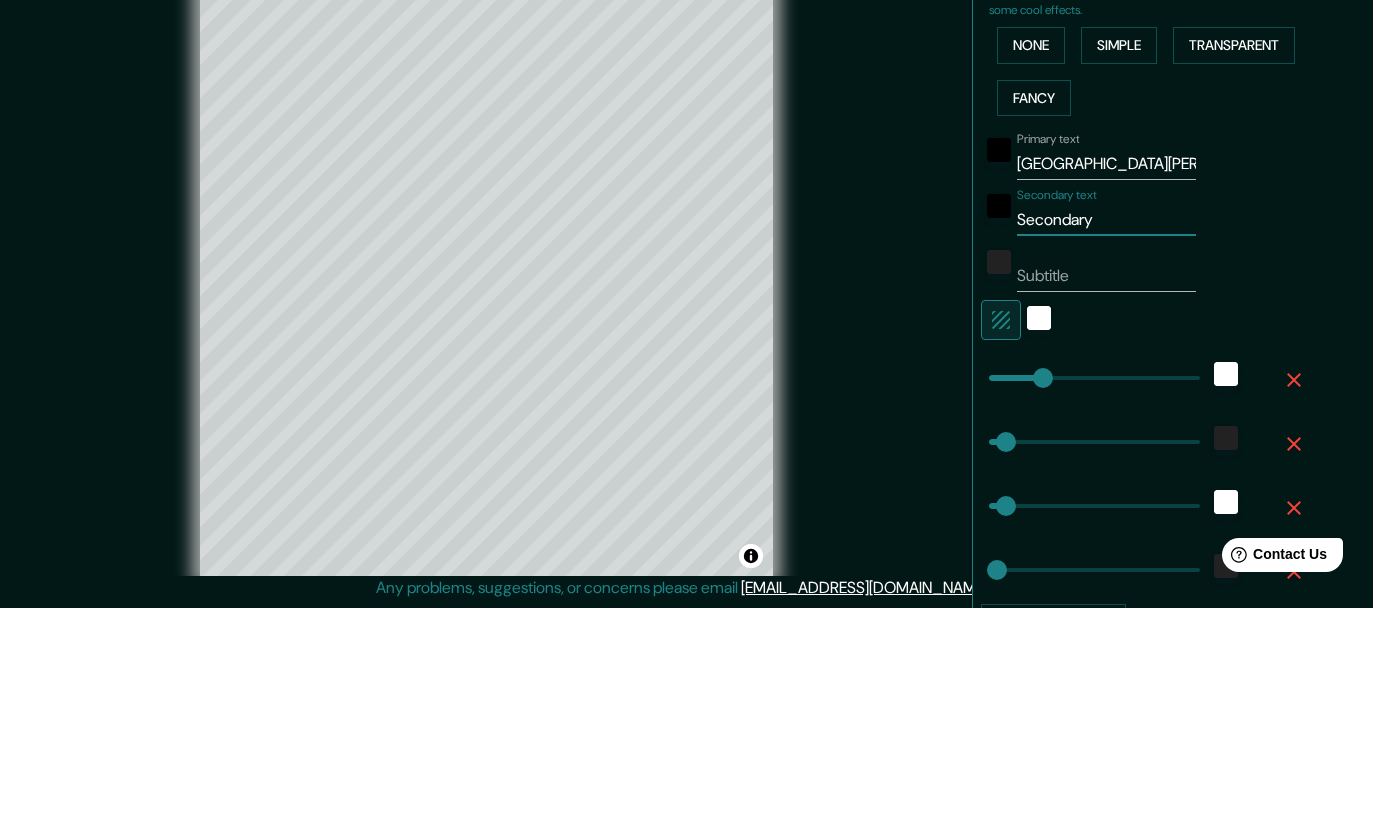 type on "Secondar" 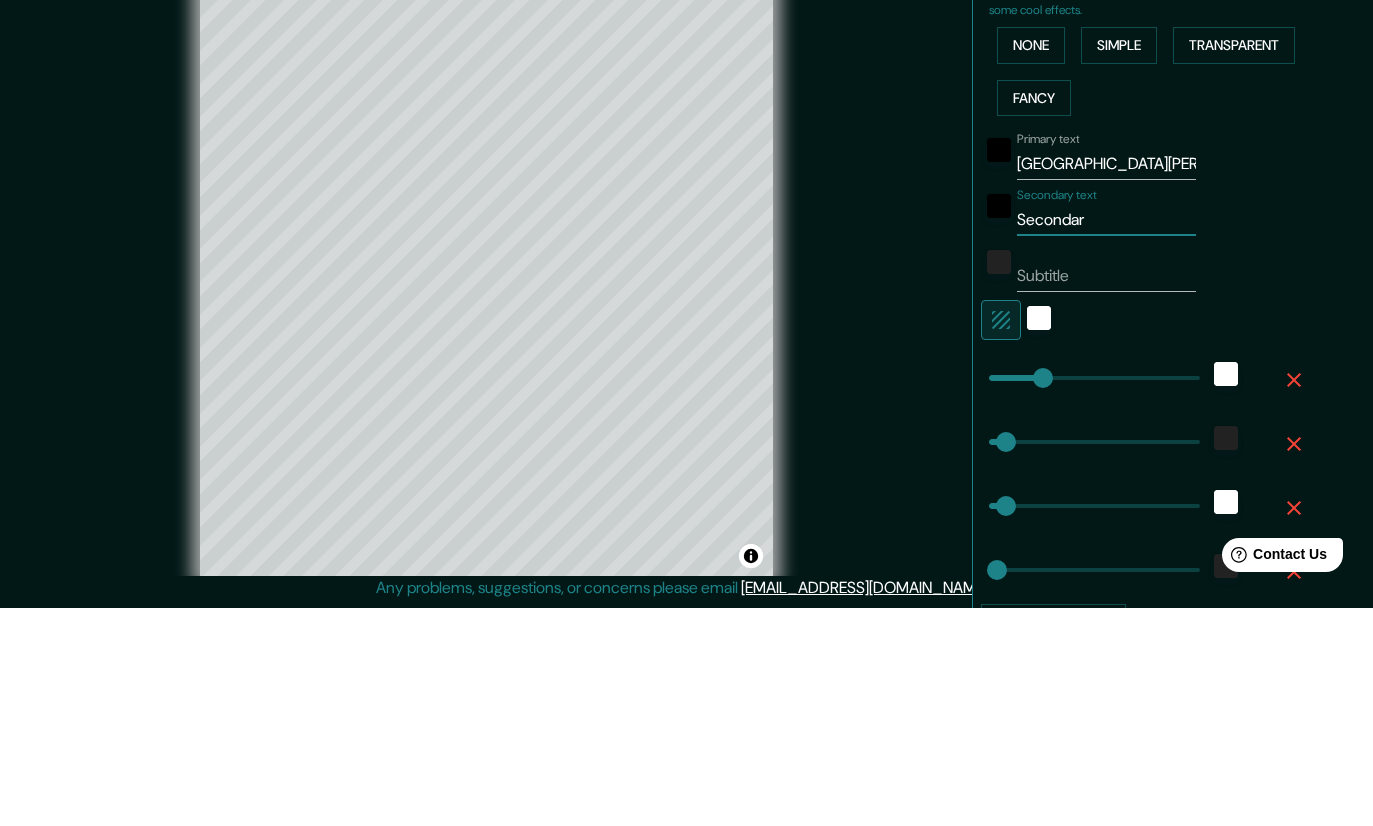type on "46" 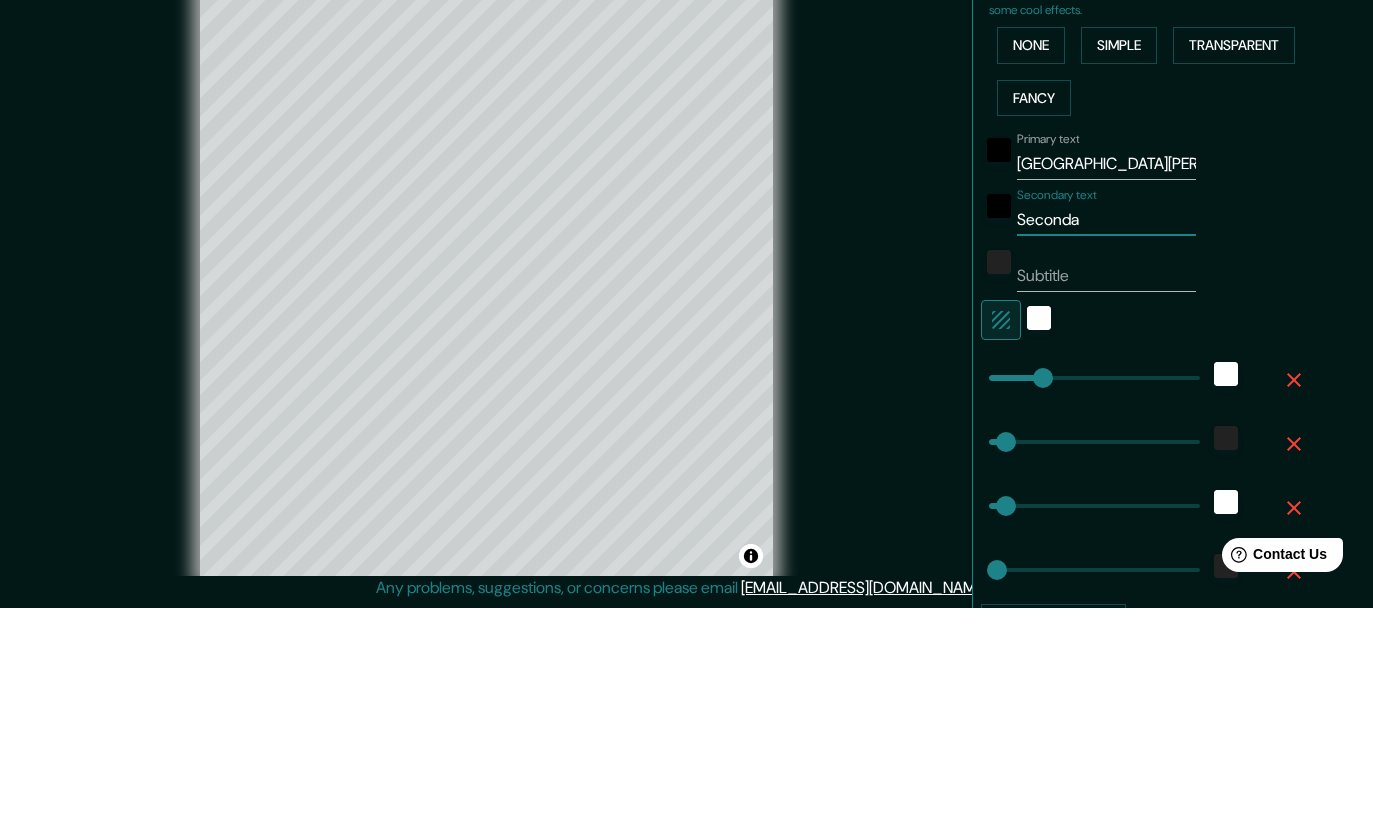 type on "46" 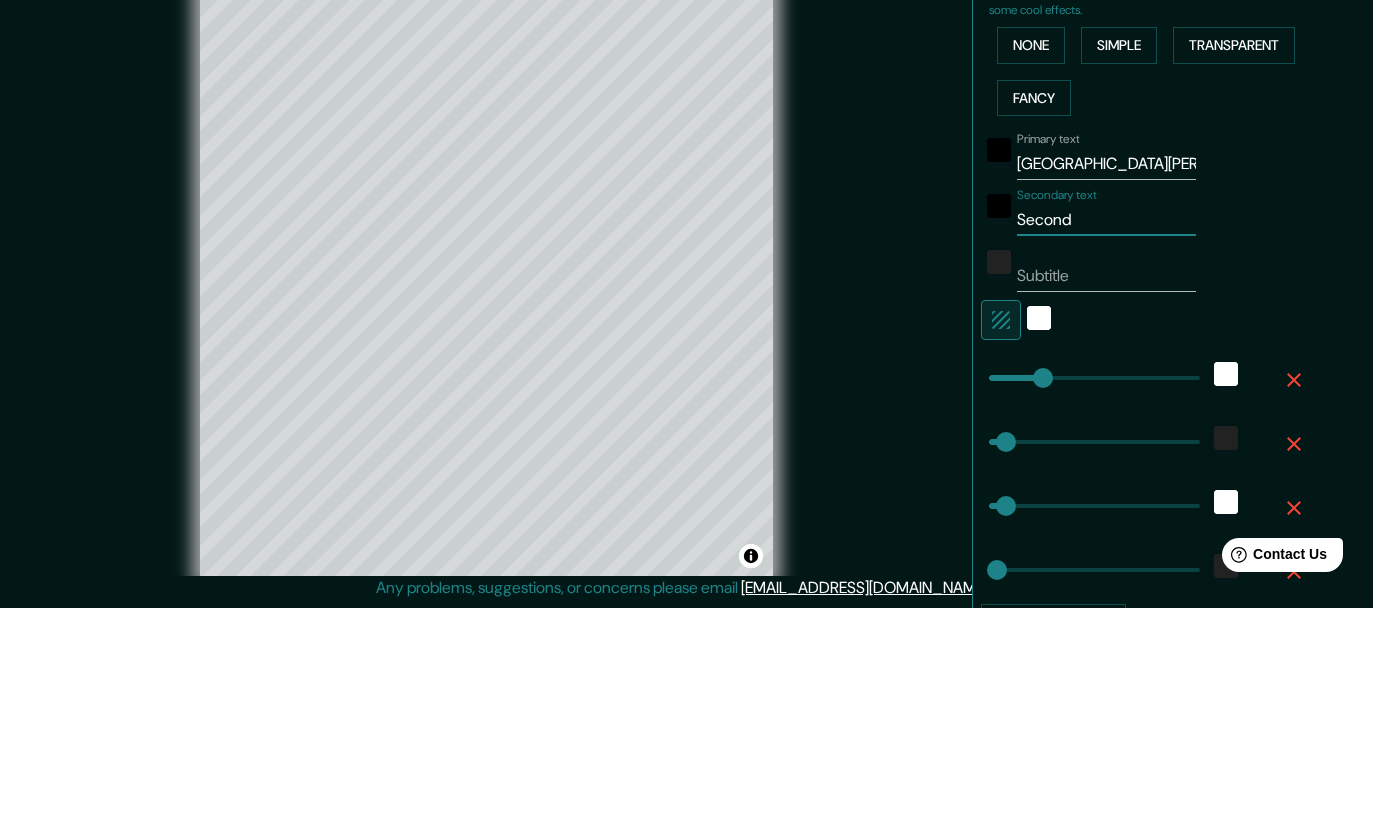 type on "46" 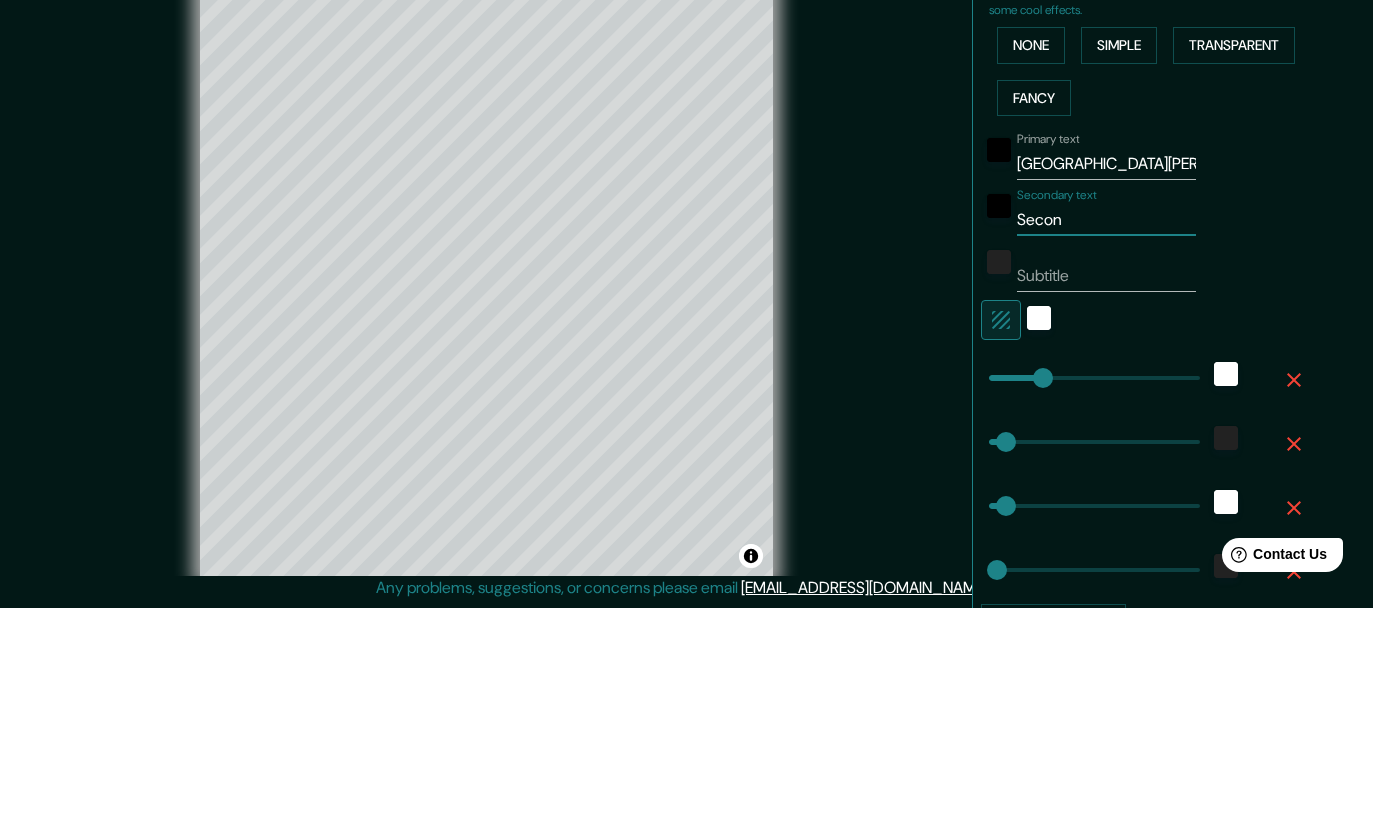 type on "46" 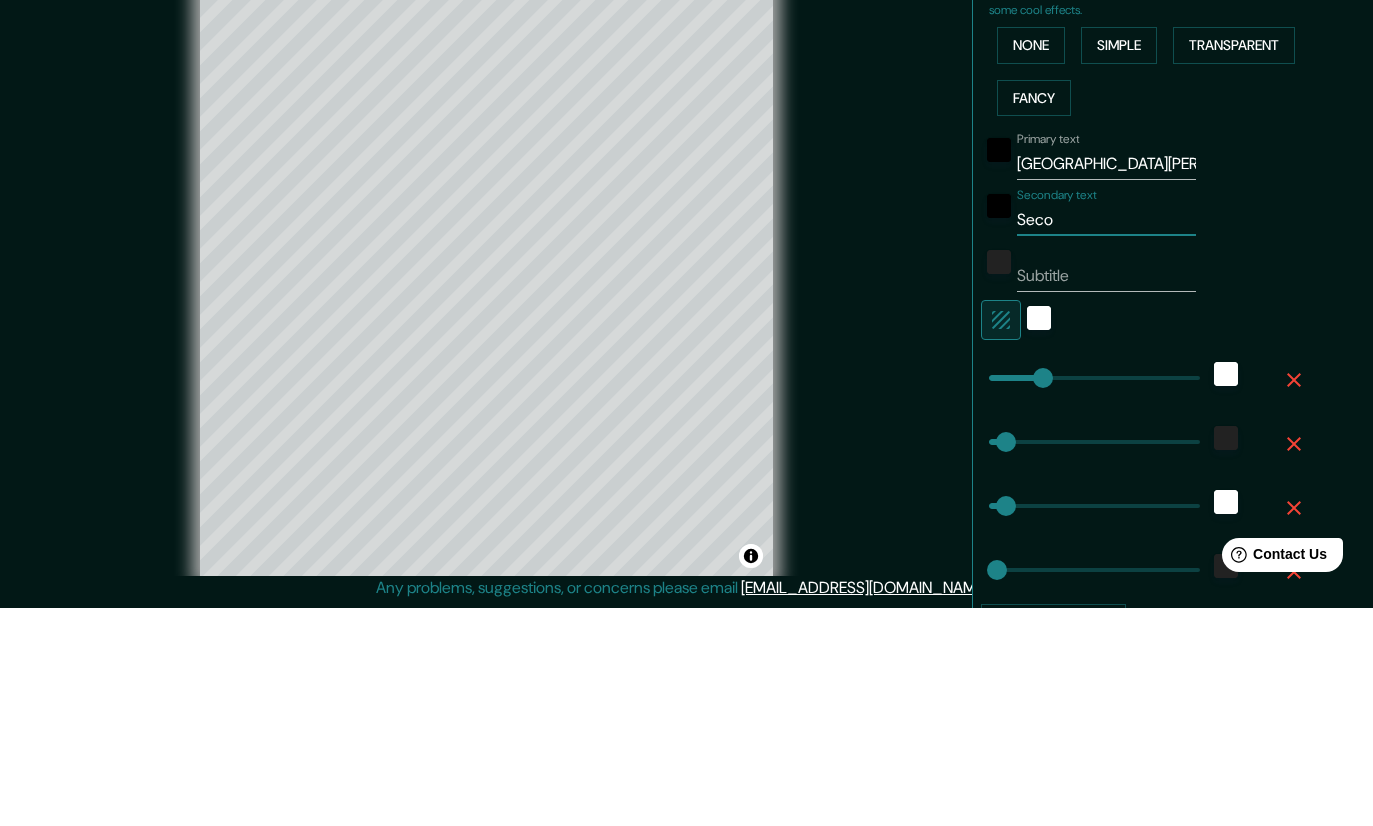 type on "46" 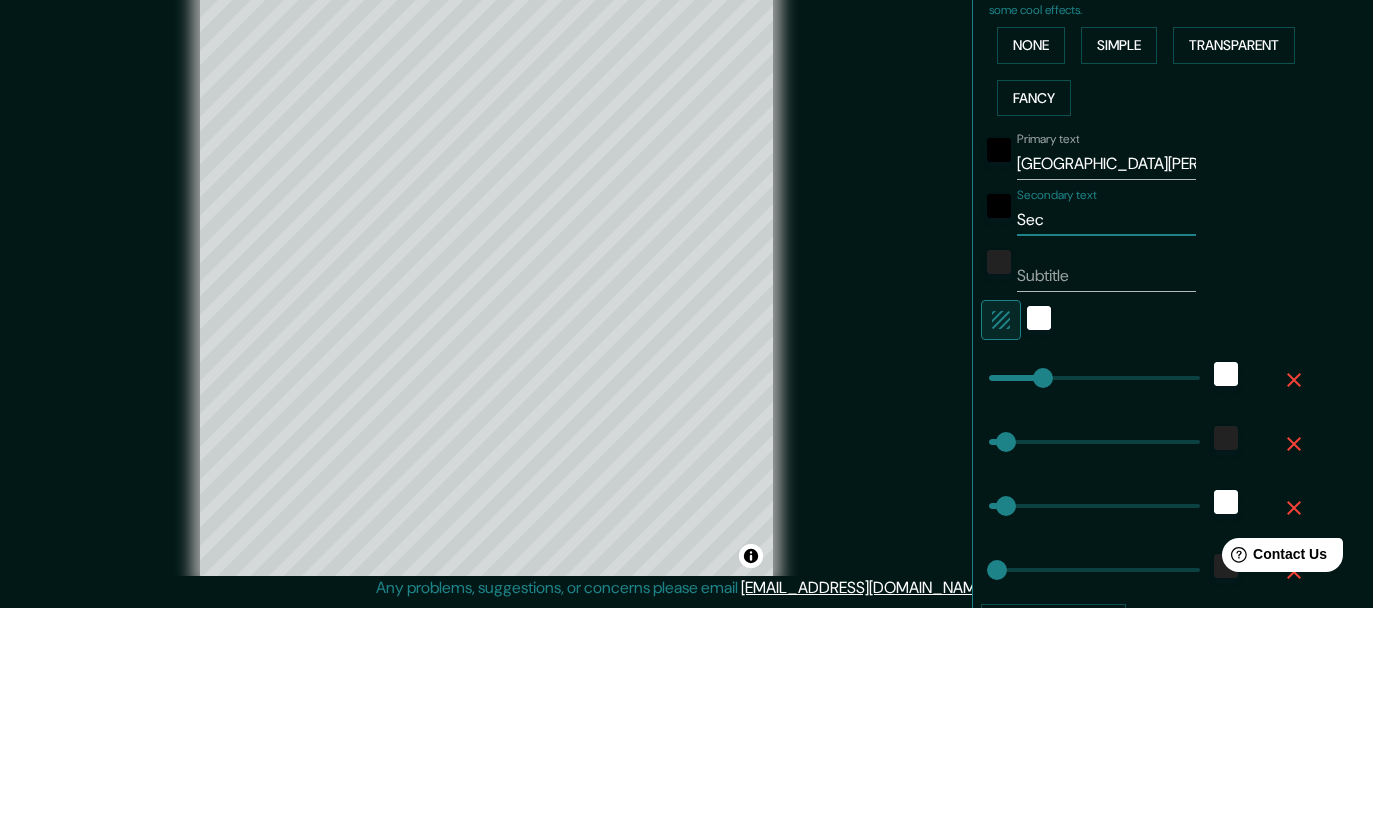 type on "46" 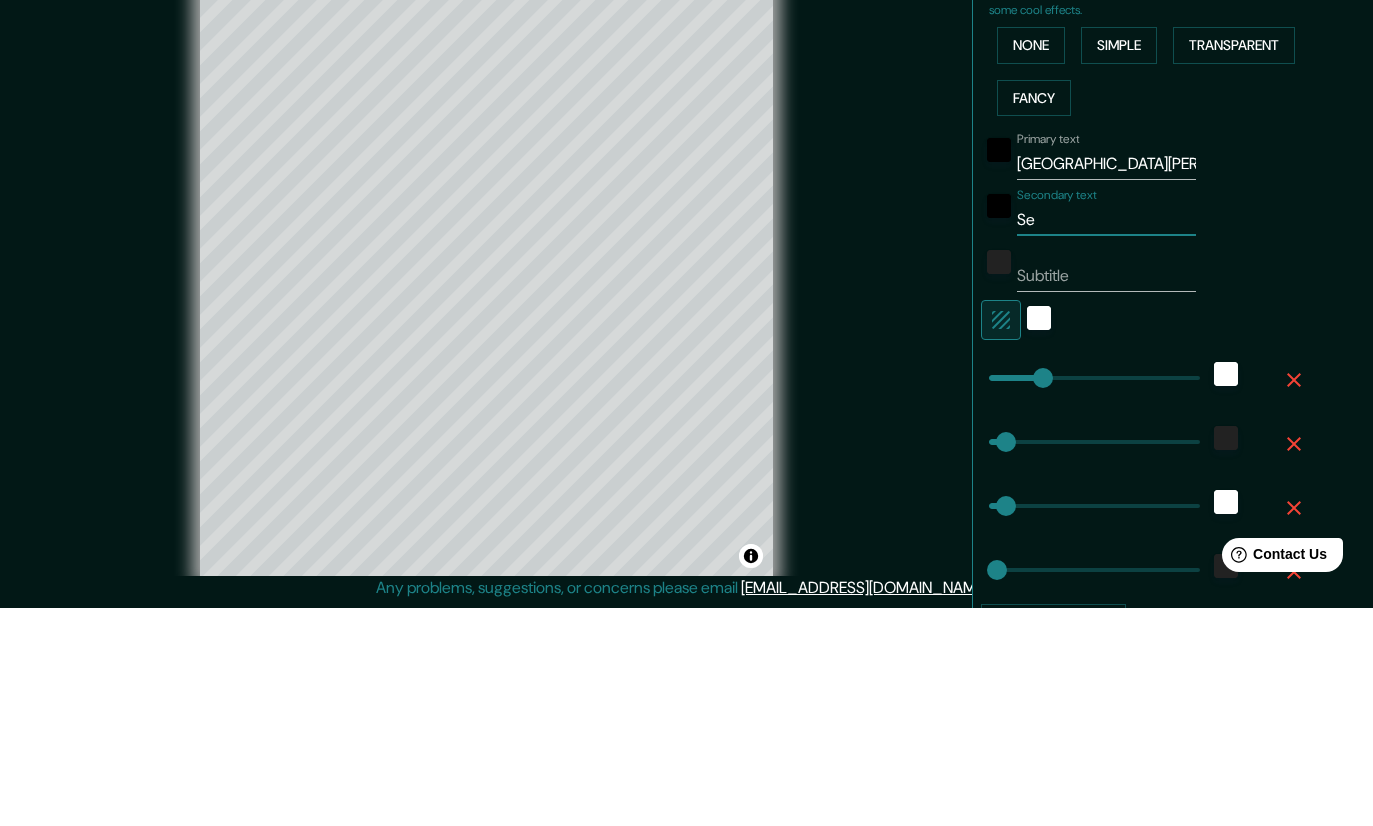 type on "46" 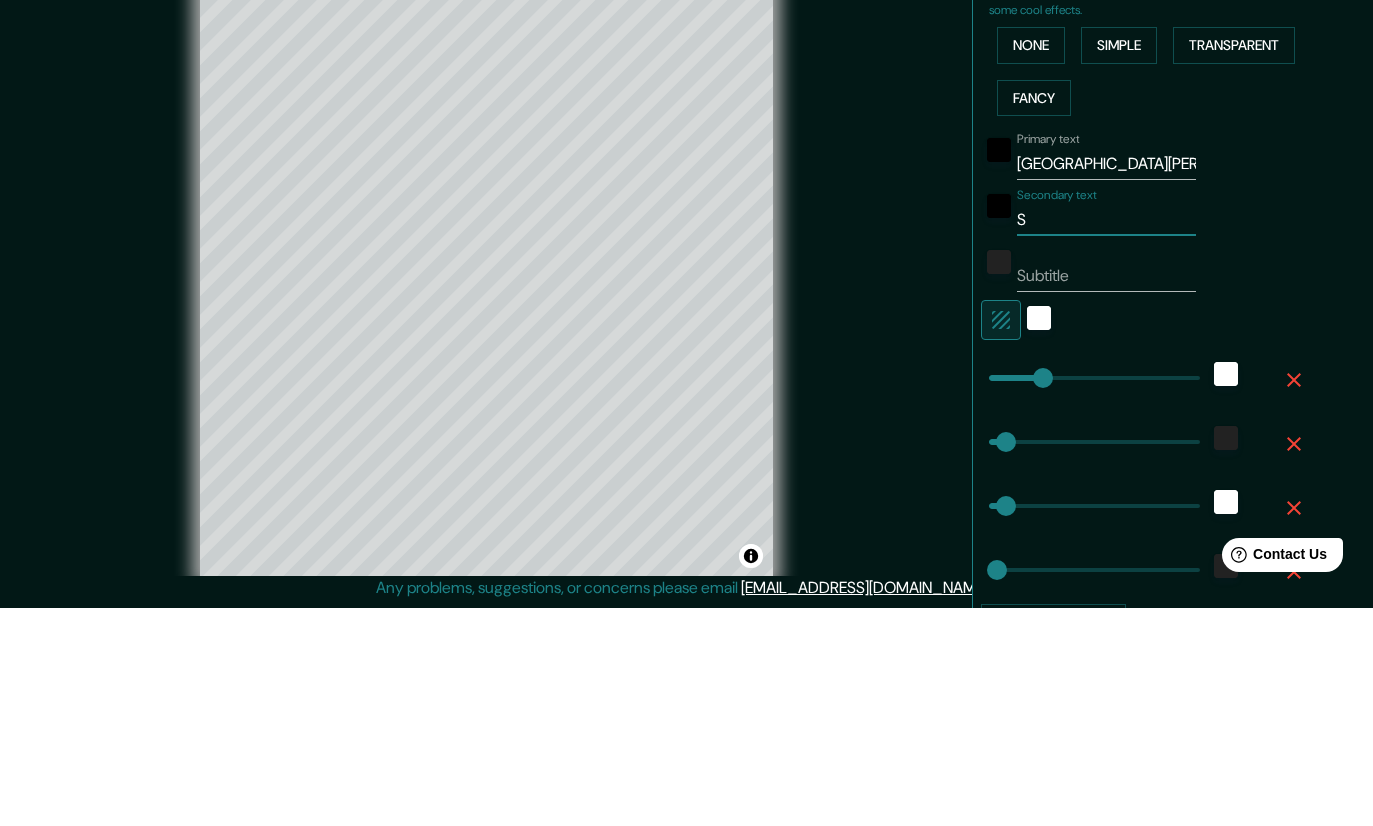 type on "46" 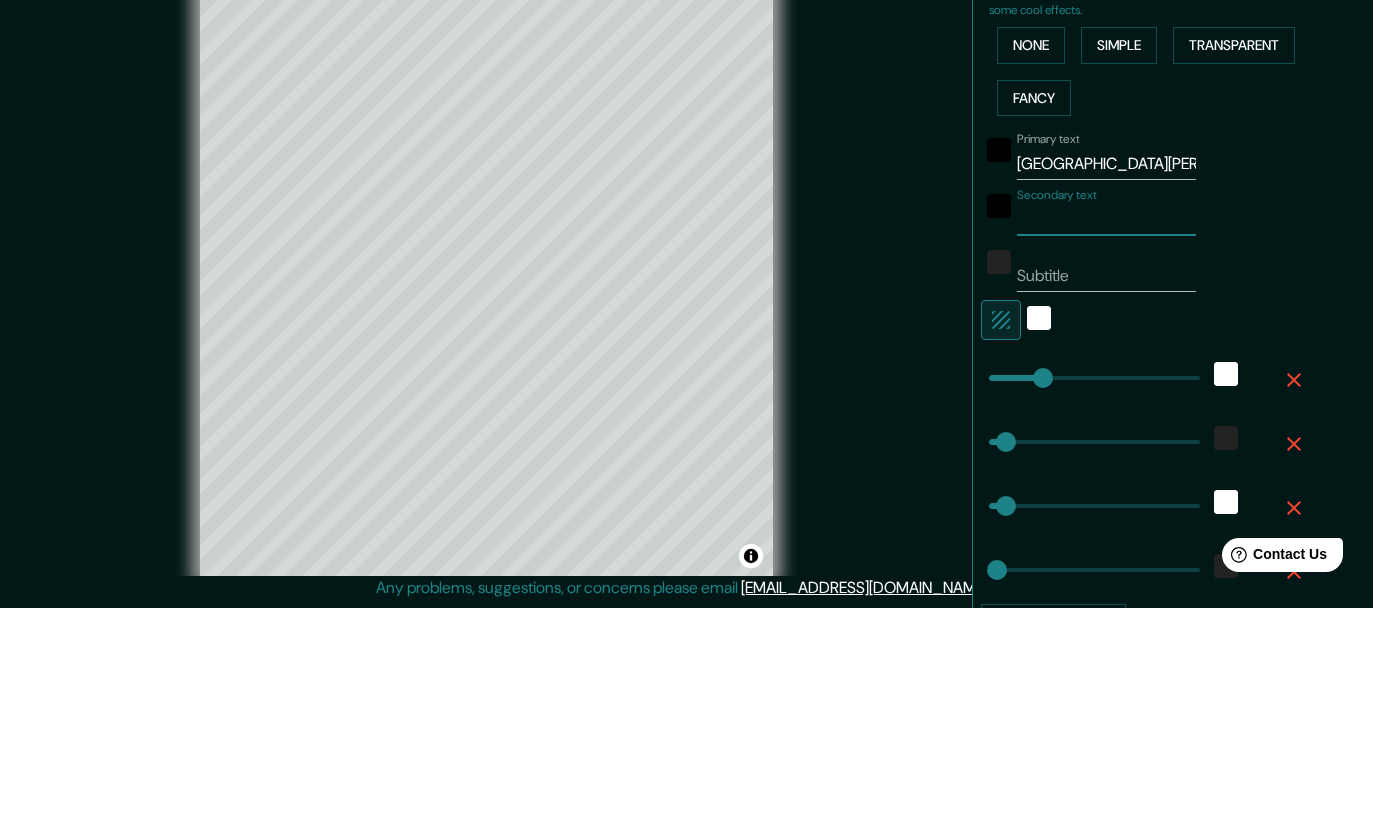 type on "46" 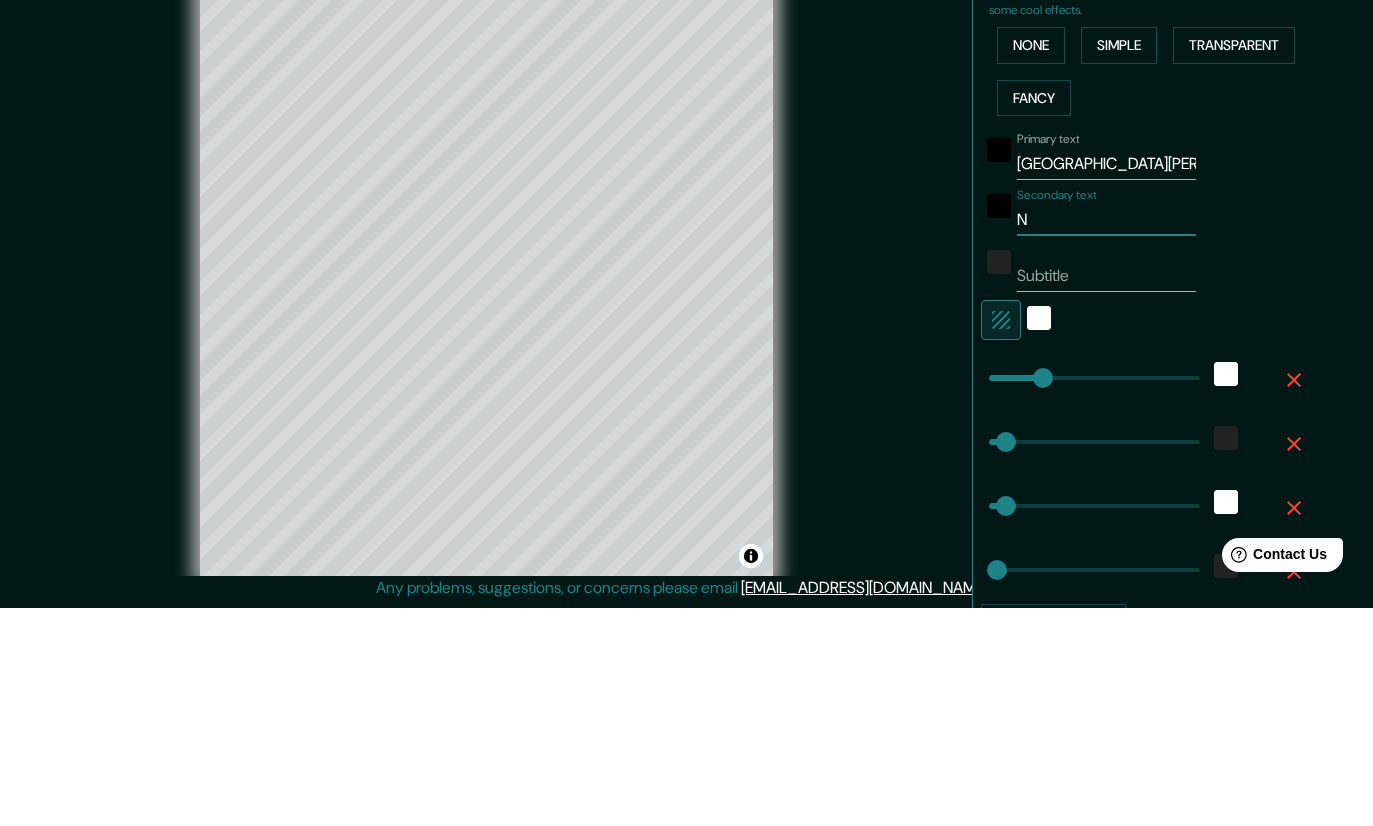type on "46" 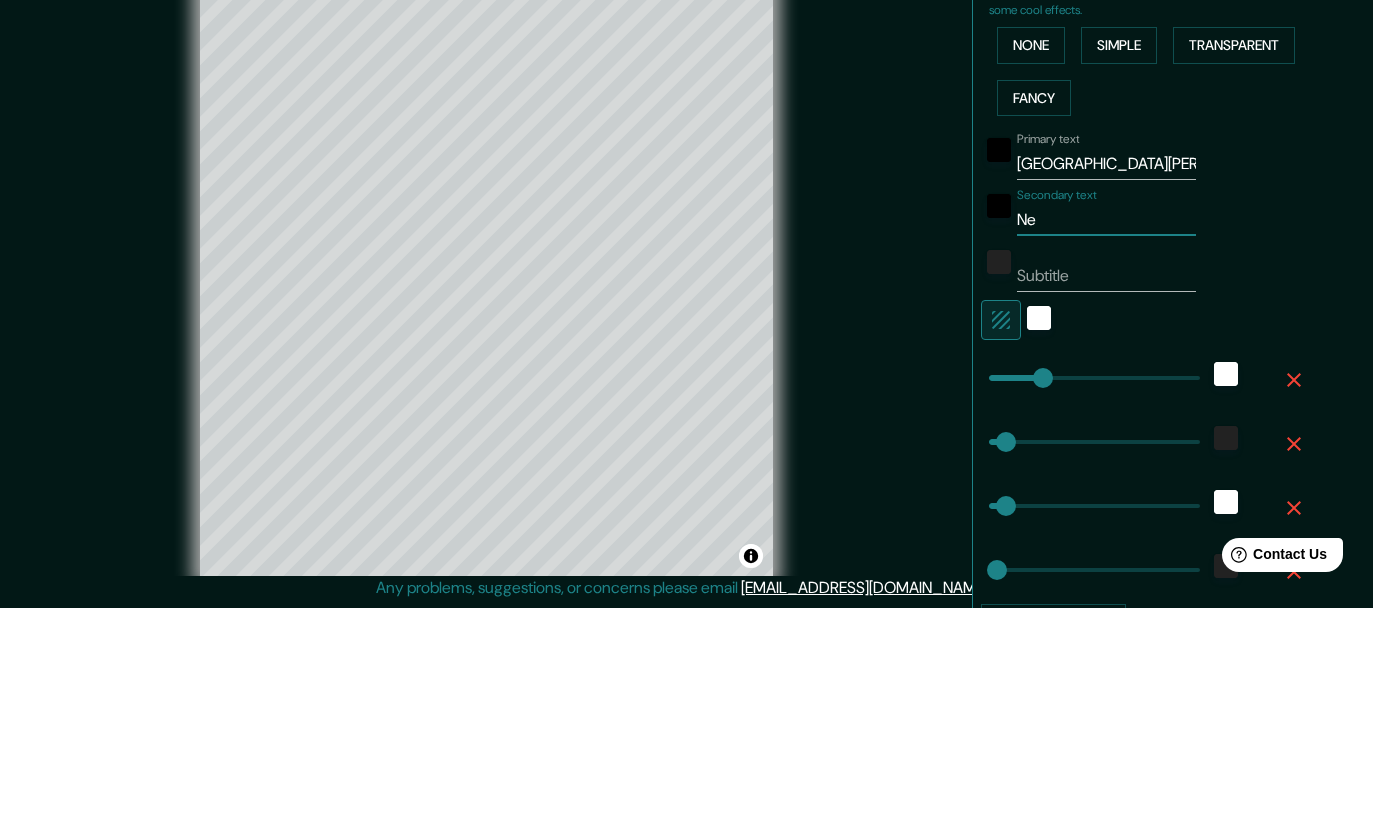 type on "46" 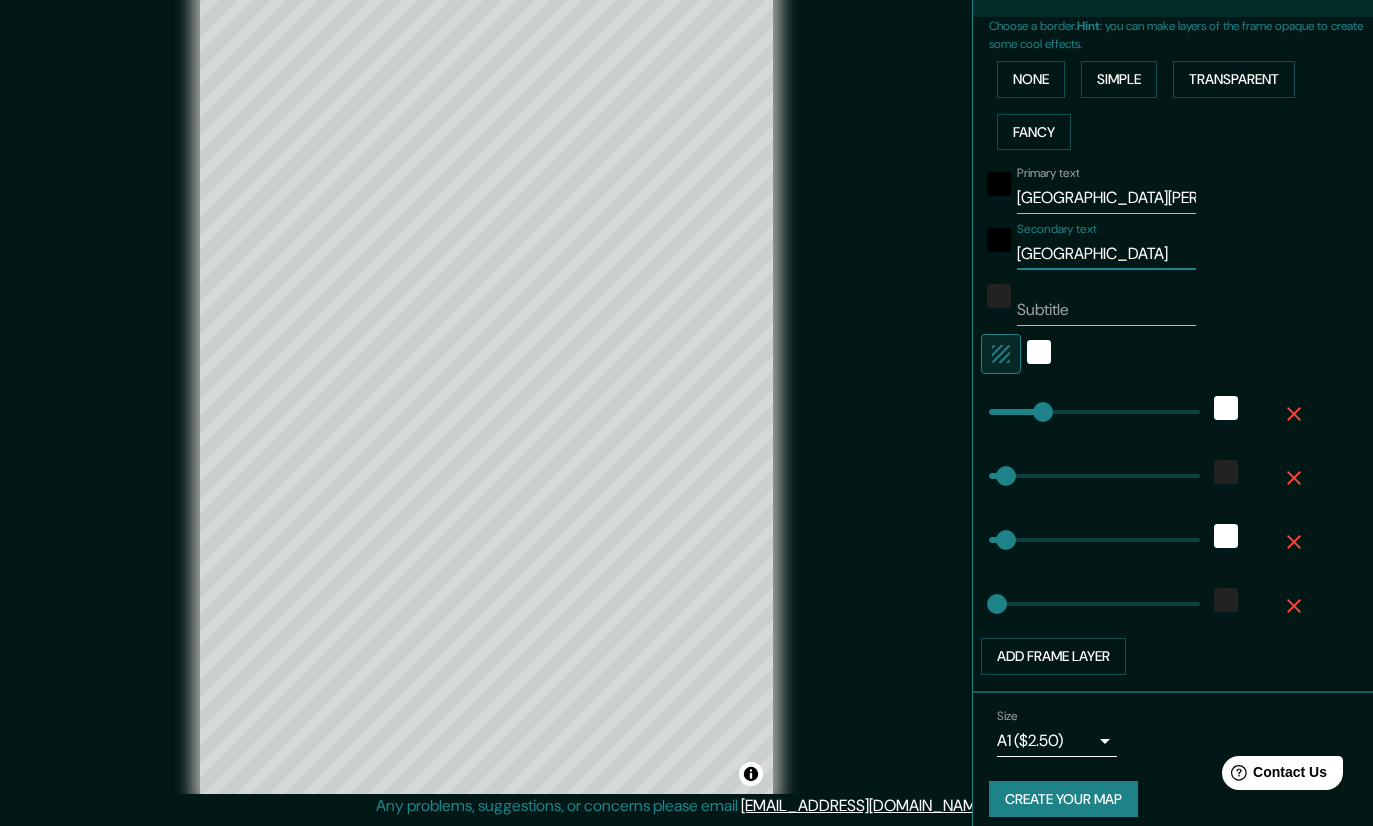 scroll, scrollTop: 448, scrollLeft: 0, axis: vertical 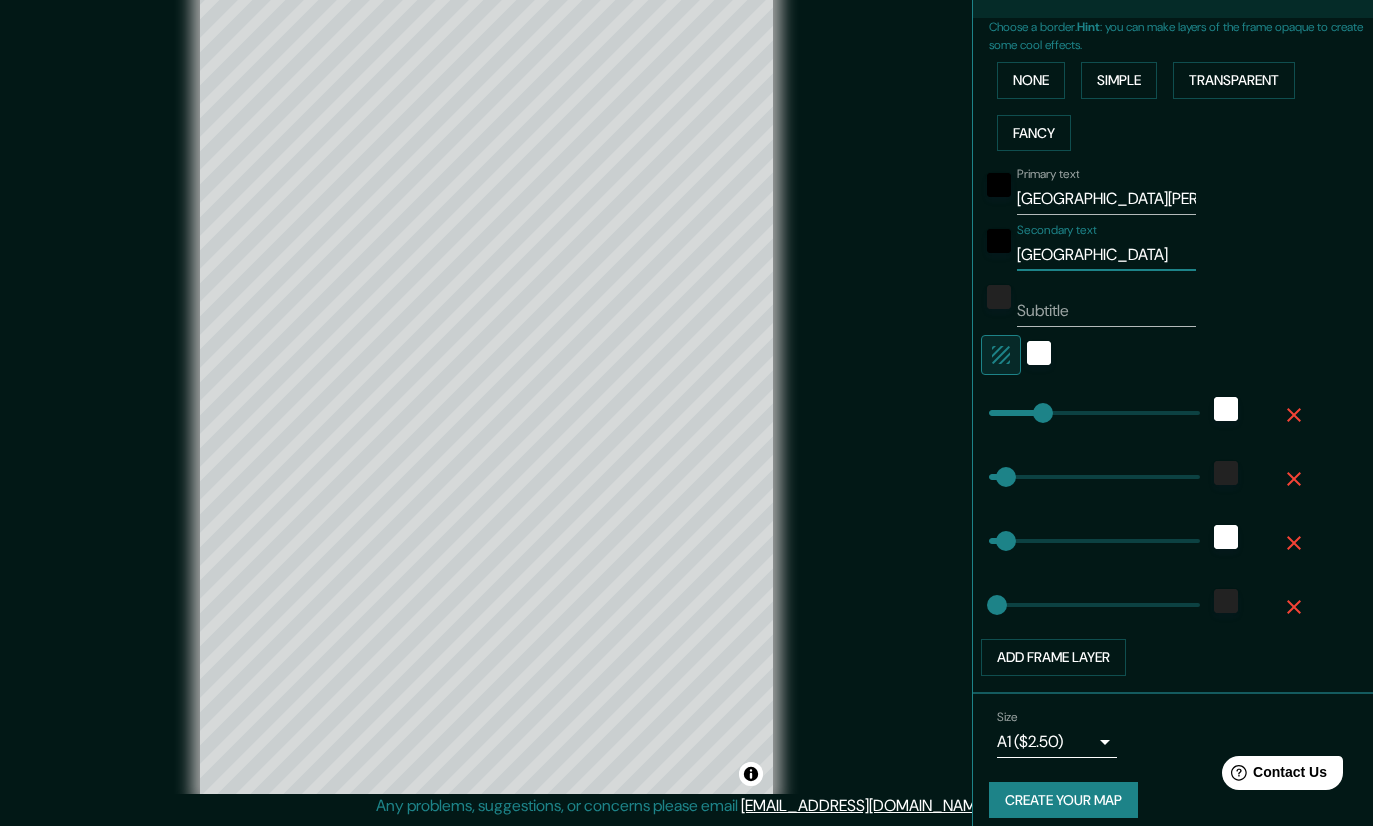 click on "Add frame layer" at bounding box center (1053, 657) 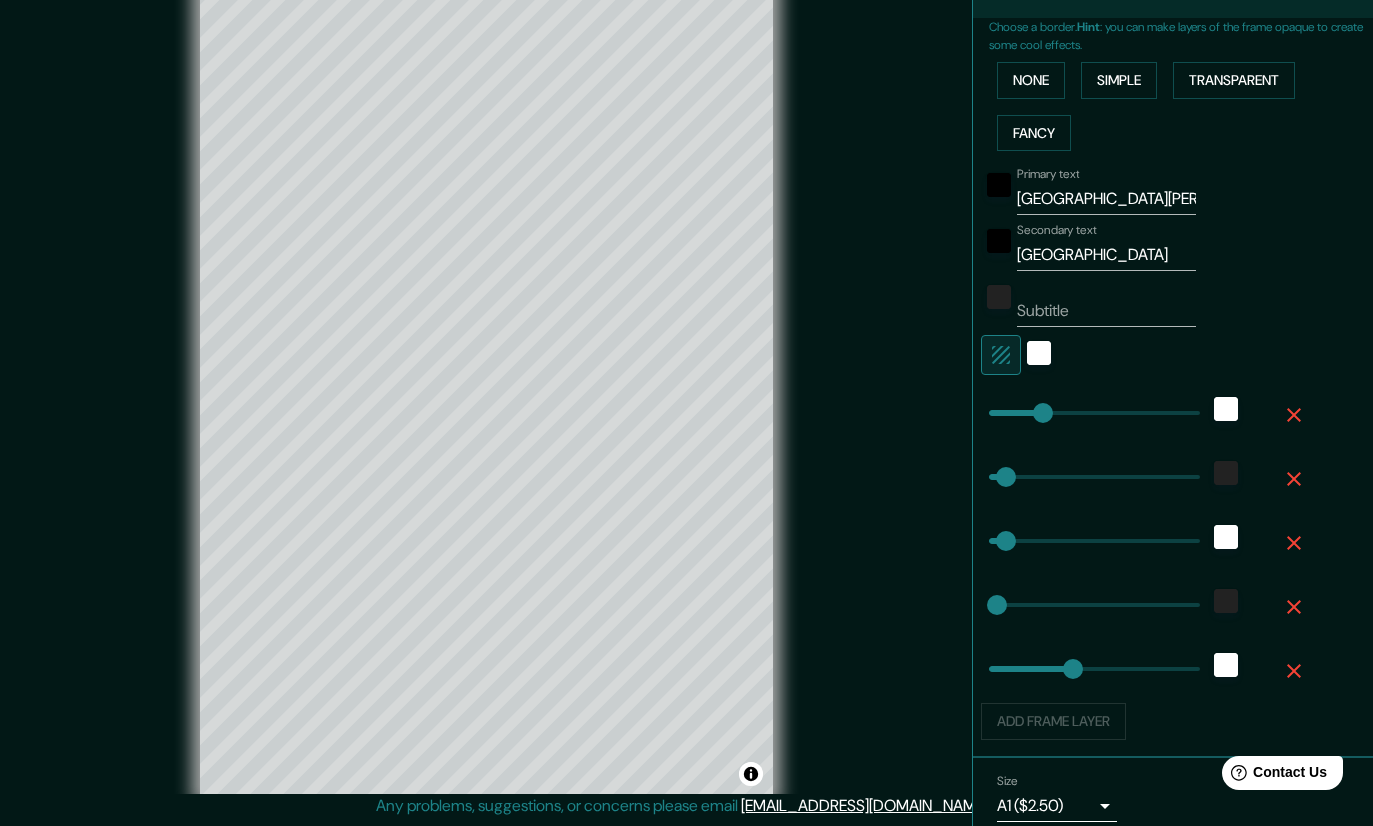 scroll, scrollTop: 455, scrollLeft: 0, axis: vertical 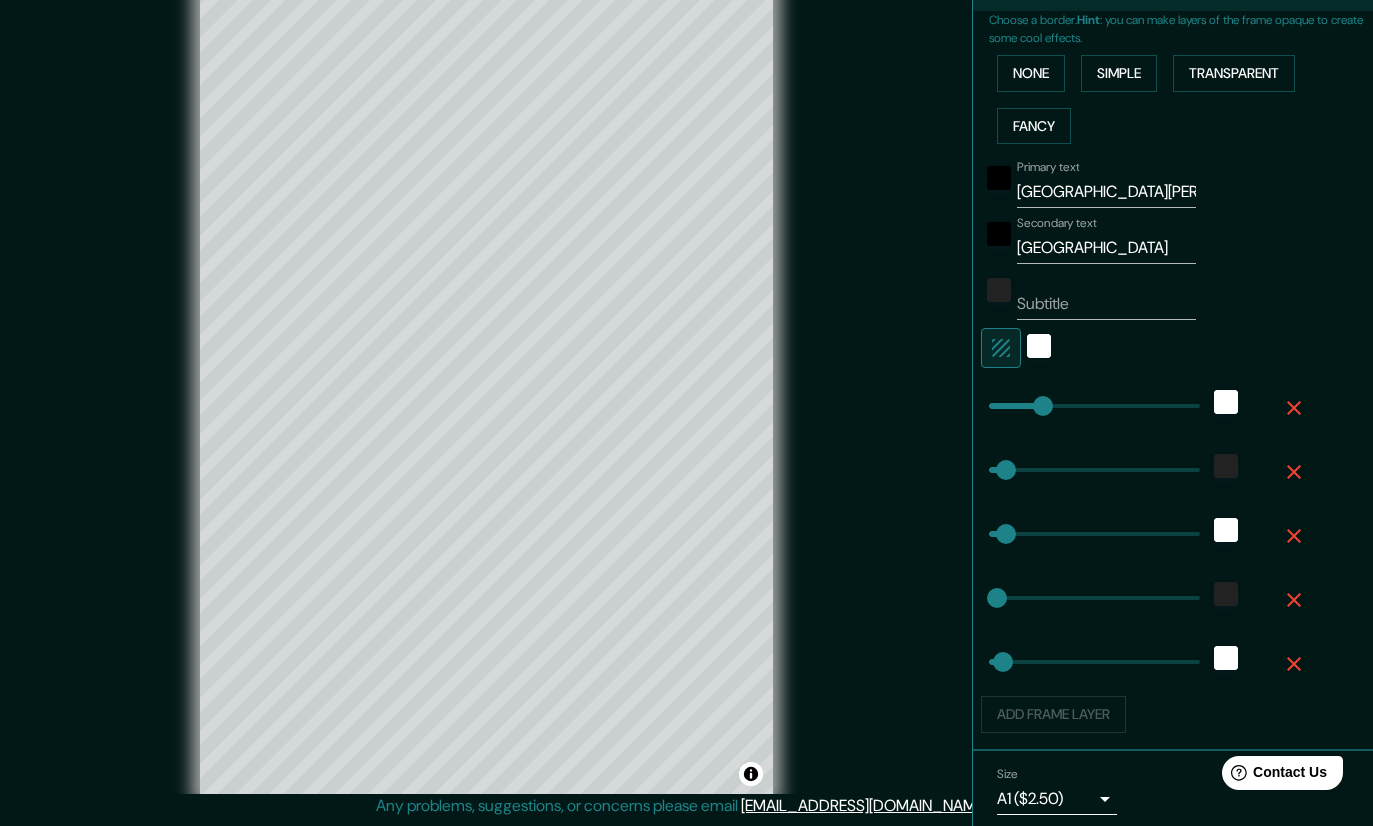 click 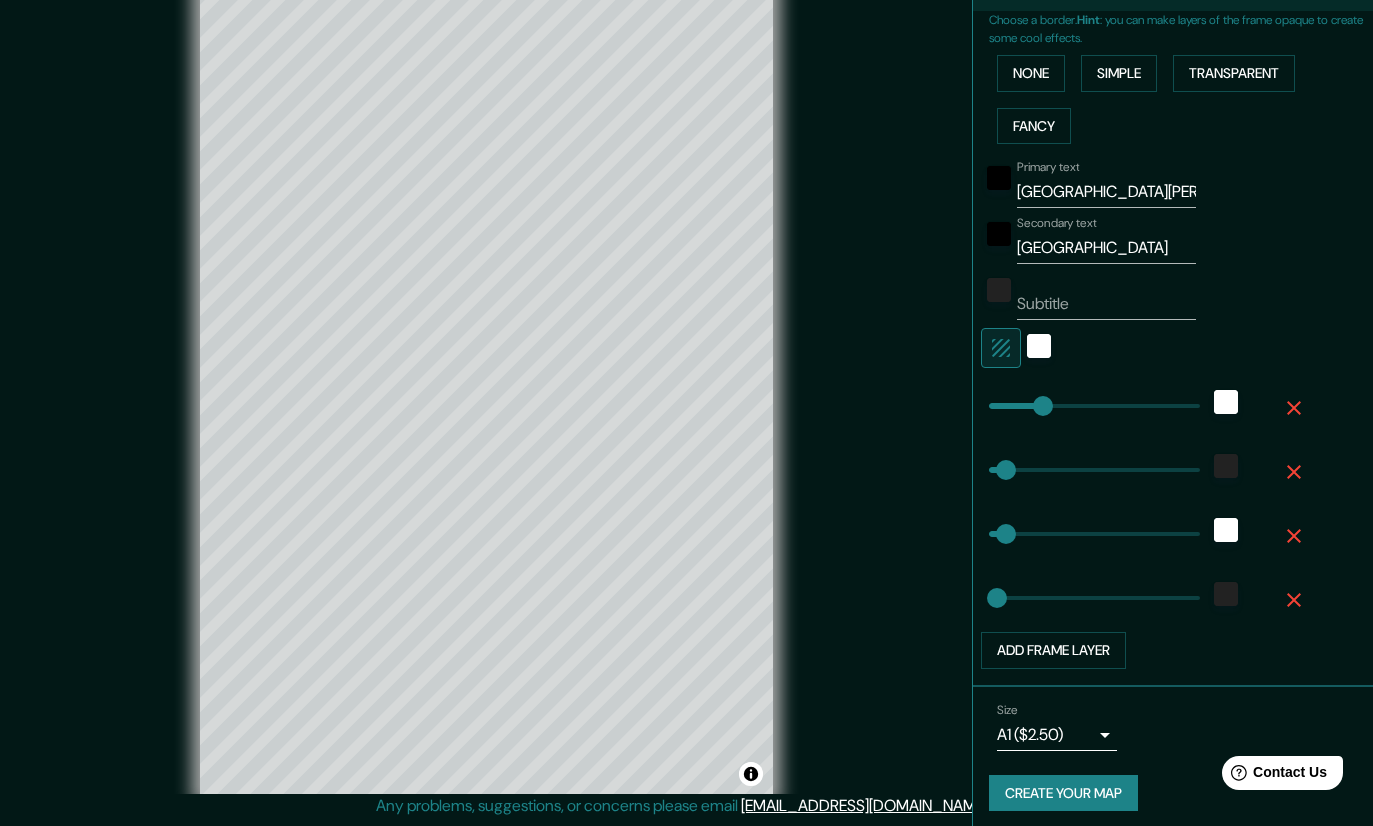 click 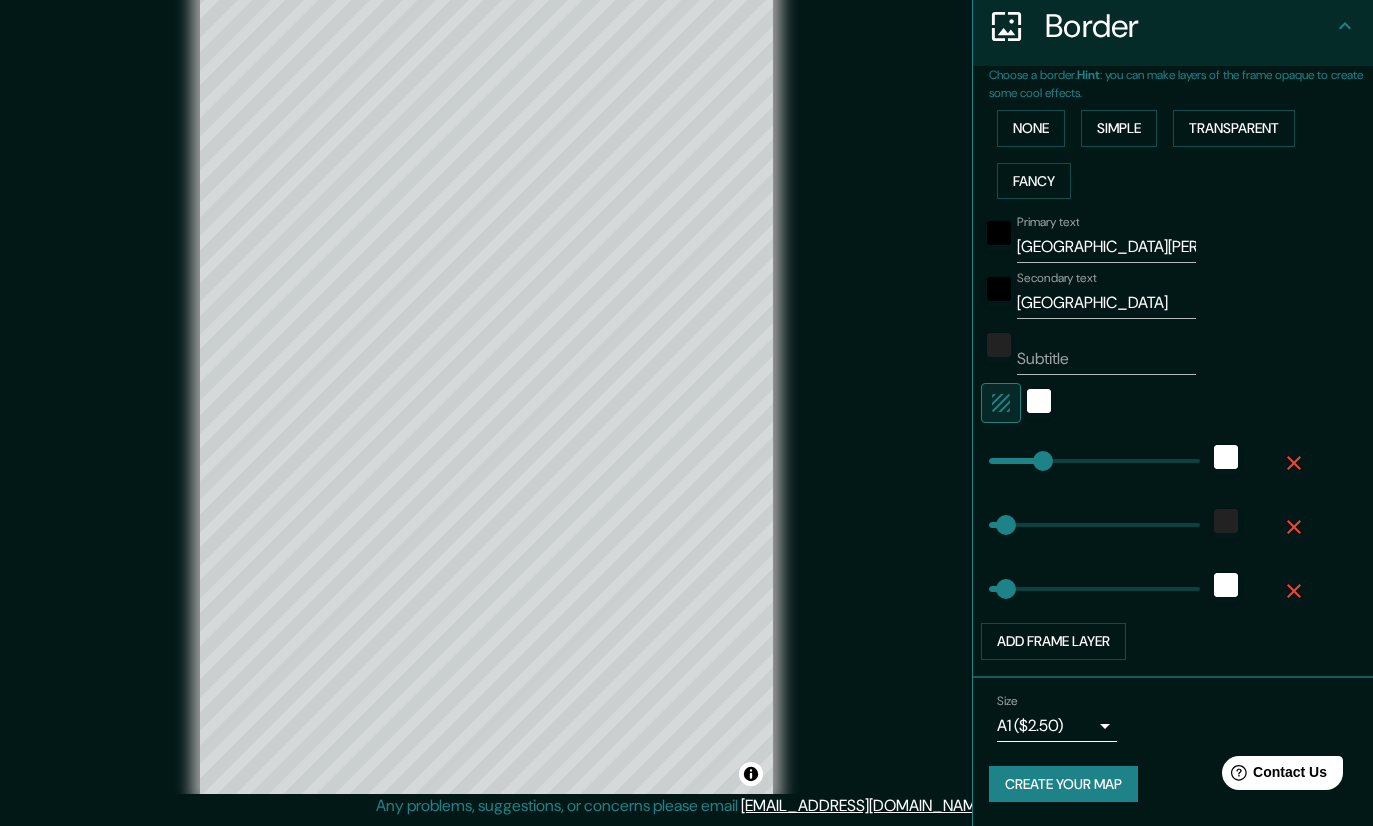 scroll, scrollTop: 396, scrollLeft: 0, axis: vertical 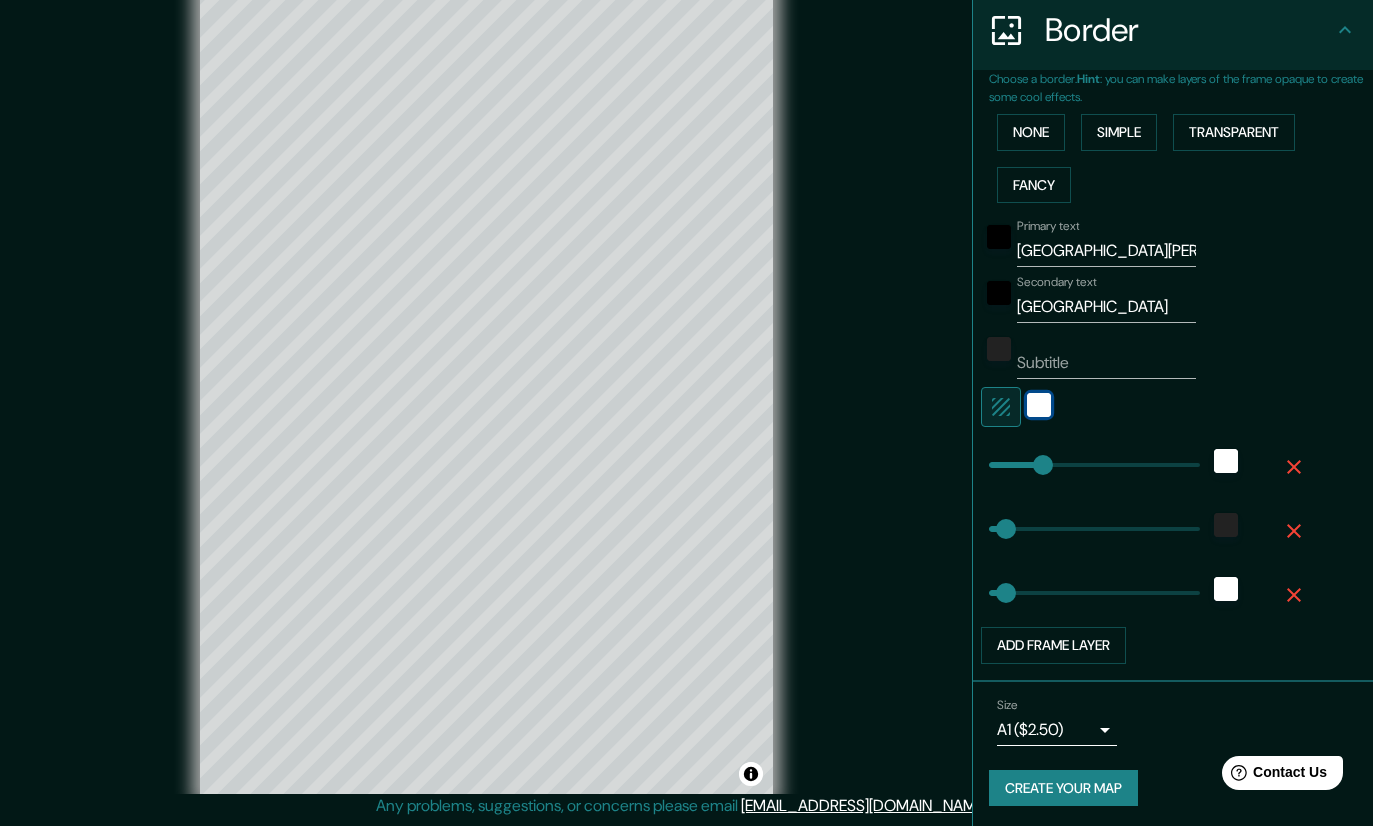 click at bounding box center [1039, 405] 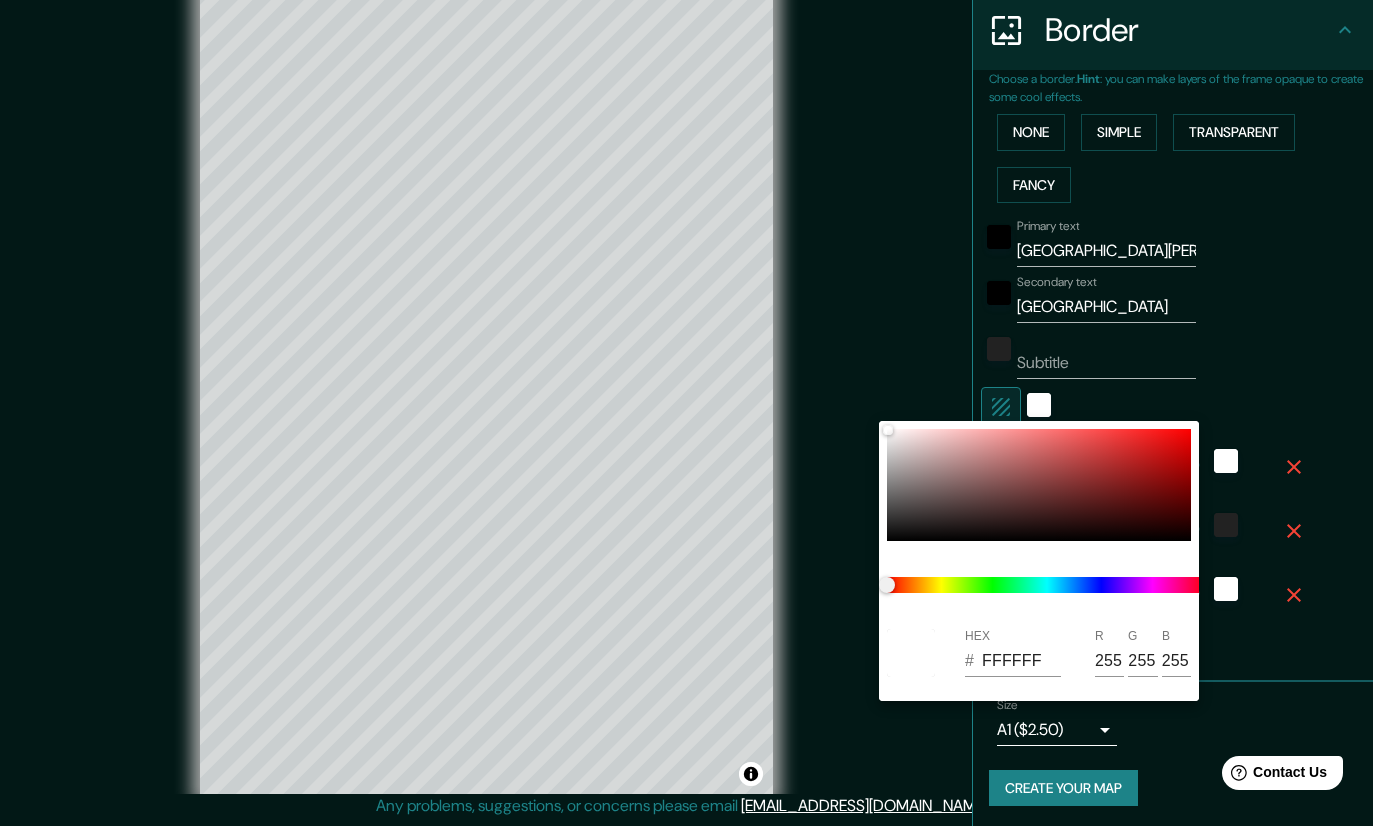click at bounding box center (686, 413) 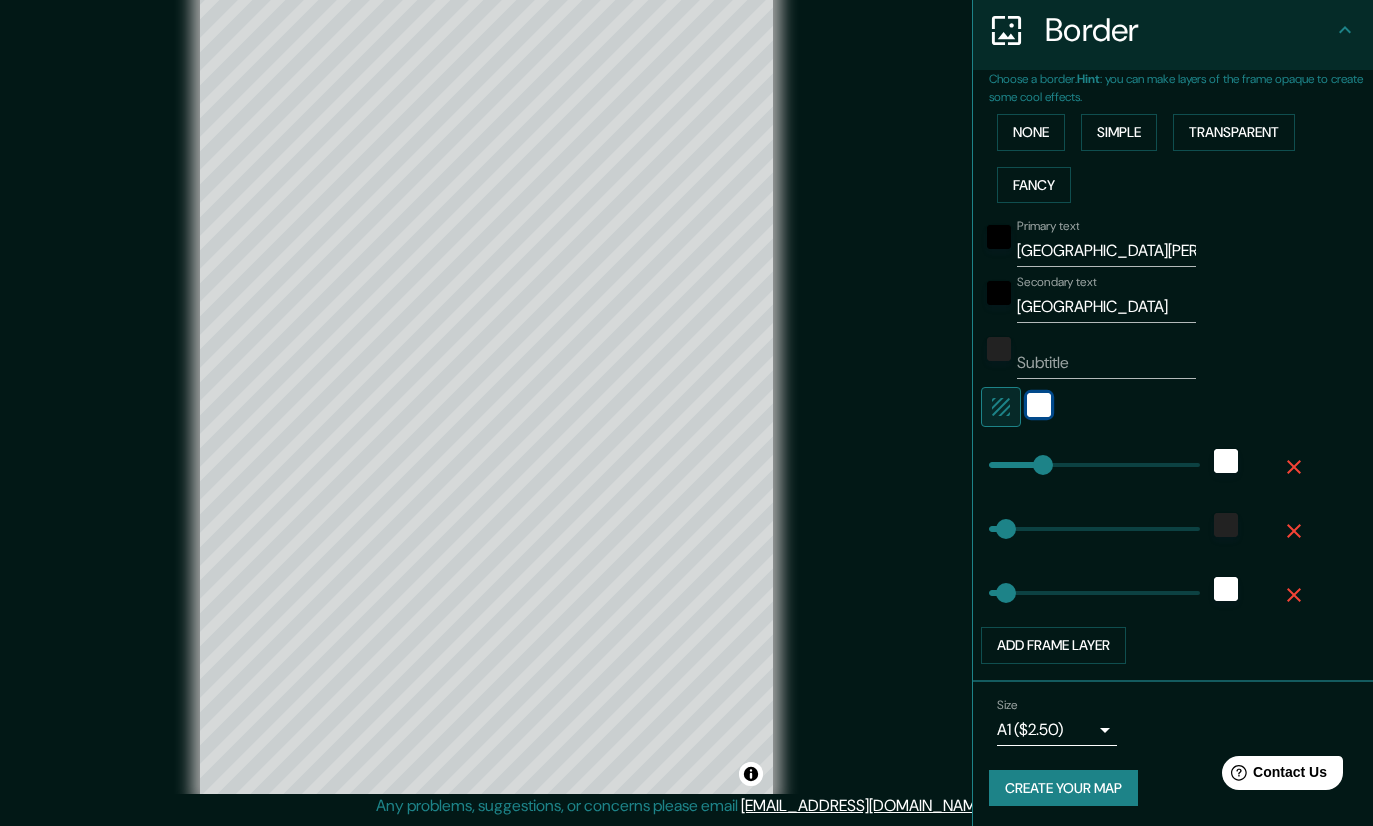 scroll, scrollTop: 80, scrollLeft: 0, axis: vertical 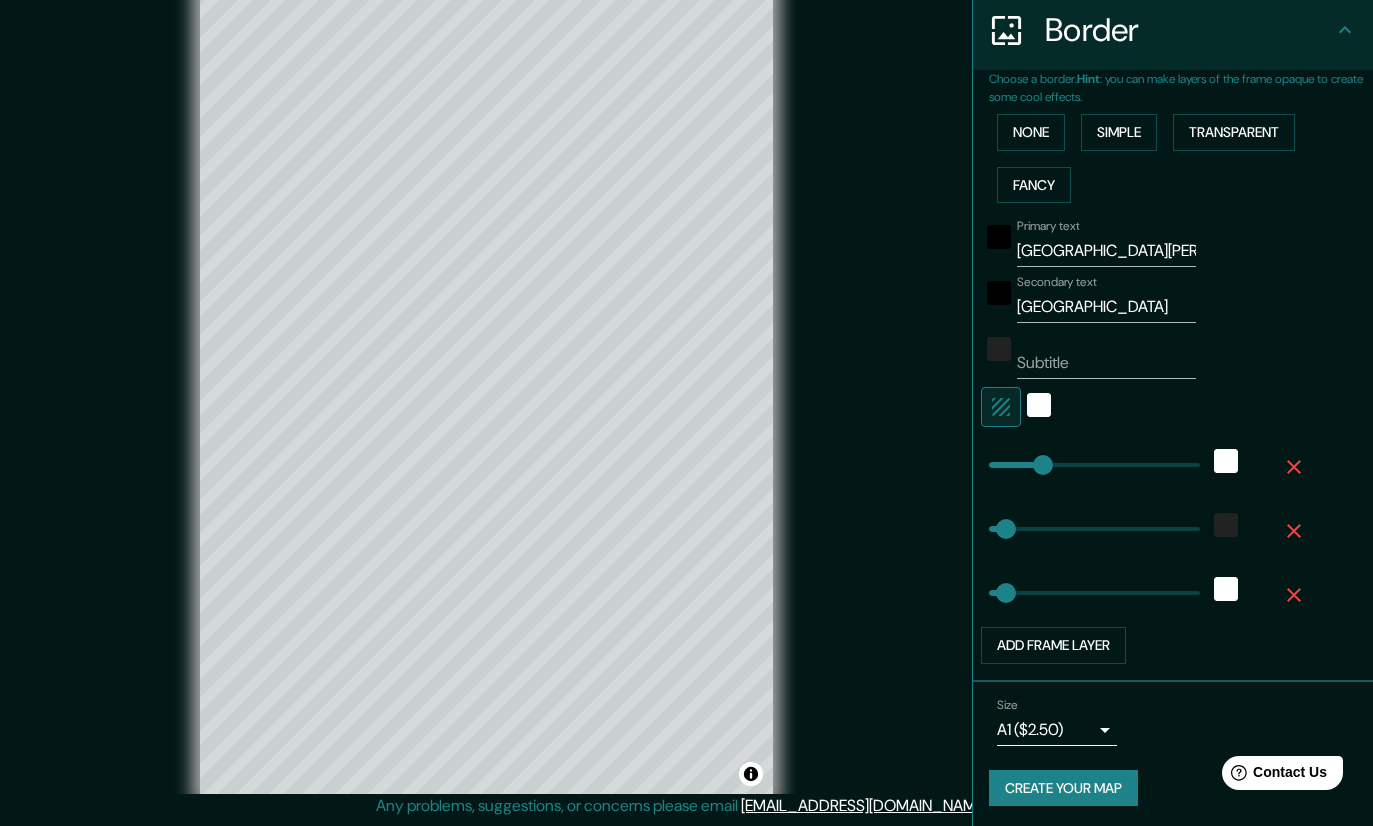 click on "Create your map" at bounding box center (1063, 788) 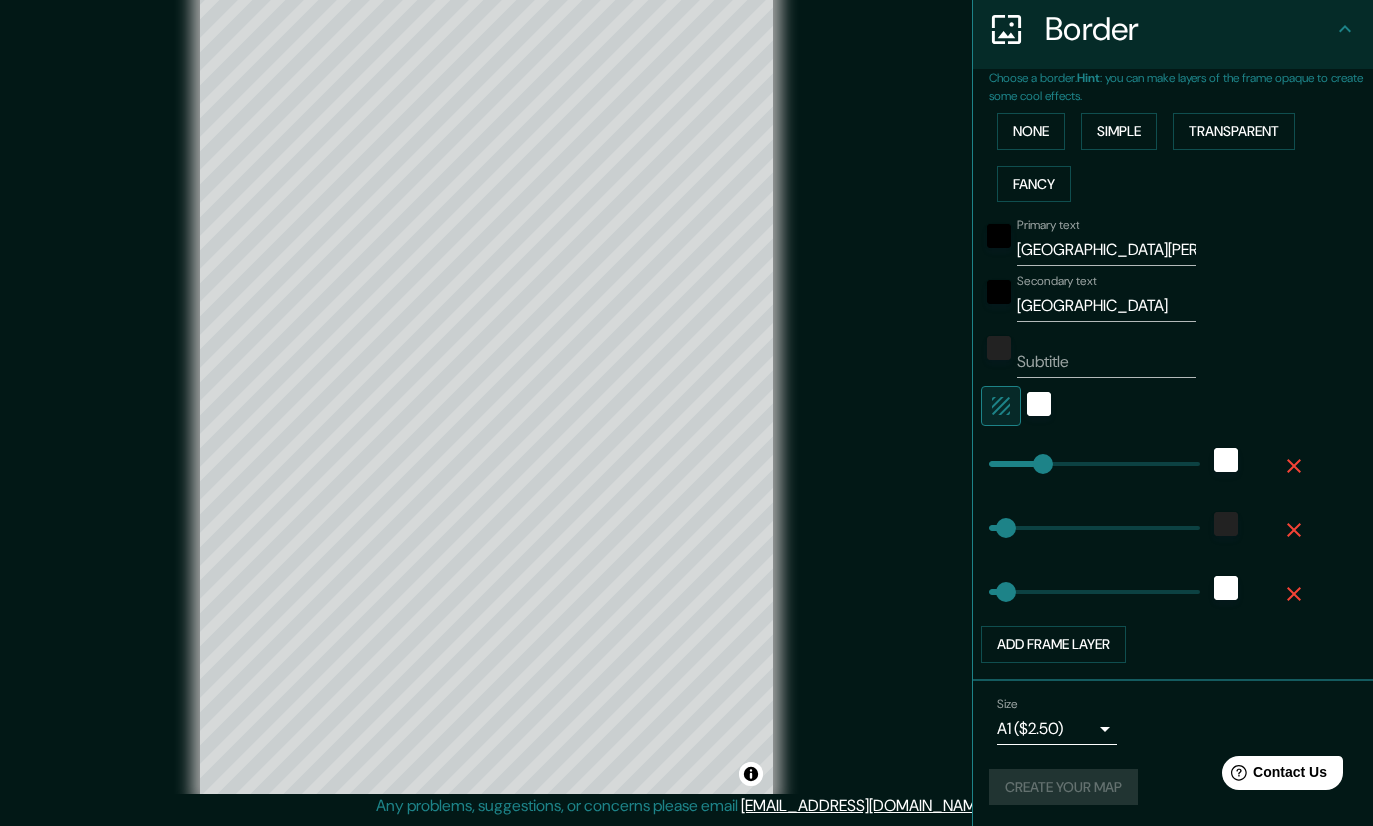 scroll, scrollTop: 396, scrollLeft: 0, axis: vertical 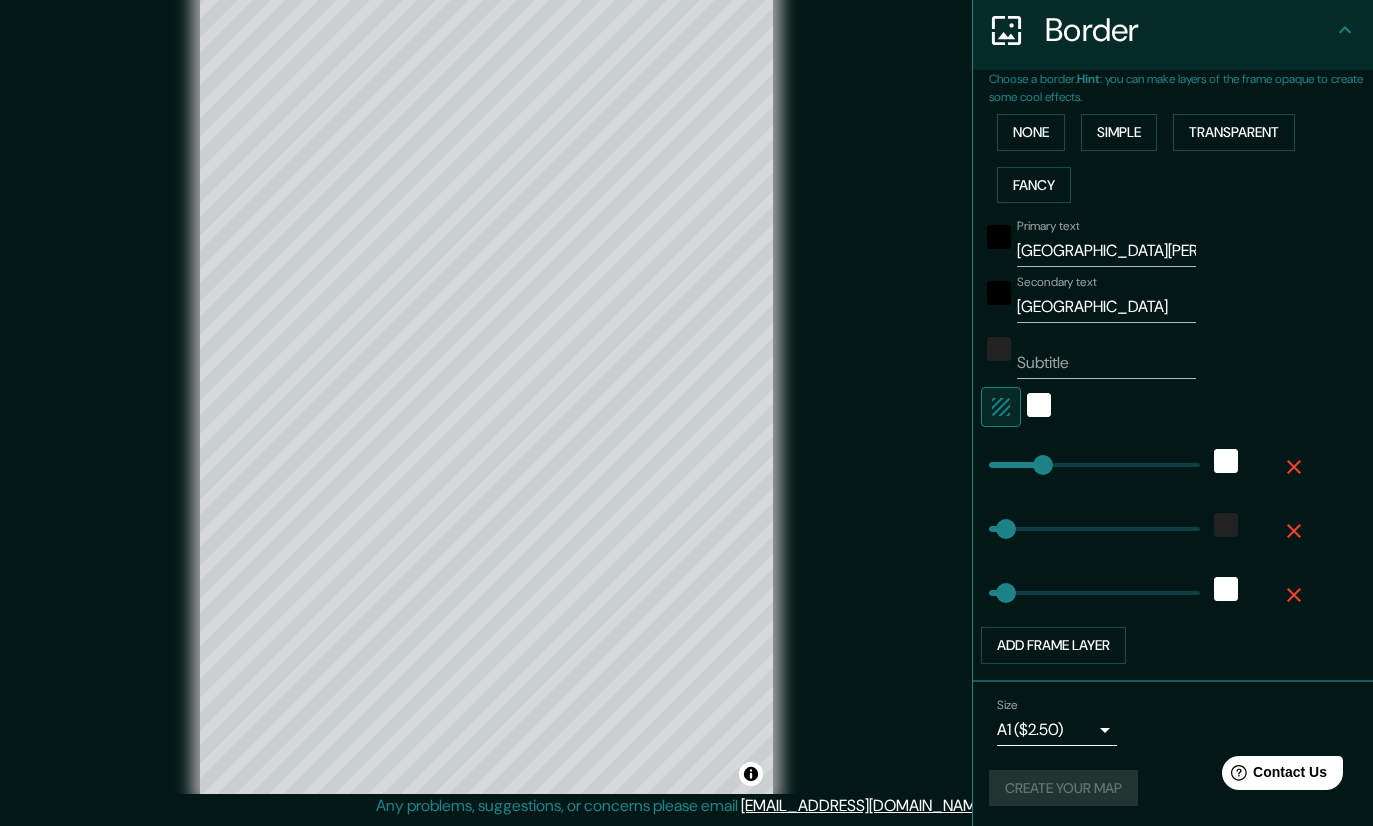 click on "Create your map" at bounding box center [1173, 788] 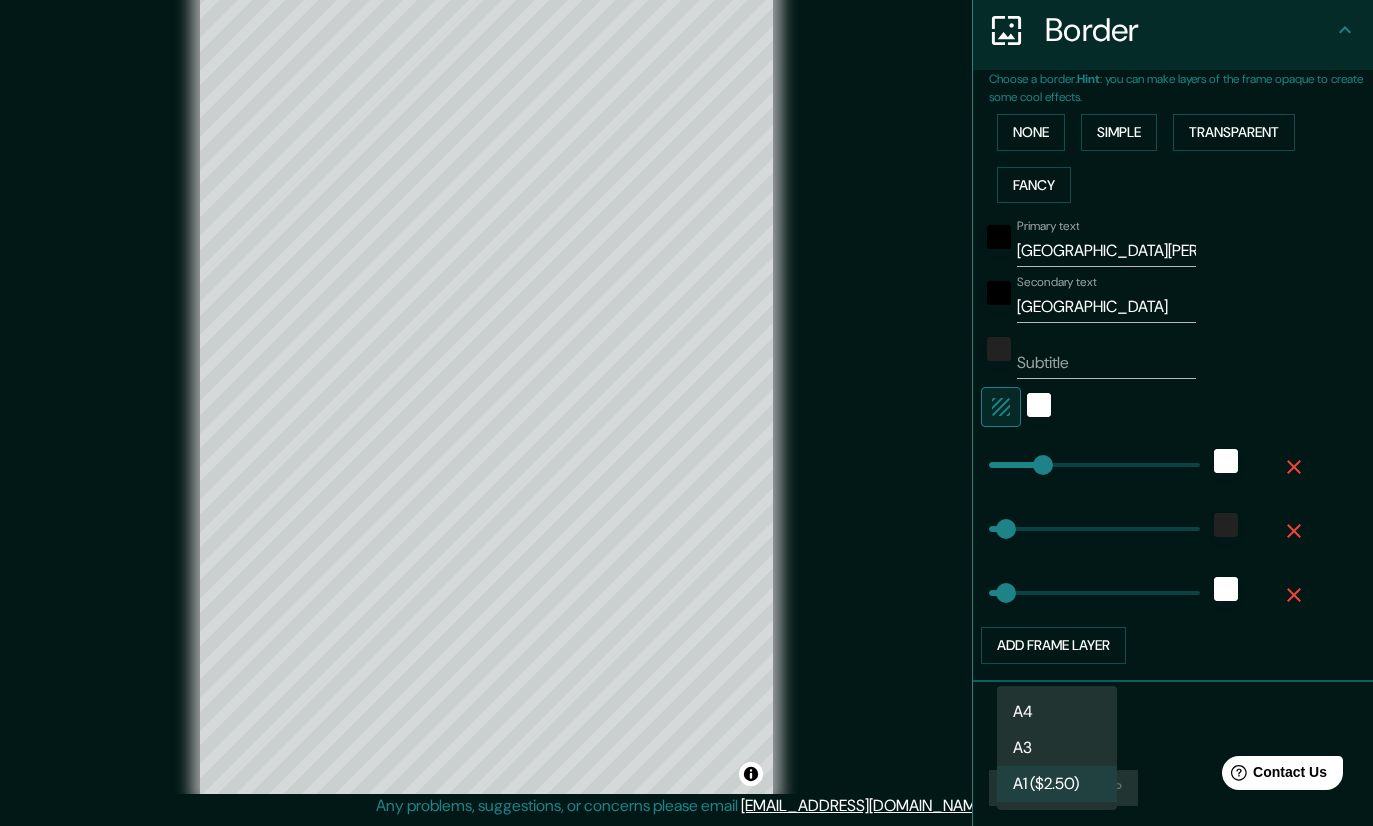 click at bounding box center [686, 413] 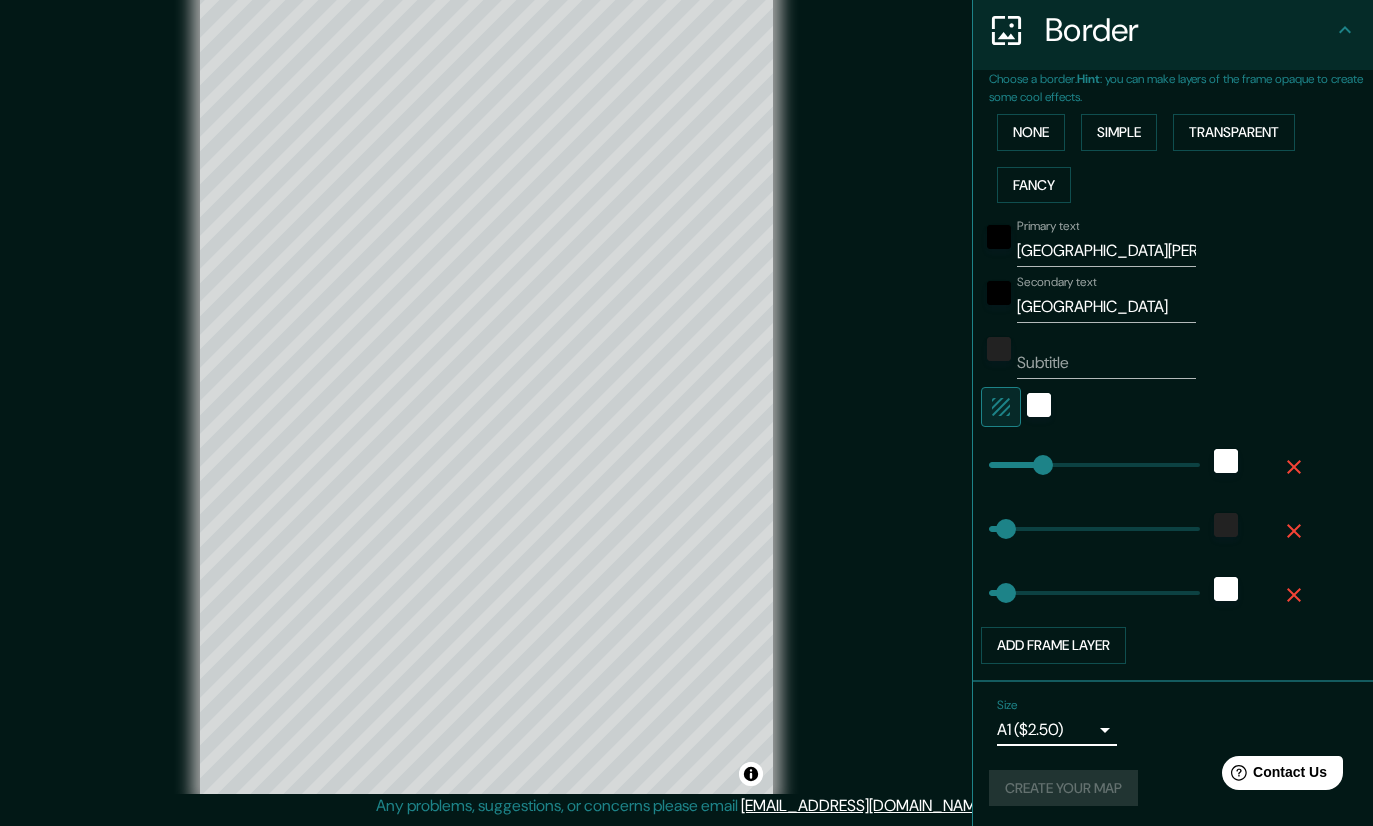 click on "Add frame layer" at bounding box center [1145, 645] 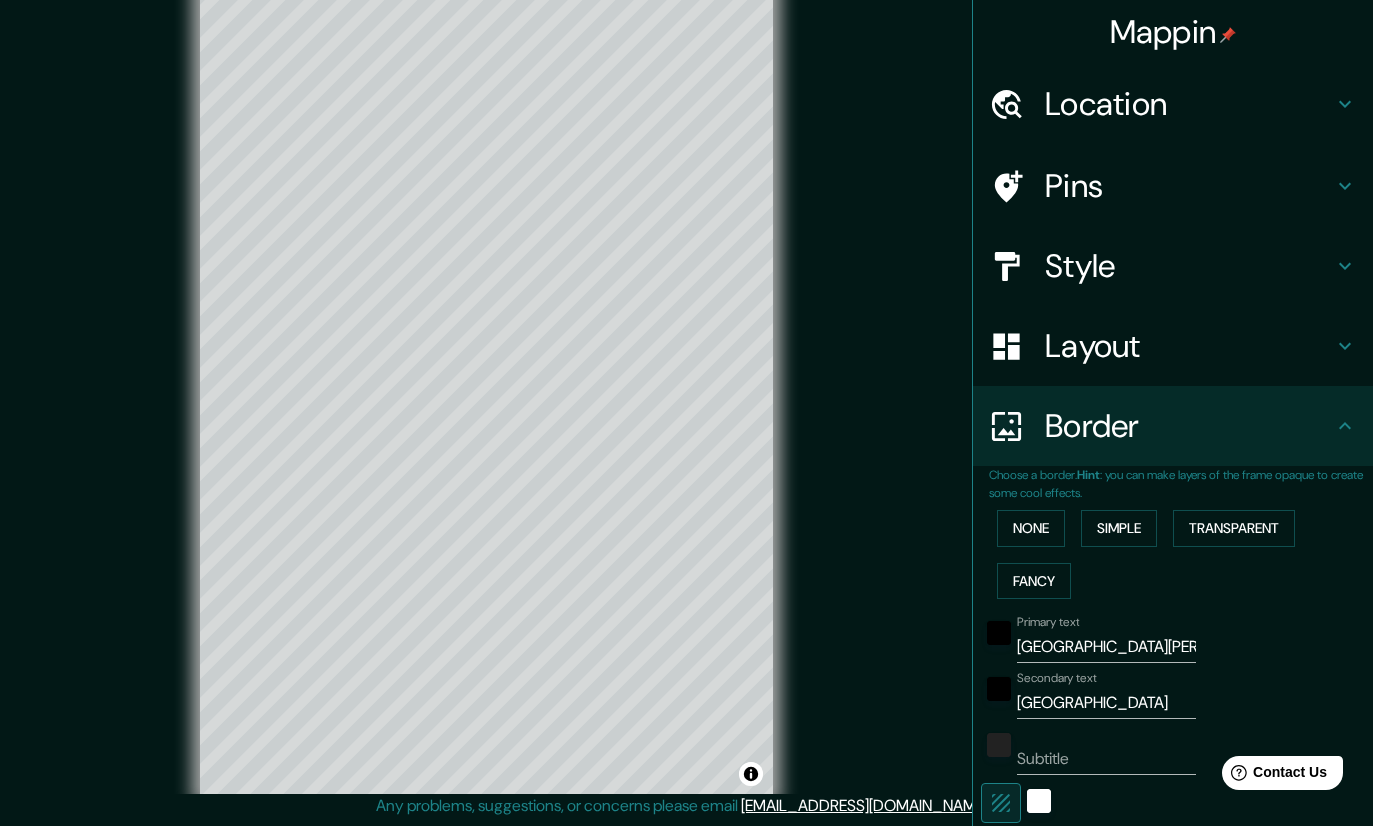 scroll, scrollTop: 0, scrollLeft: 0, axis: both 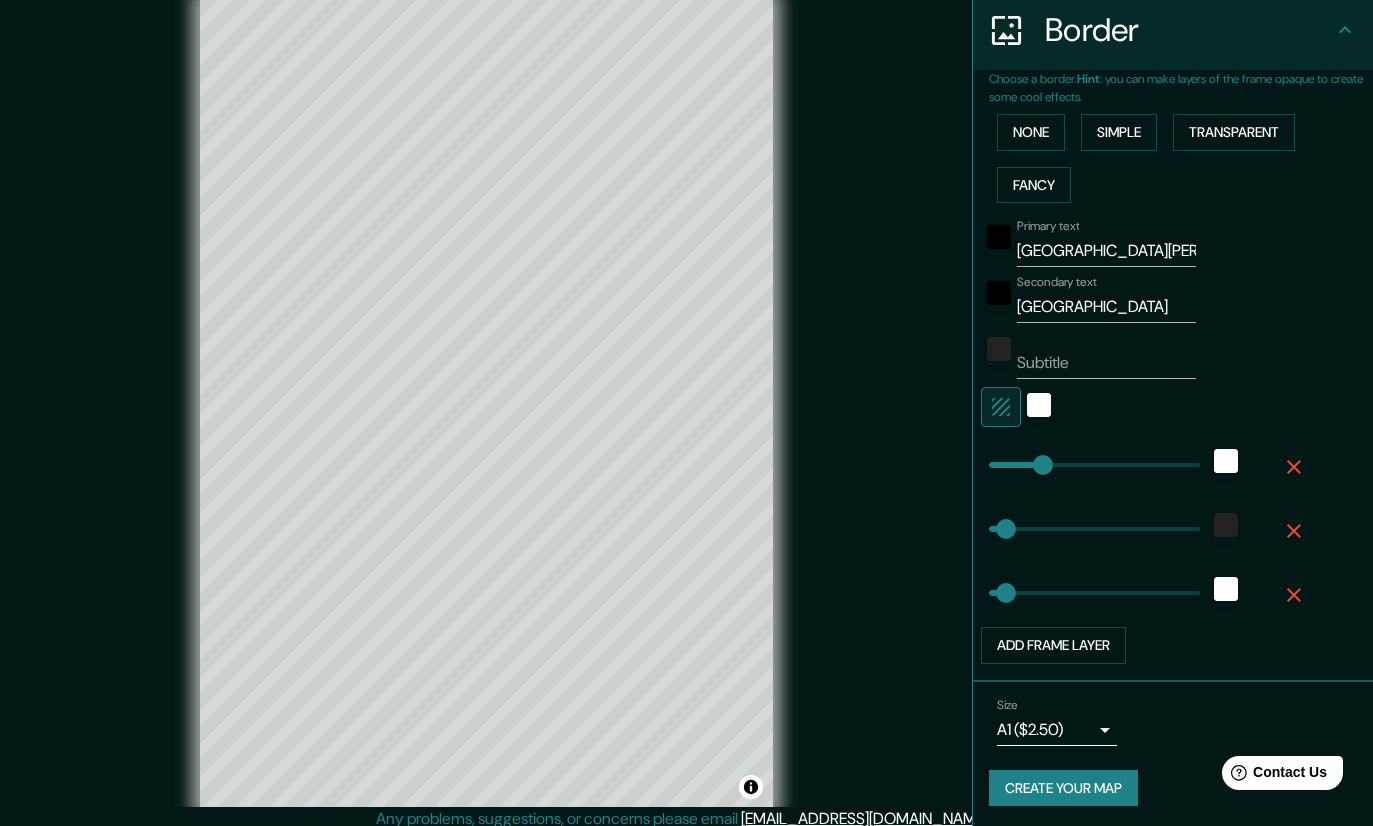 click on "Create your map" at bounding box center [1063, 788] 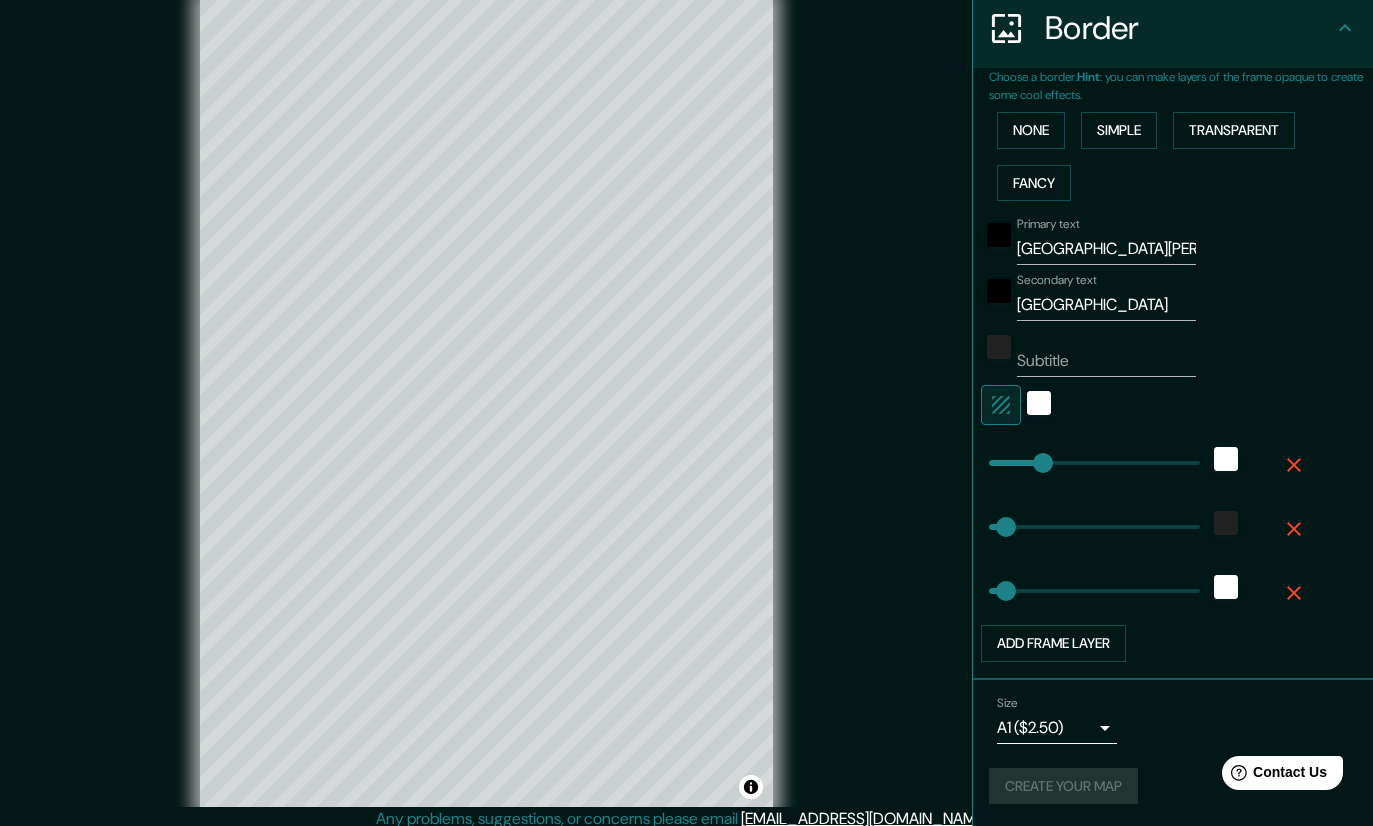 scroll, scrollTop: 396, scrollLeft: 0, axis: vertical 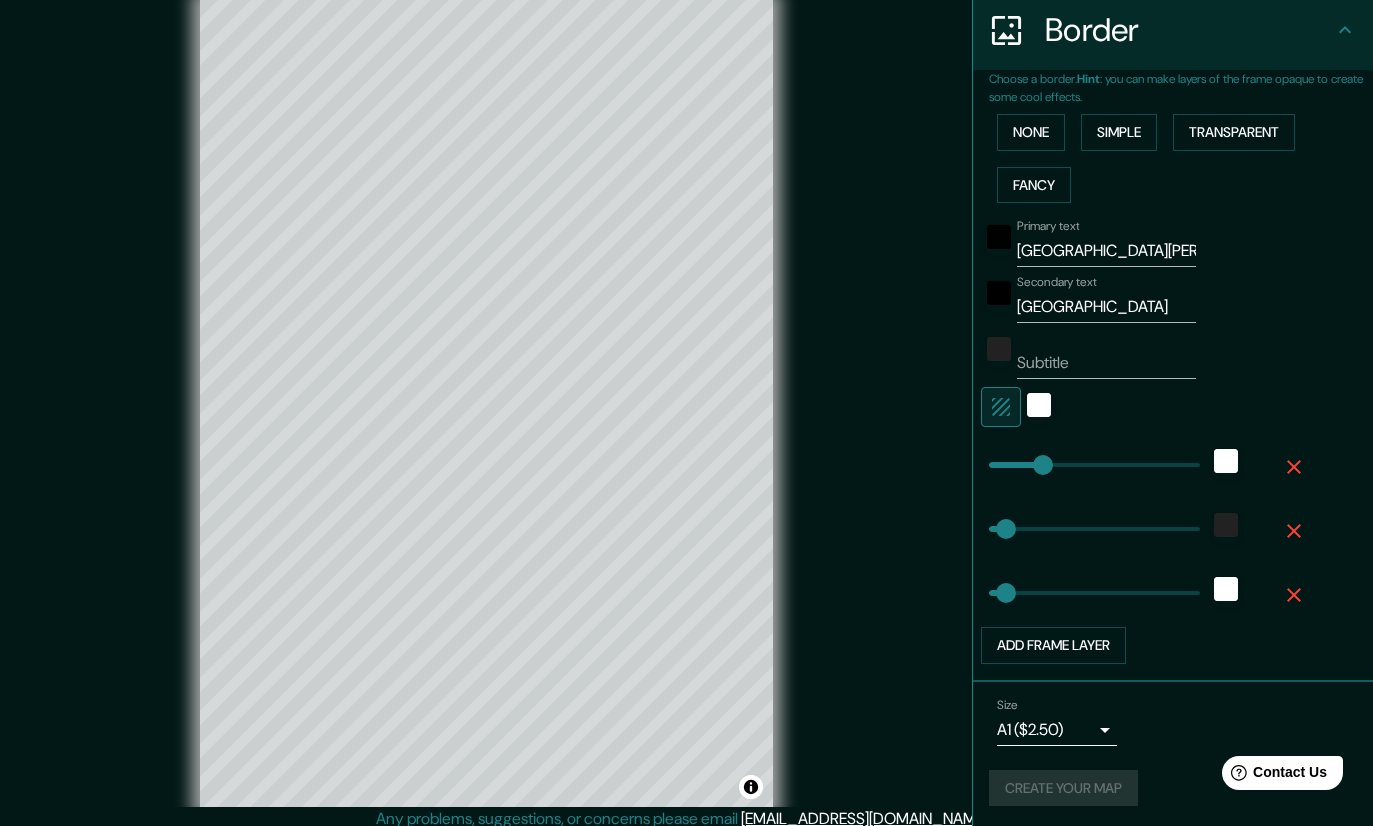 click on "Create your map" at bounding box center [1173, 788] 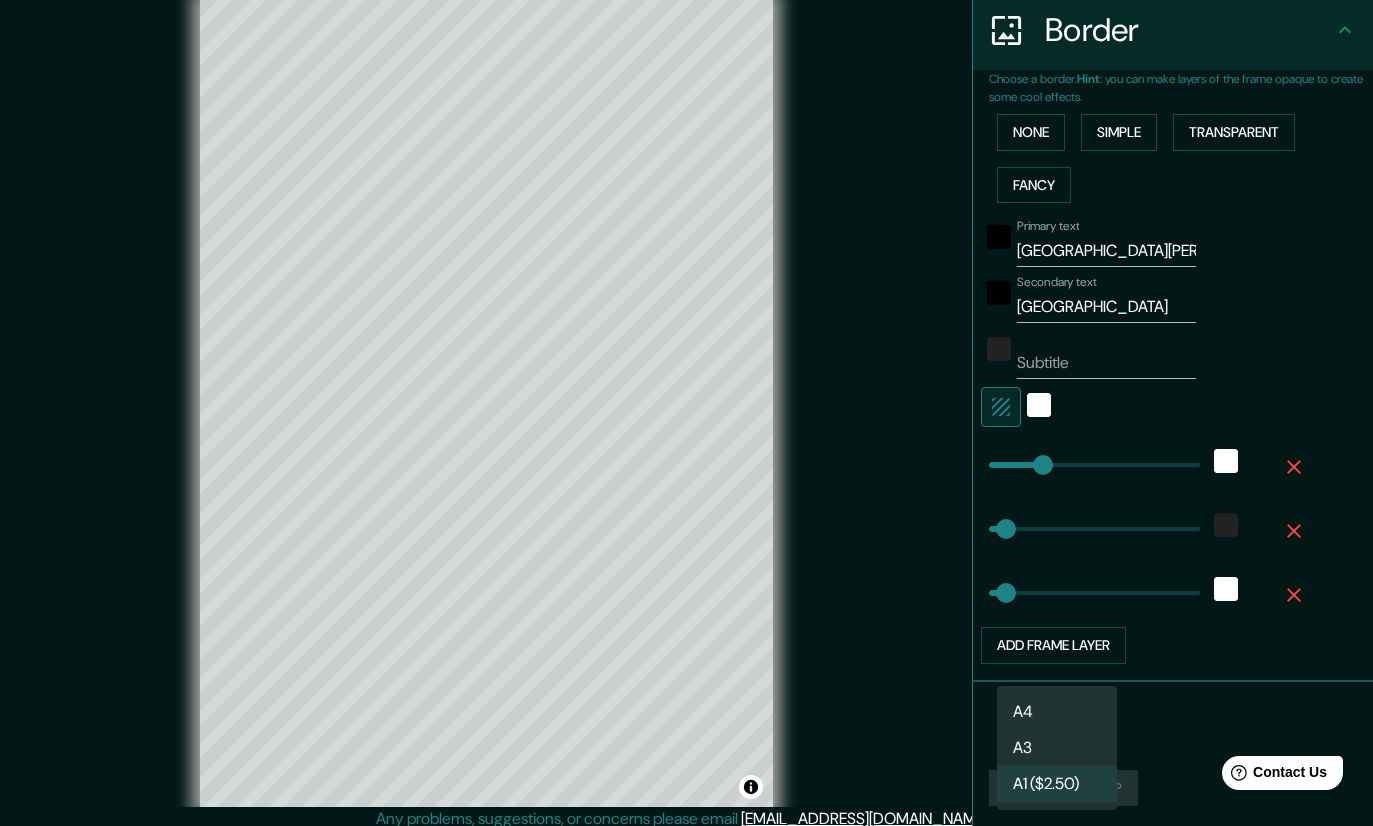 click on "A3" at bounding box center [1057, 748] 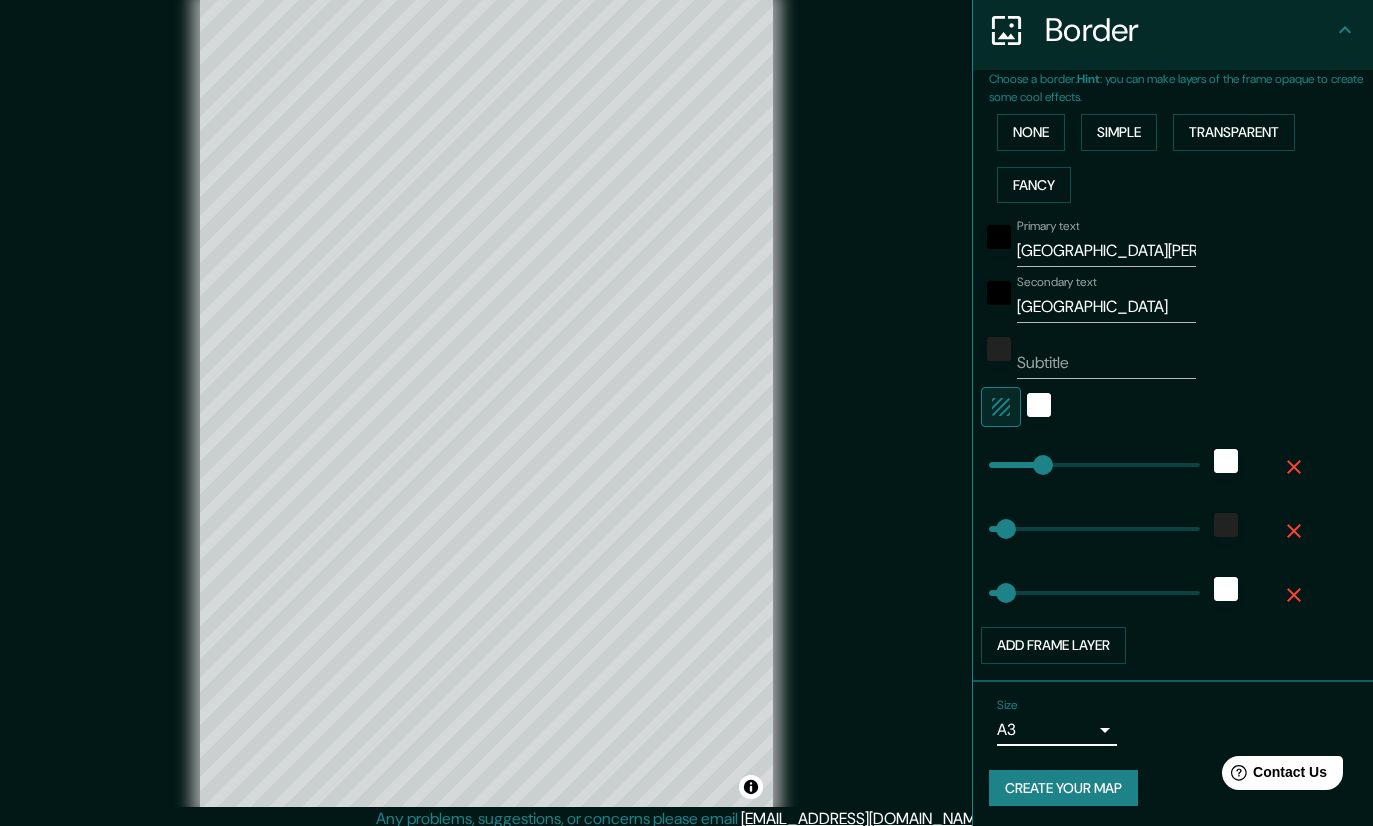 click on "Mappin Location The Hague, South Holland, Netherlands Pins Style Layout Border Choose a border.  Hint : you can make layers of the frame opaque to create some cool effects. None Simple Transparent Fancy Primary text Den Haag Secondary text Netherlands Subtitle Add frame layer Size A3 single Create your map © Mapbox   © OpenStreetMap   Improve this map Any problems, suggestions, or concerns please email    help@mappin.pro . . ." at bounding box center [686, 413] 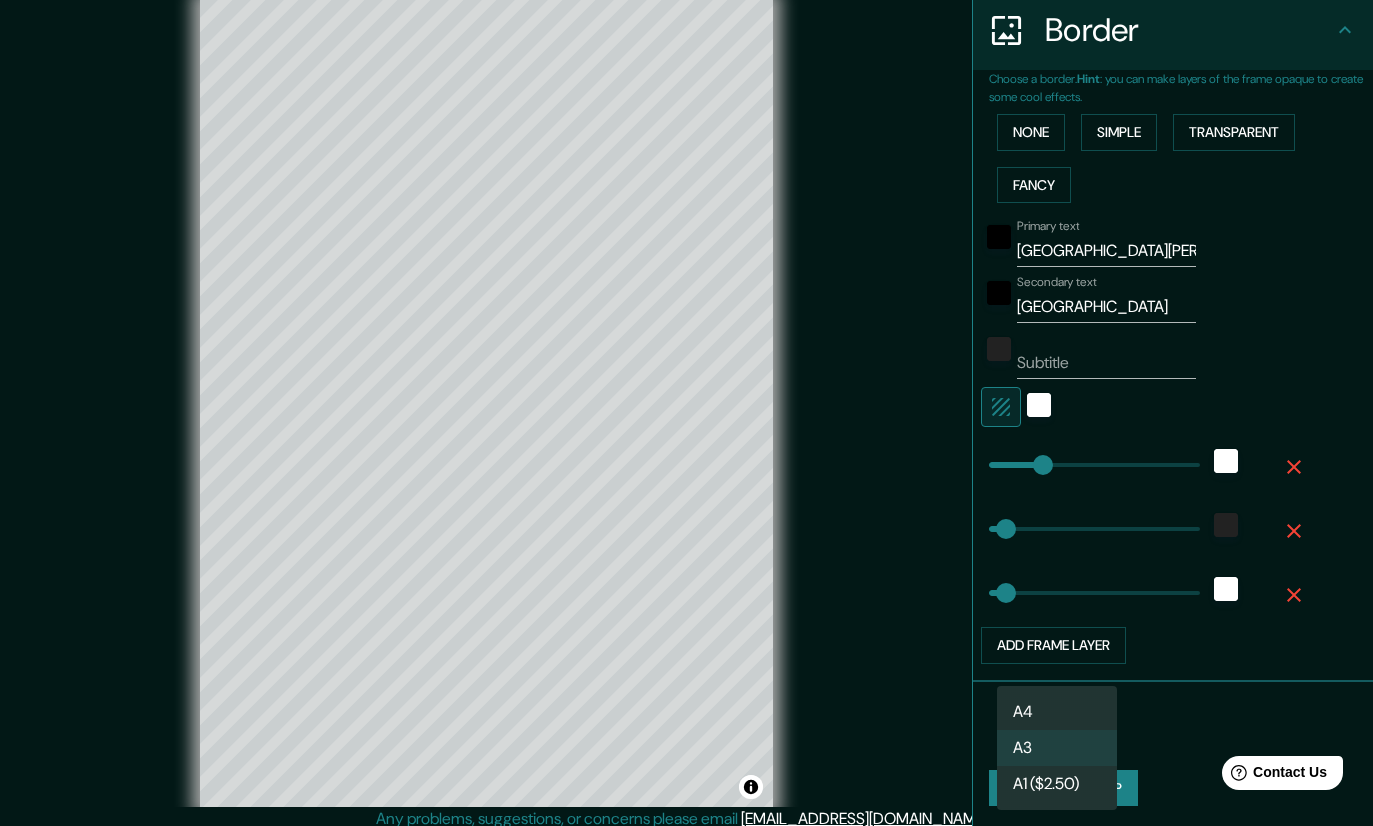 click on "A1 ($2.50)" at bounding box center [1057, 784] 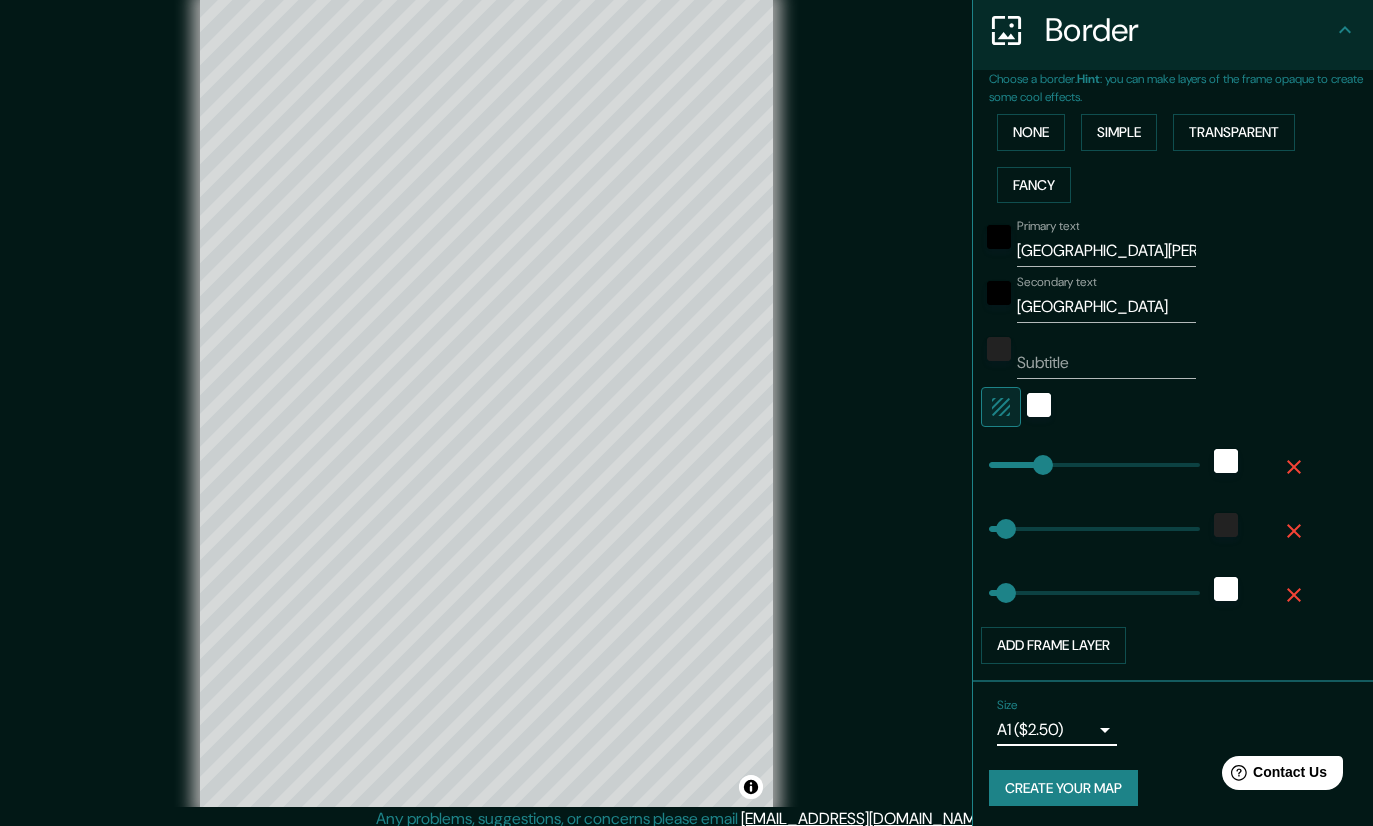 click on "Create your map" at bounding box center [1063, 788] 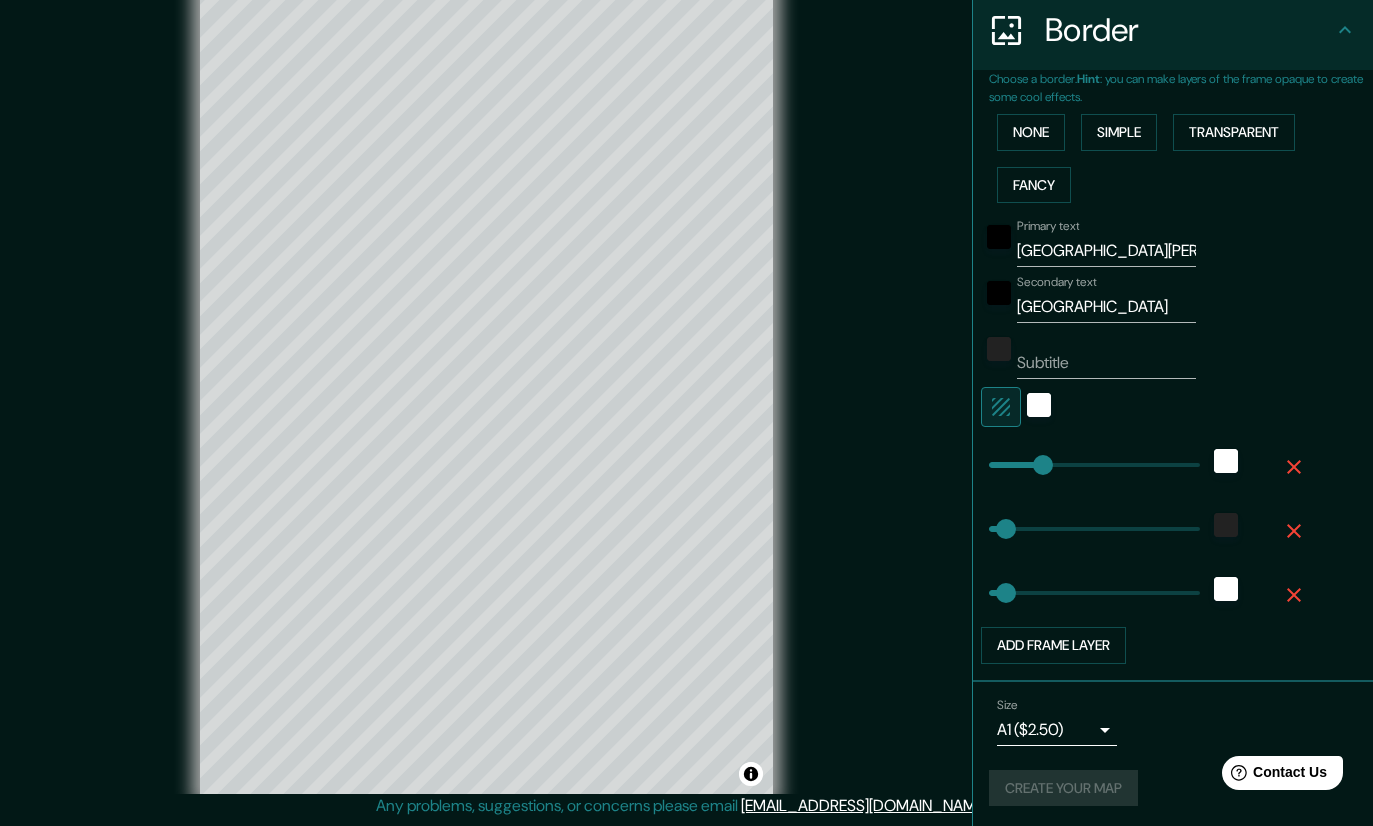 scroll, scrollTop: 80, scrollLeft: 0, axis: vertical 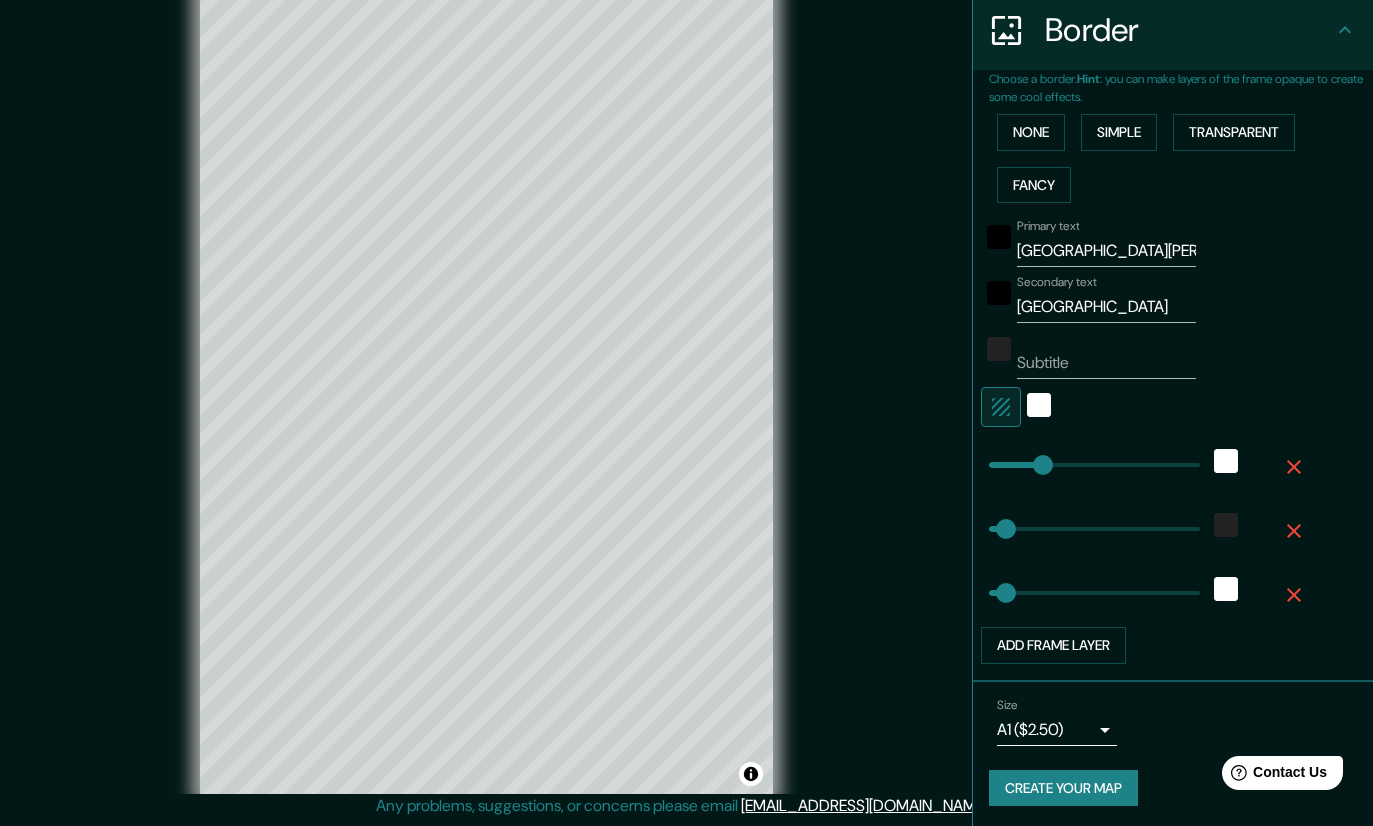 click on "Create your map" at bounding box center [1063, 788] 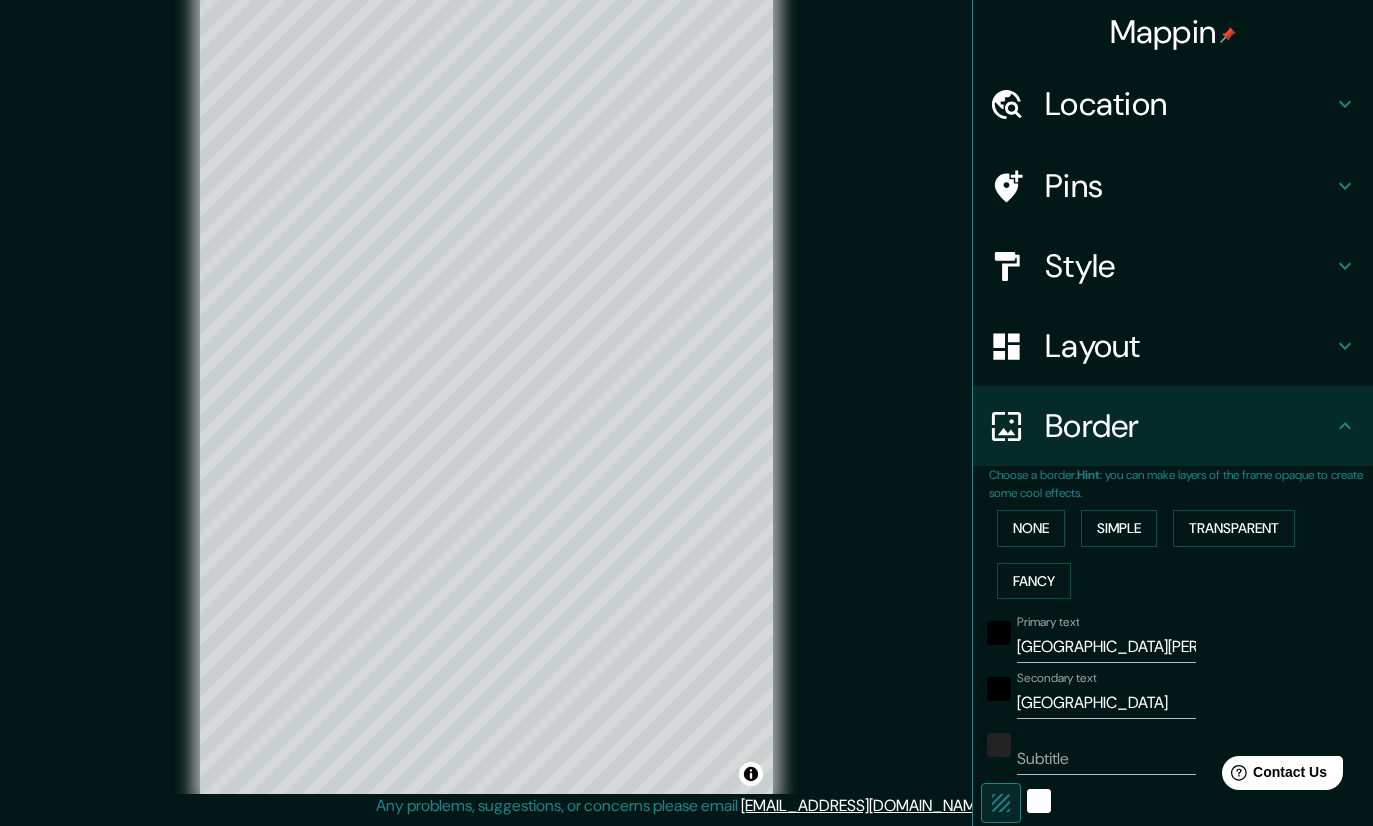 scroll, scrollTop: 0, scrollLeft: 0, axis: both 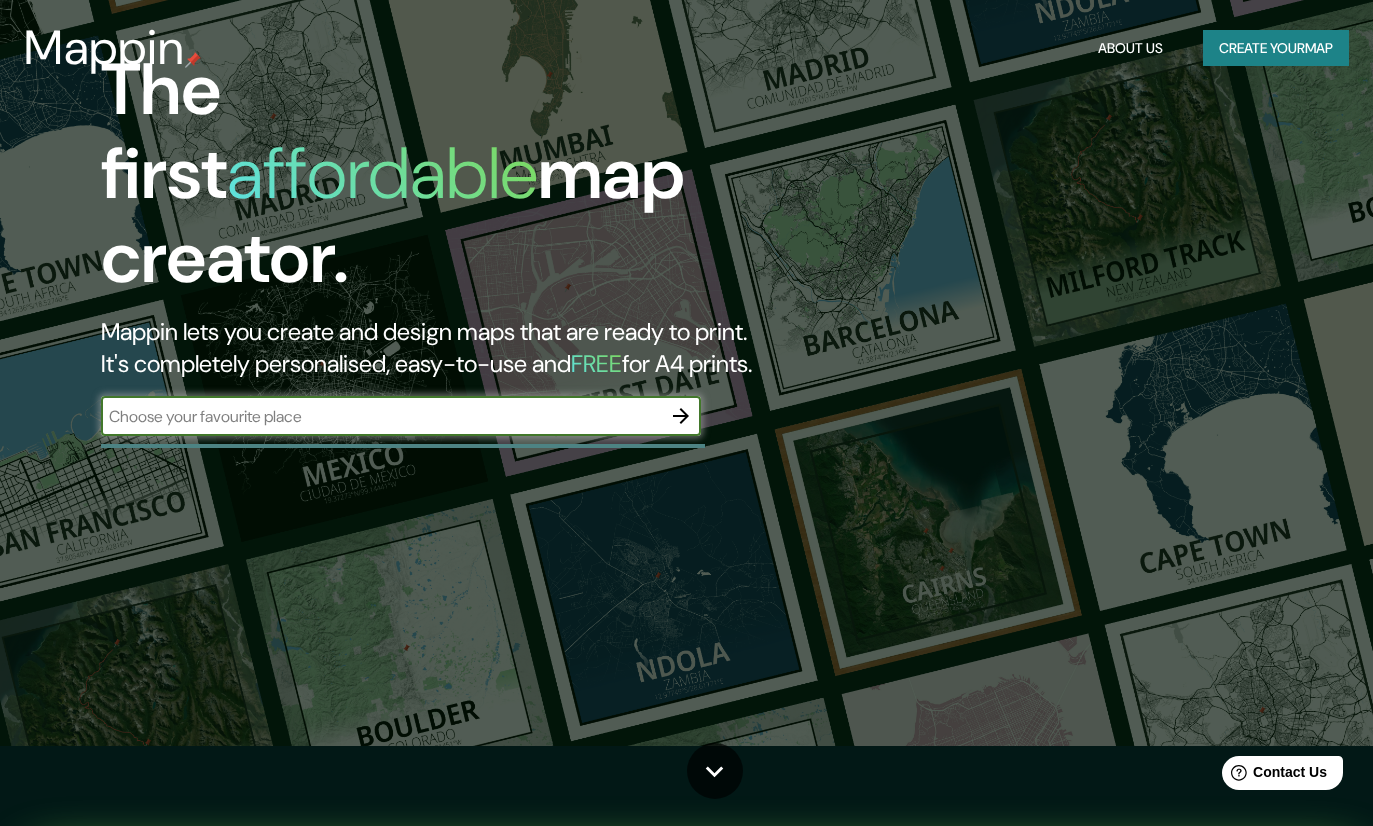 click on "Mappin About Us Create your   map" at bounding box center (686, 48) 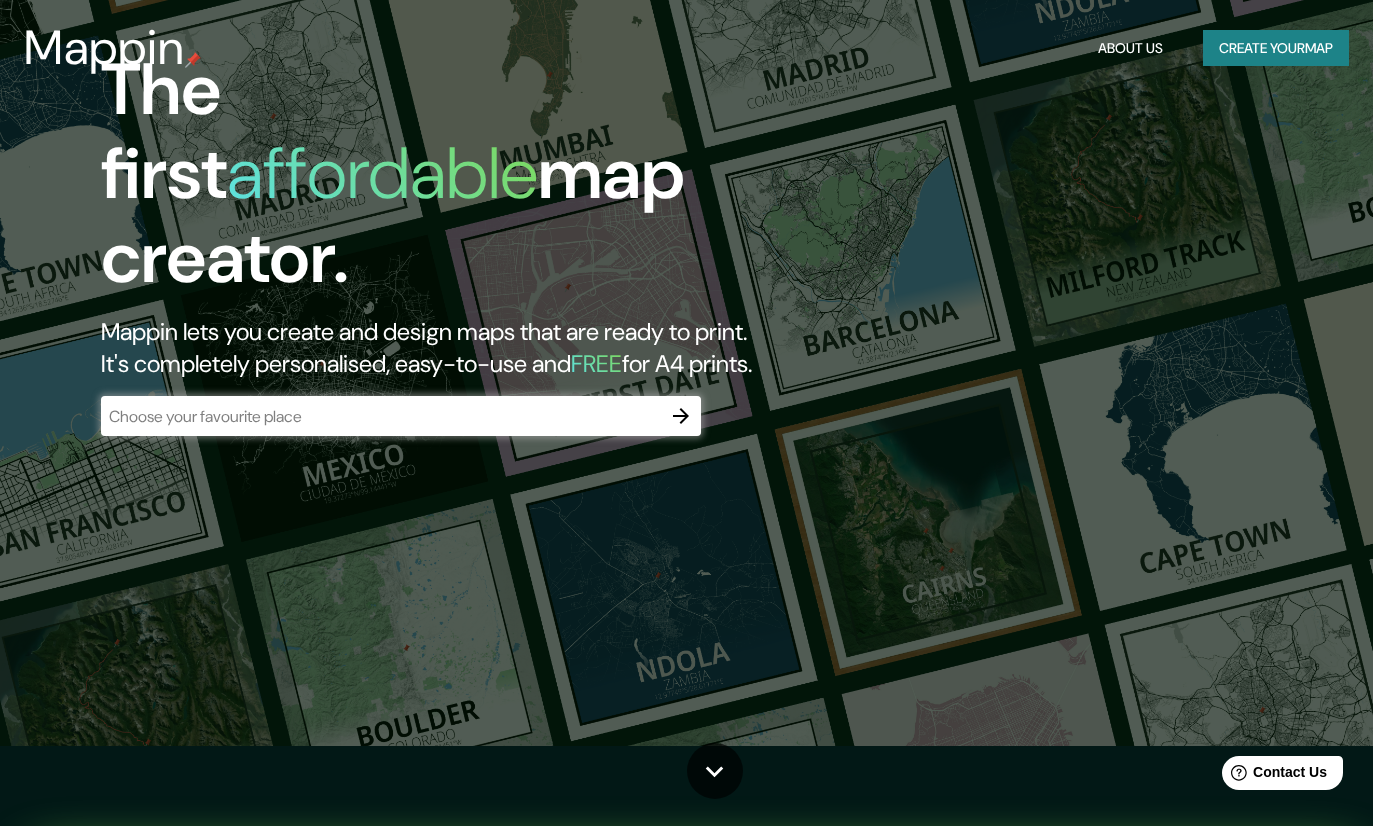 click on "Mappin About Us Create your   map" at bounding box center (686, 48) 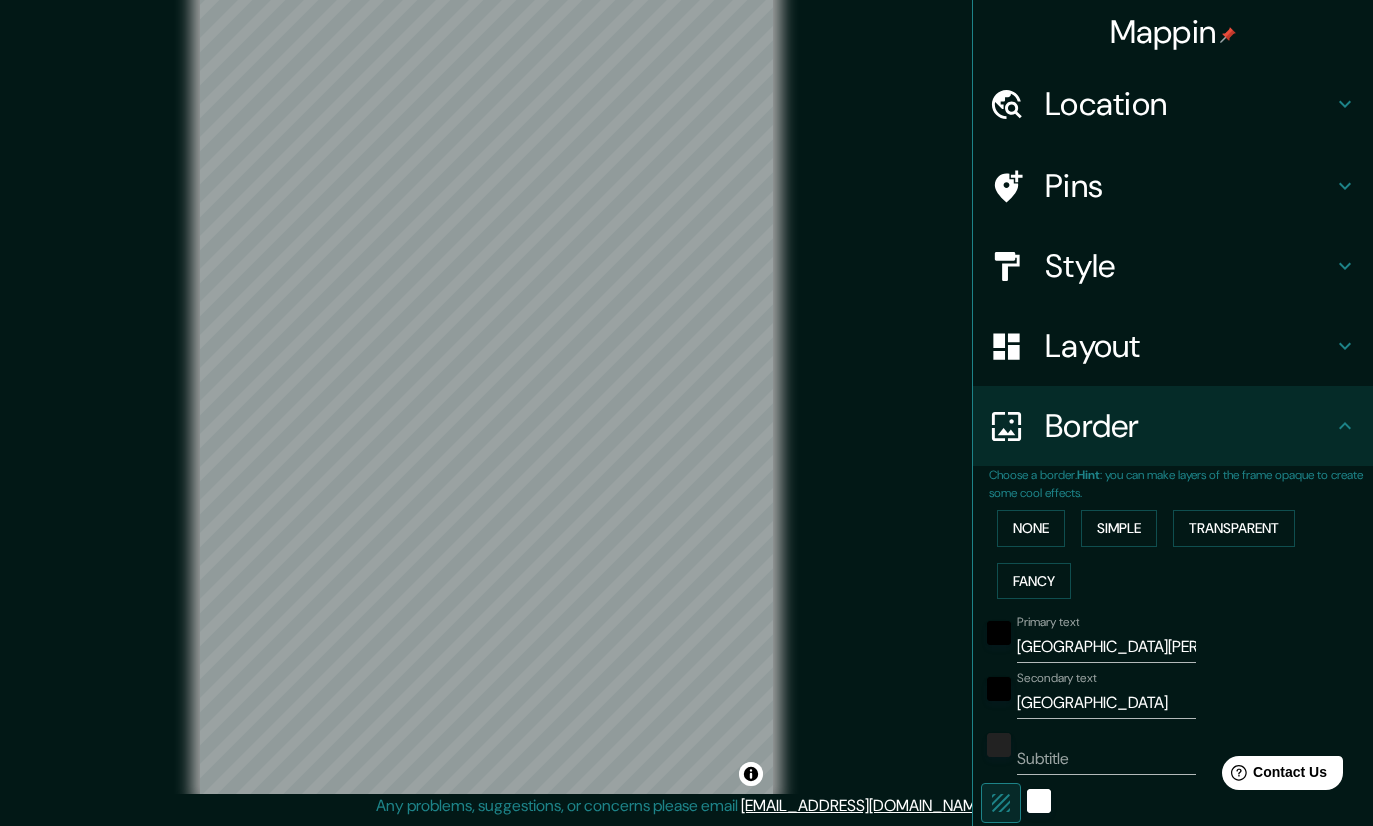 click at bounding box center [751, 774] 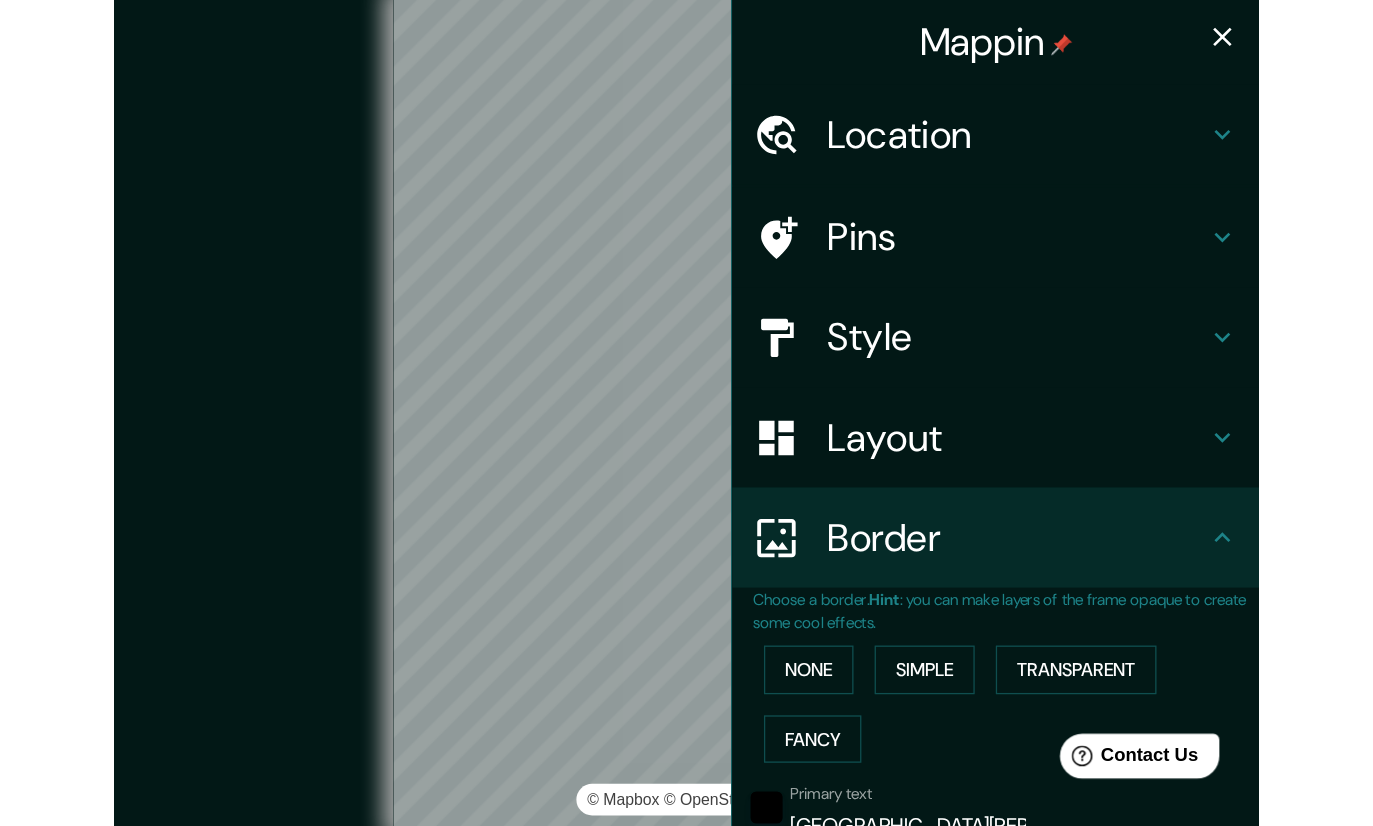 scroll, scrollTop: 80, scrollLeft: 0, axis: vertical 